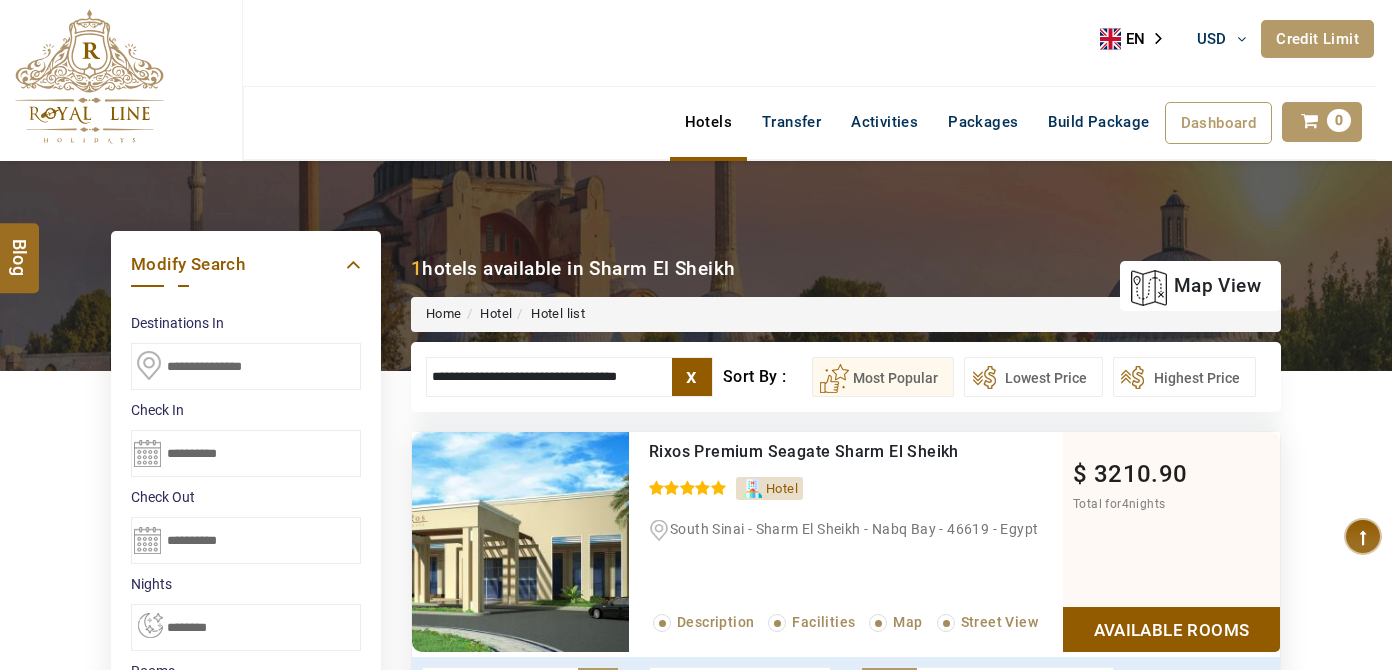 select on "*" 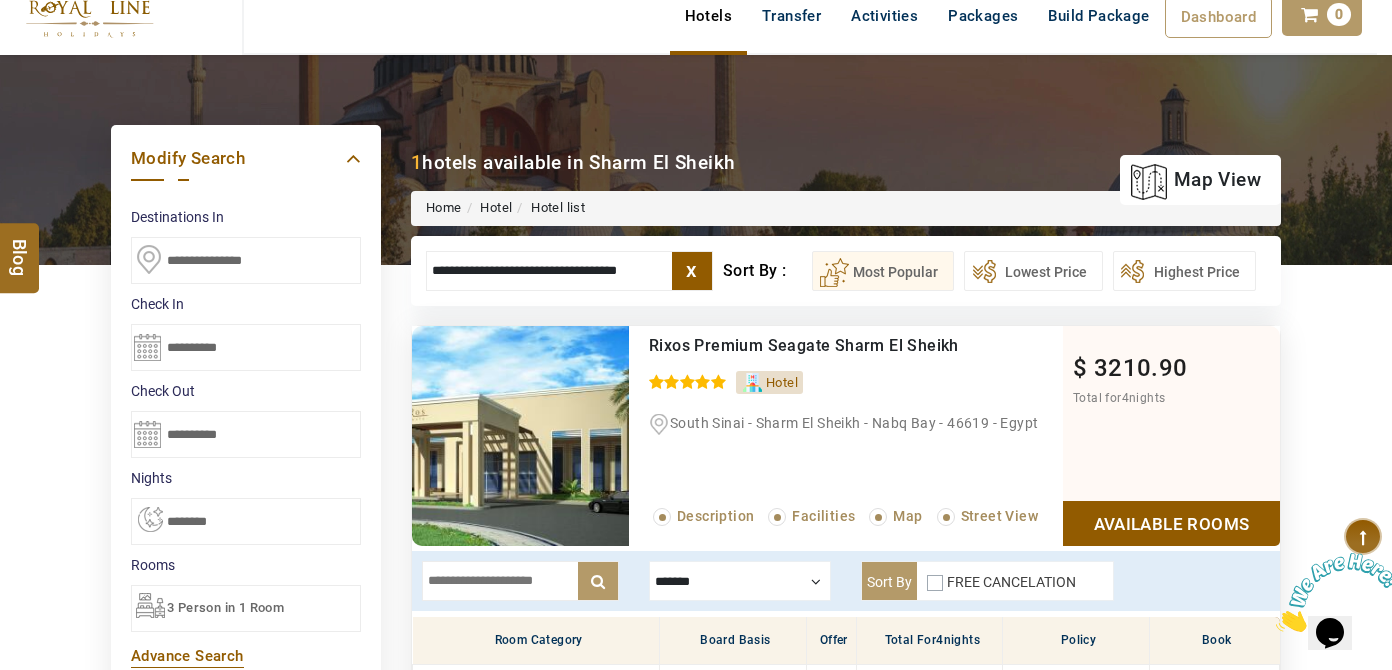 scroll, scrollTop: 0, scrollLeft: 0, axis: both 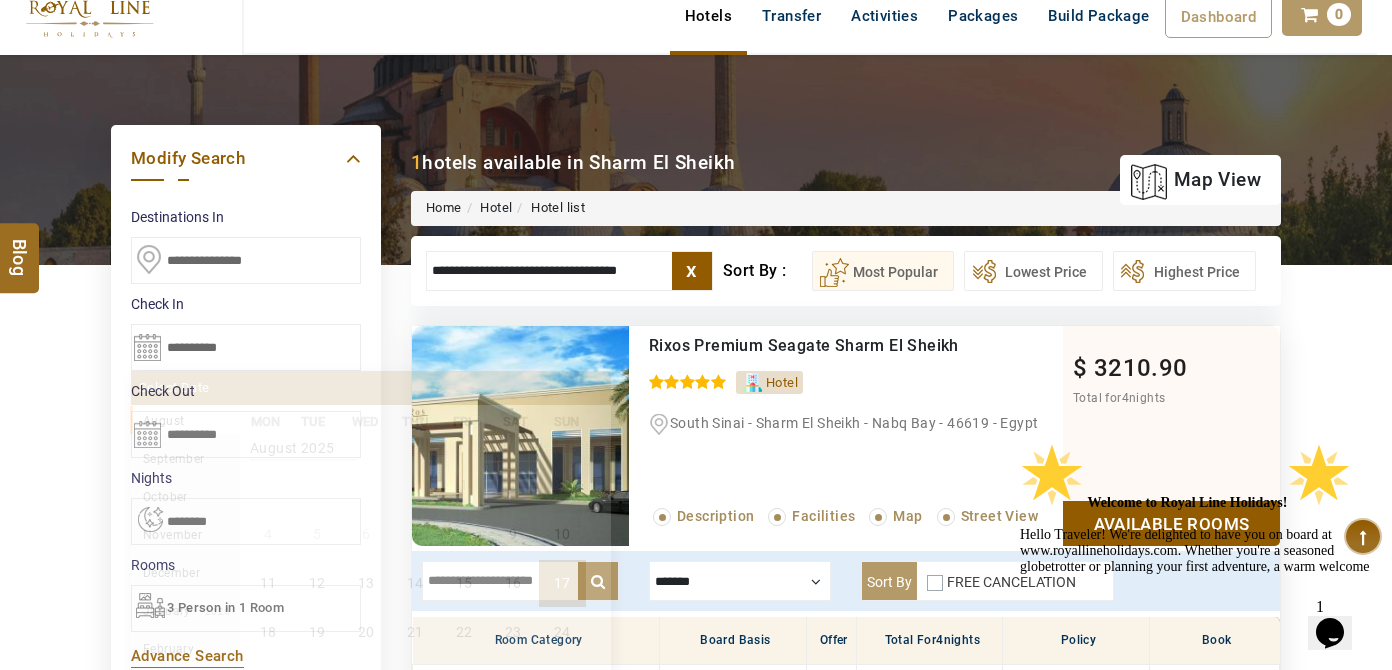 click on "**********" at bounding box center [246, 347] 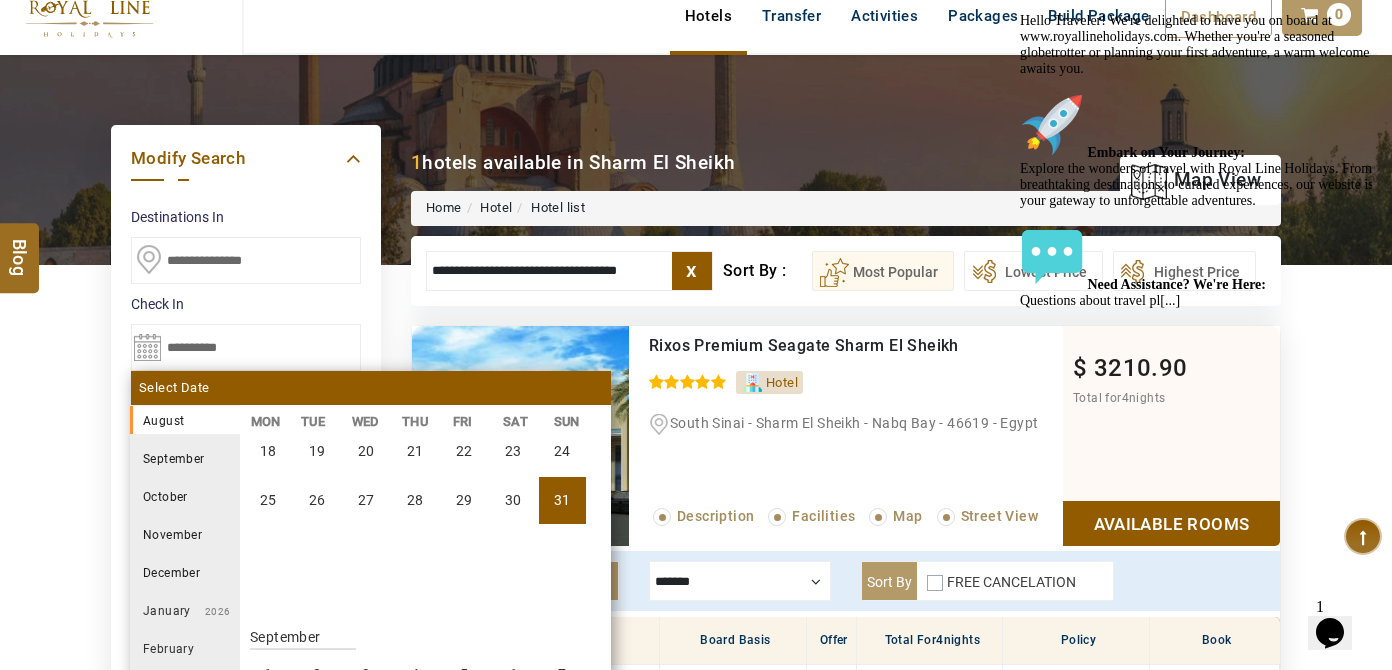 scroll, scrollTop: 0, scrollLeft: 0, axis: both 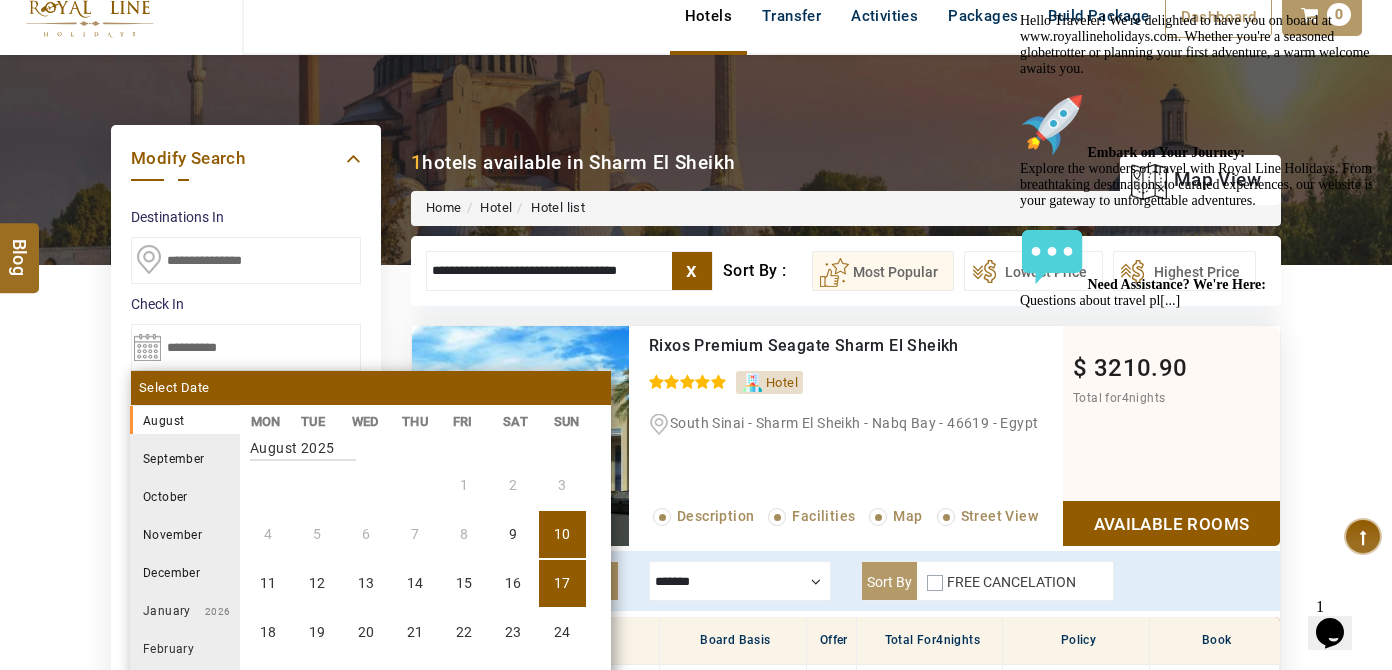 click on "10" at bounding box center [562, 534] 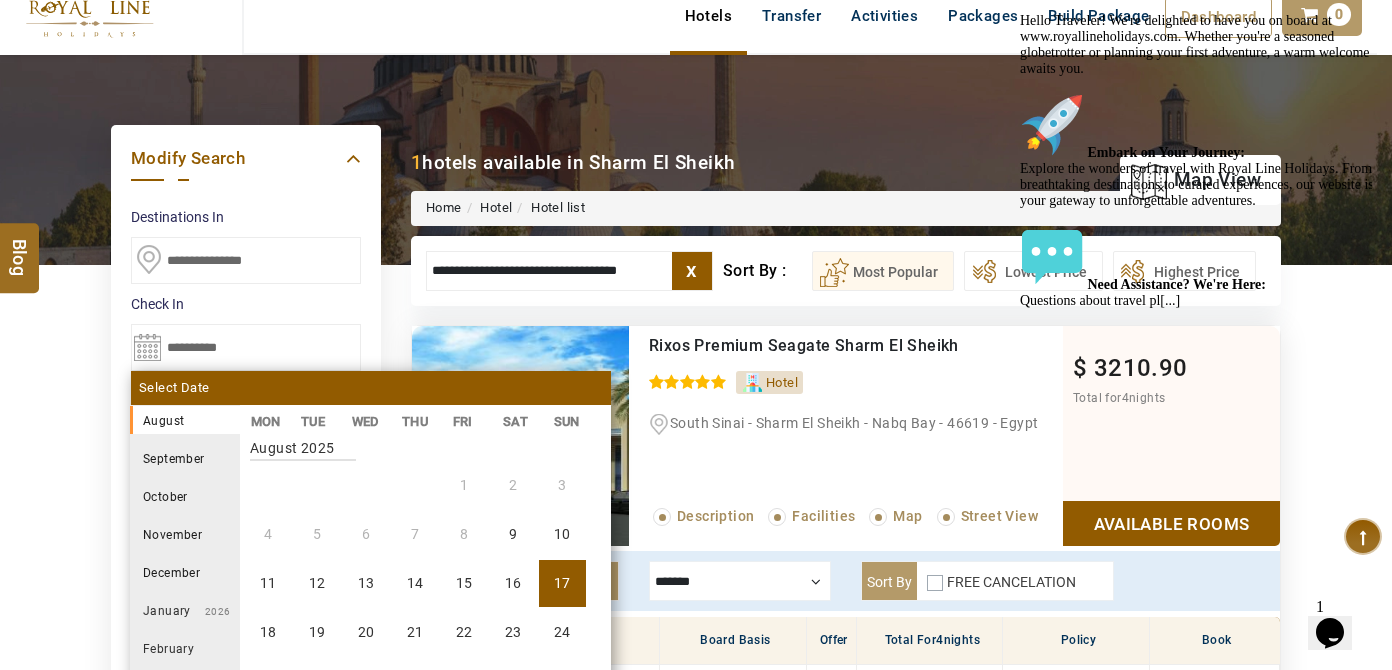 type on "**********" 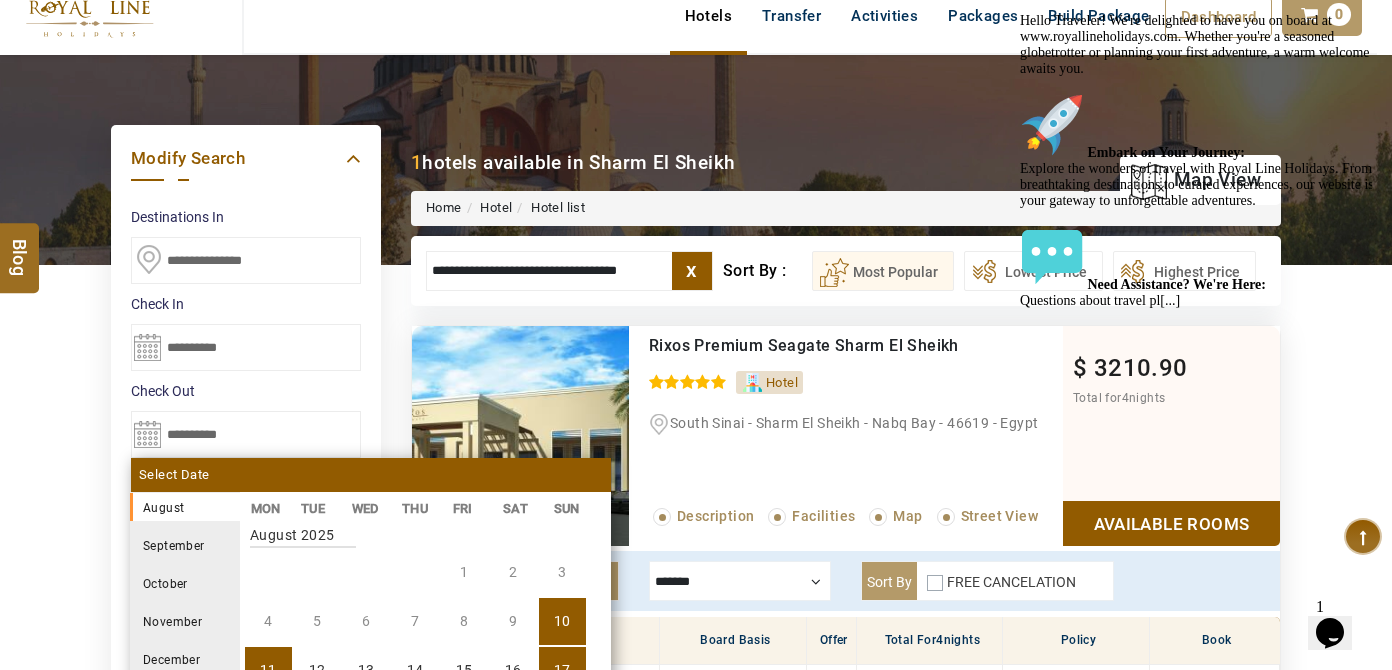 scroll, scrollTop: 90, scrollLeft: 0, axis: vertical 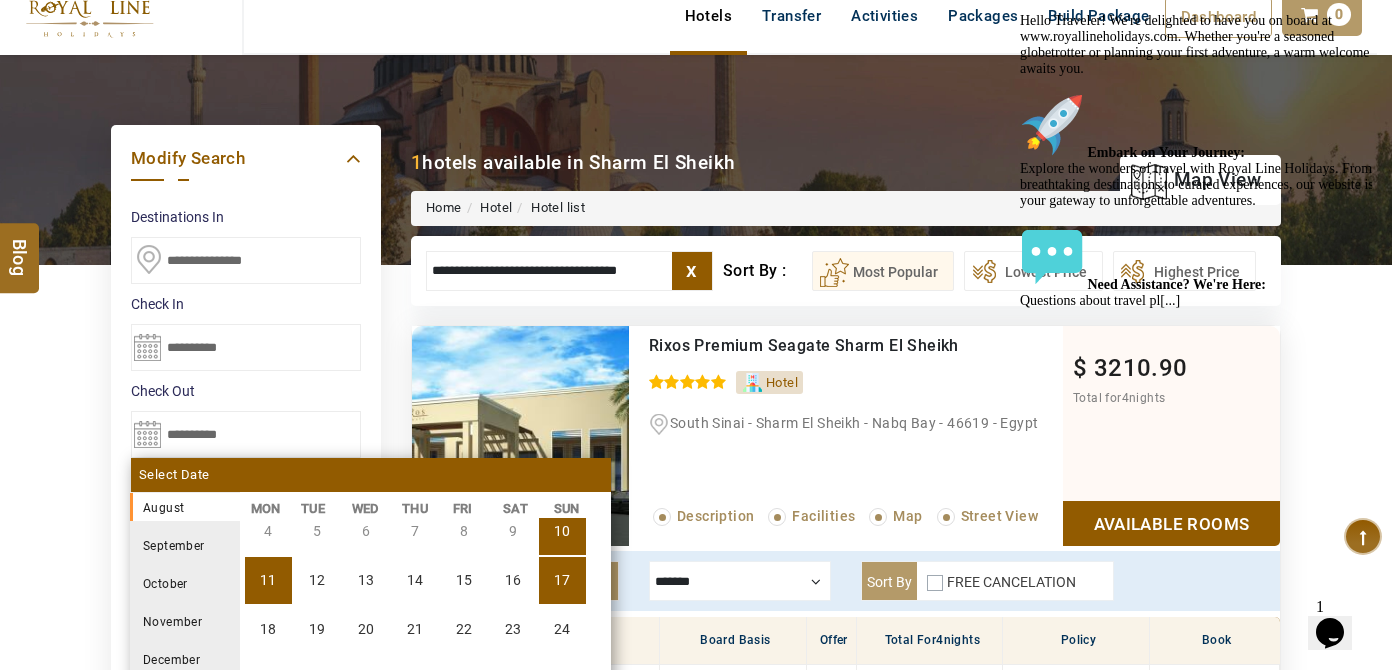 click on "17" at bounding box center [562, 580] 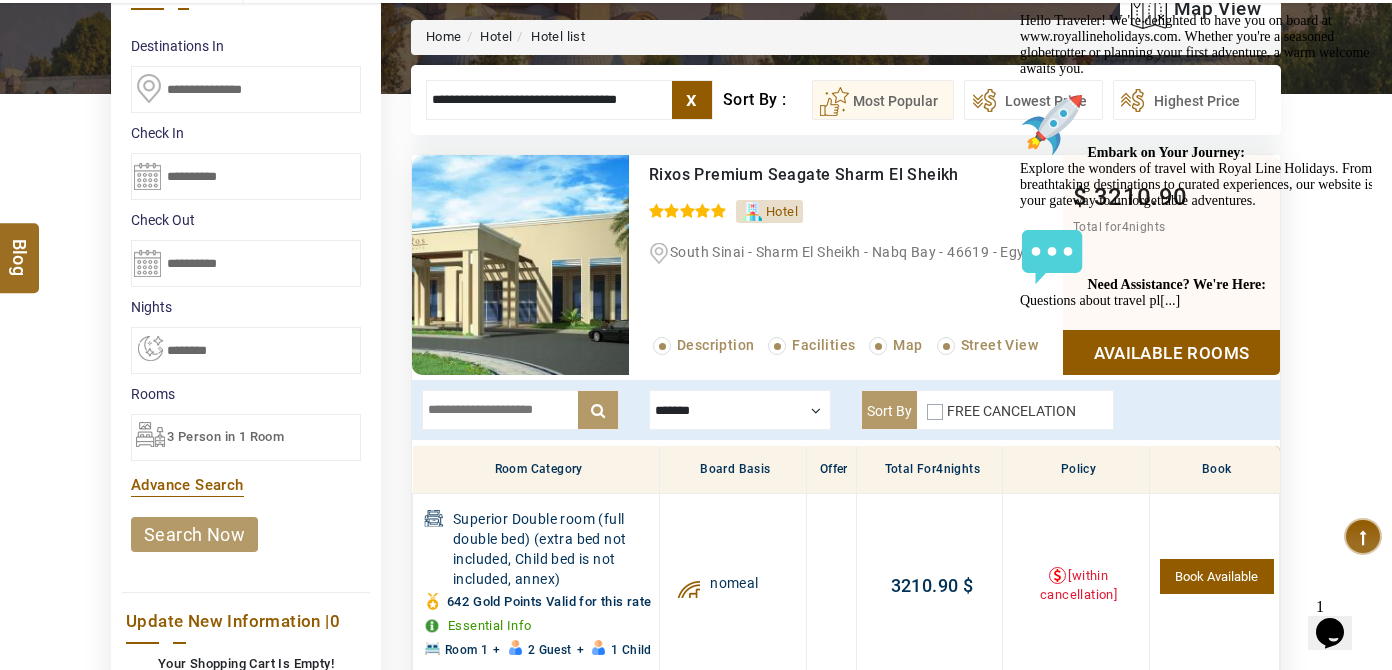 scroll, scrollTop: 288, scrollLeft: 0, axis: vertical 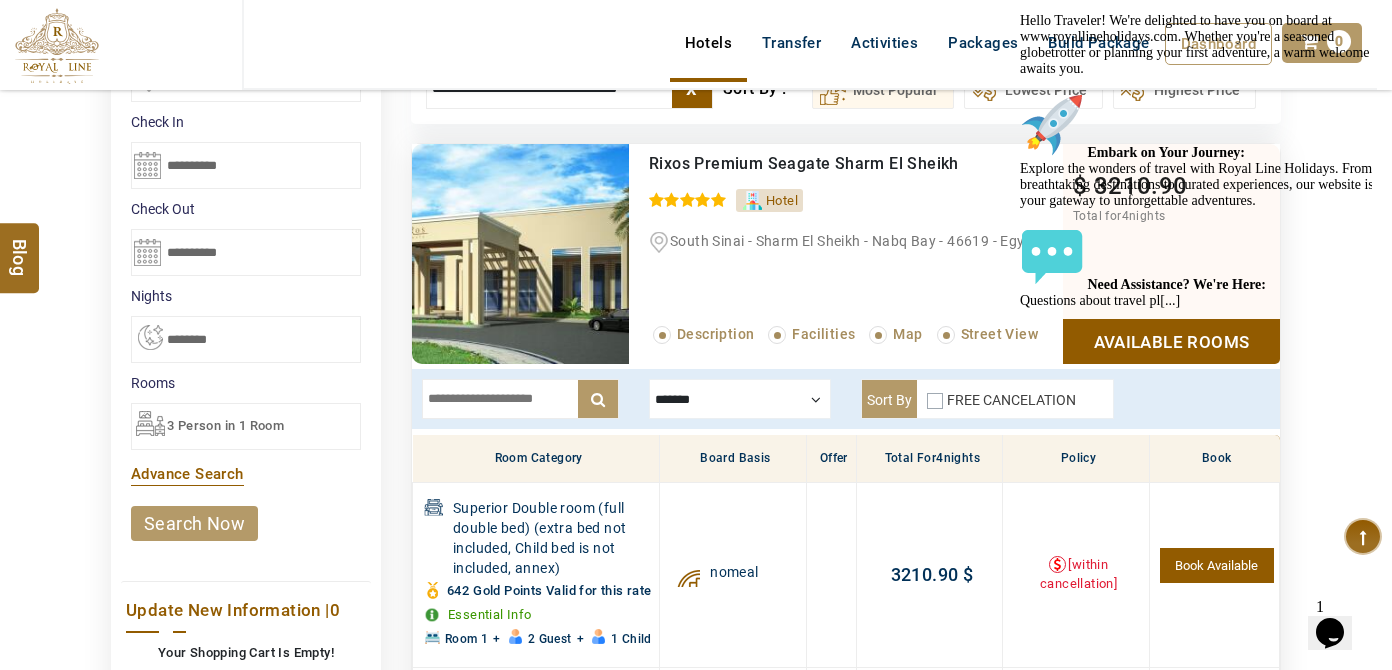 click on "search now" at bounding box center [194, 523] 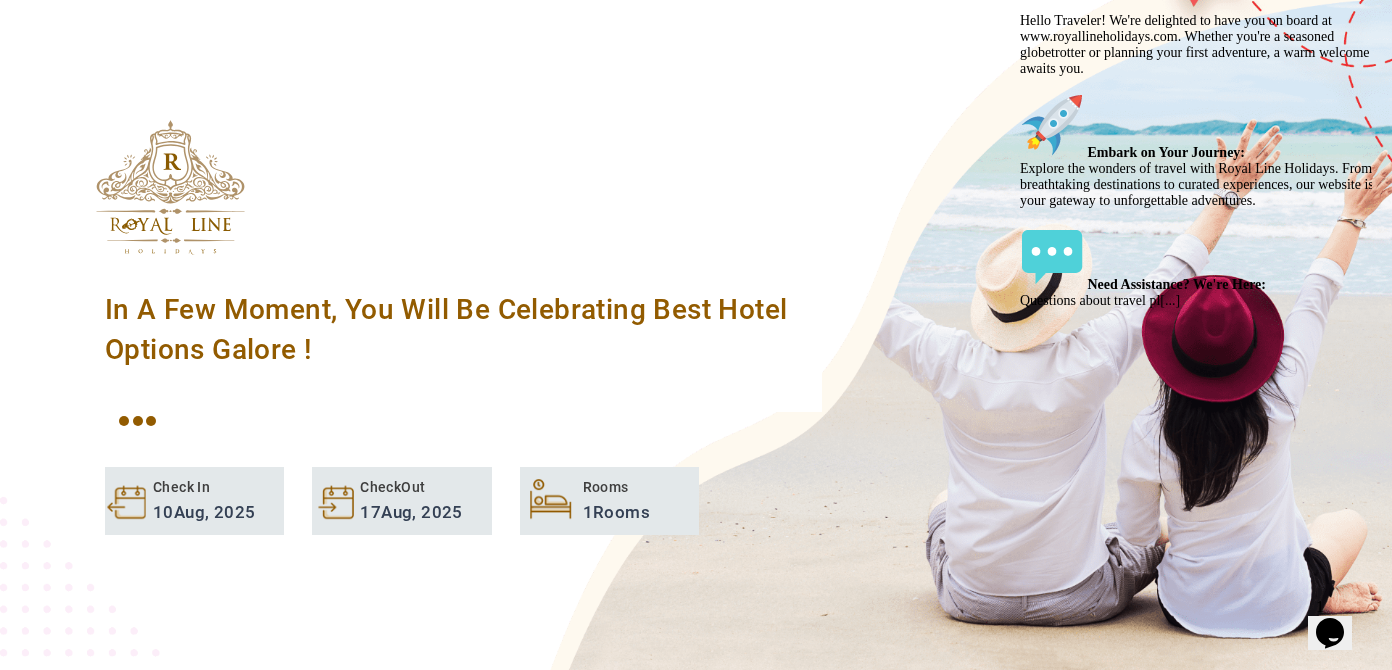 click at bounding box center (1020, -71) 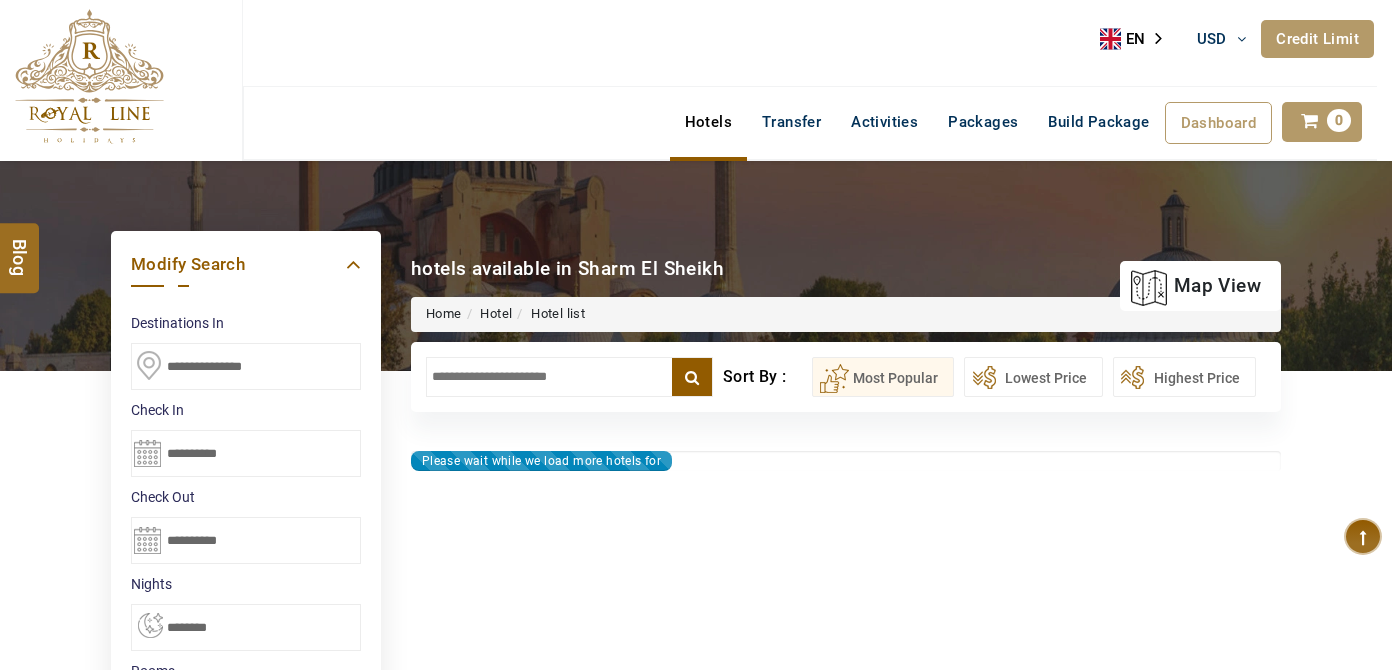 select on "*" 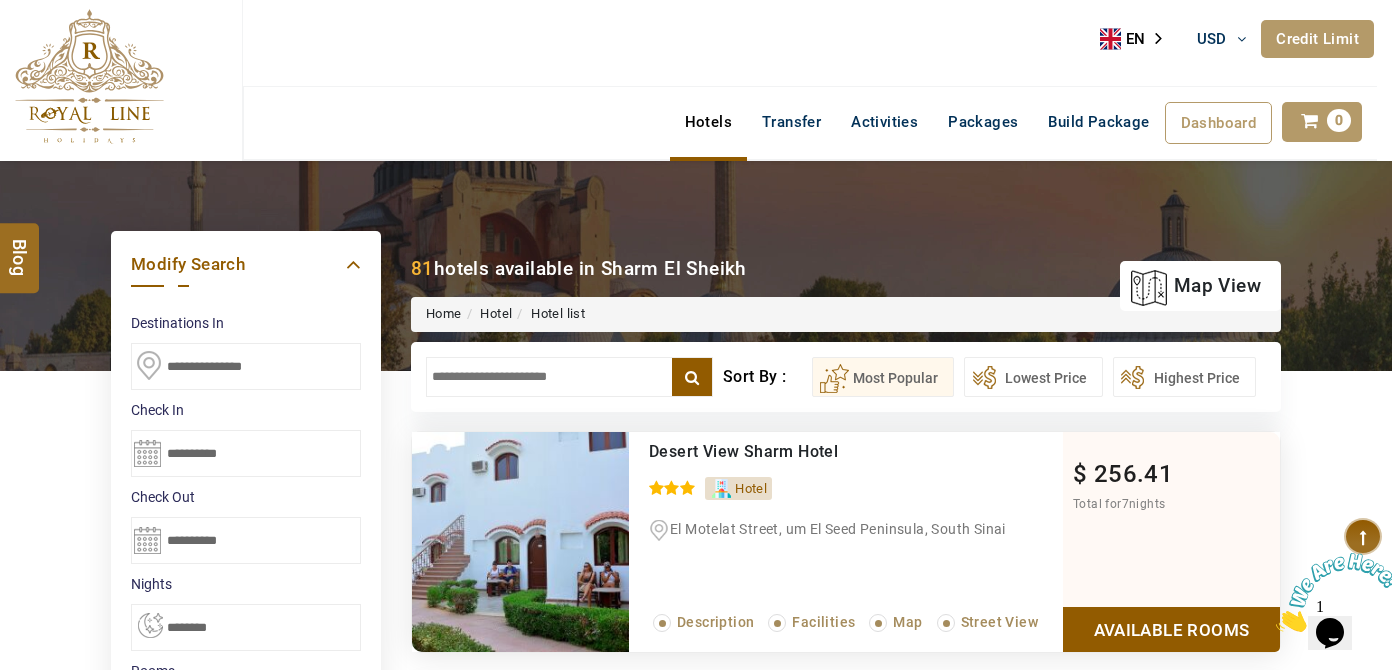 scroll, scrollTop: 0, scrollLeft: 0, axis: both 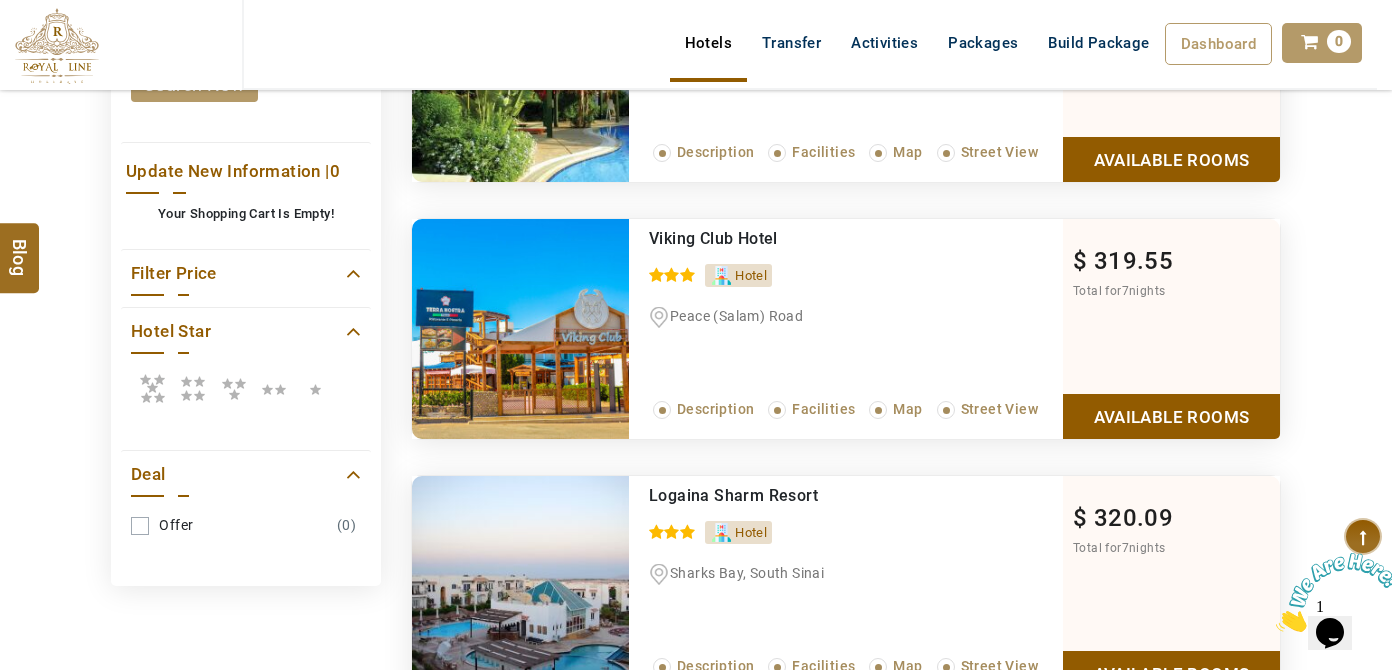 click at bounding box center (152, 388) 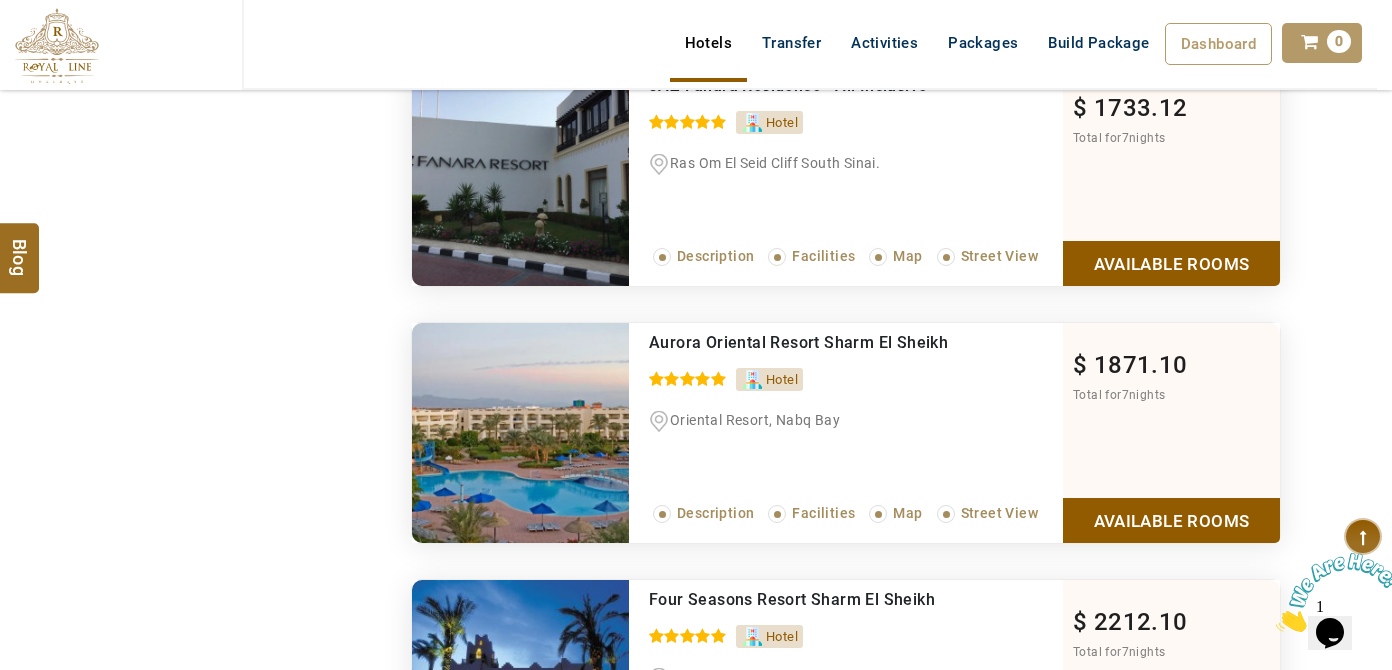 scroll, scrollTop: 1363, scrollLeft: 0, axis: vertical 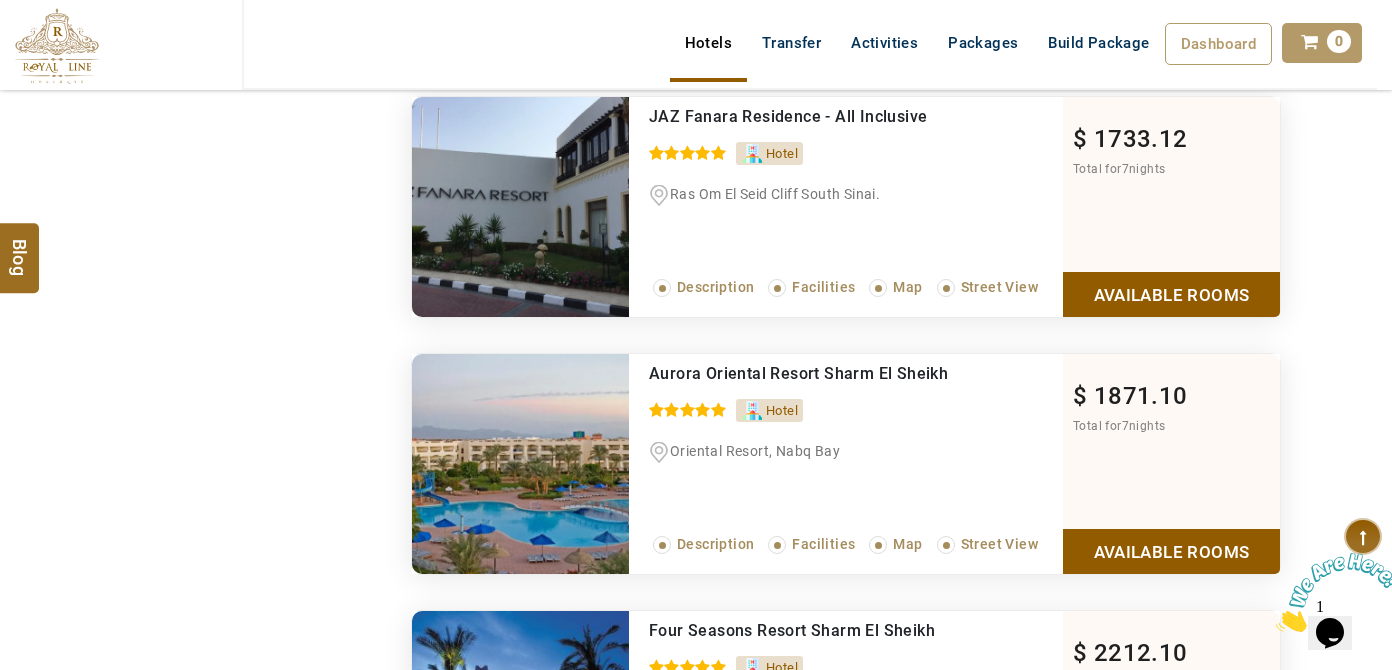click on "Available Rooms" at bounding box center [1171, 294] 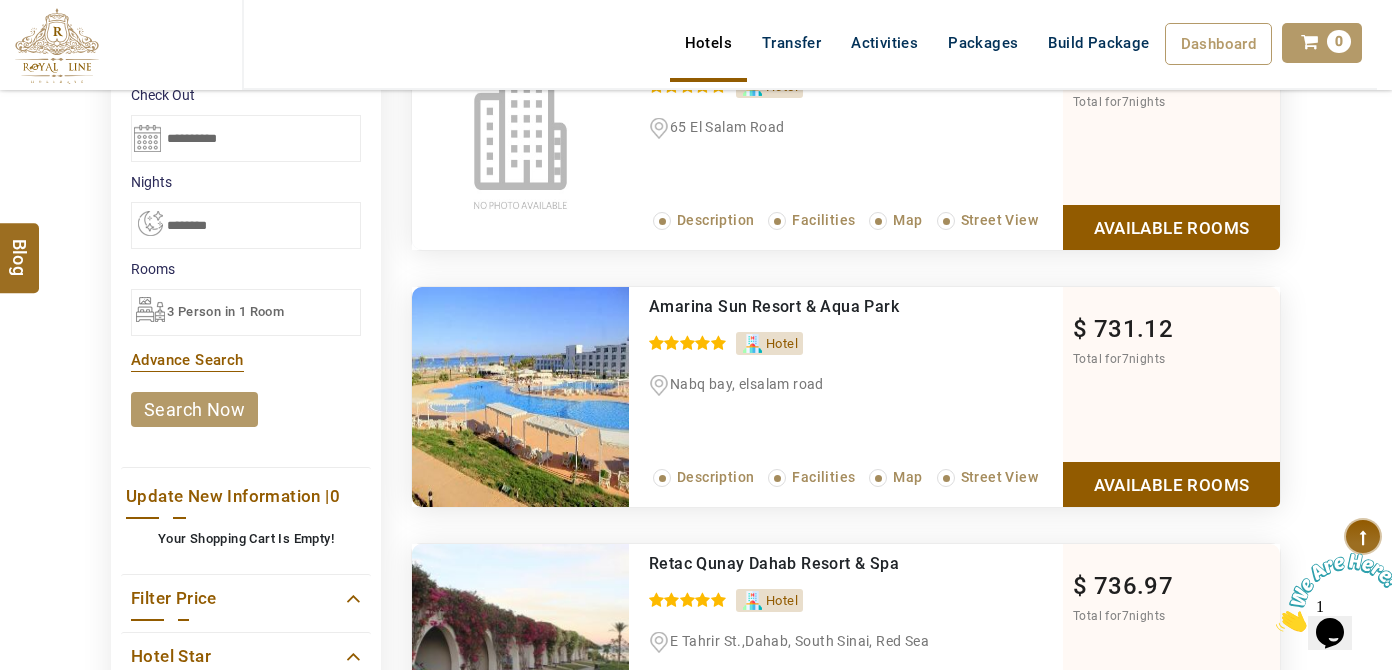 scroll, scrollTop: 400, scrollLeft: 0, axis: vertical 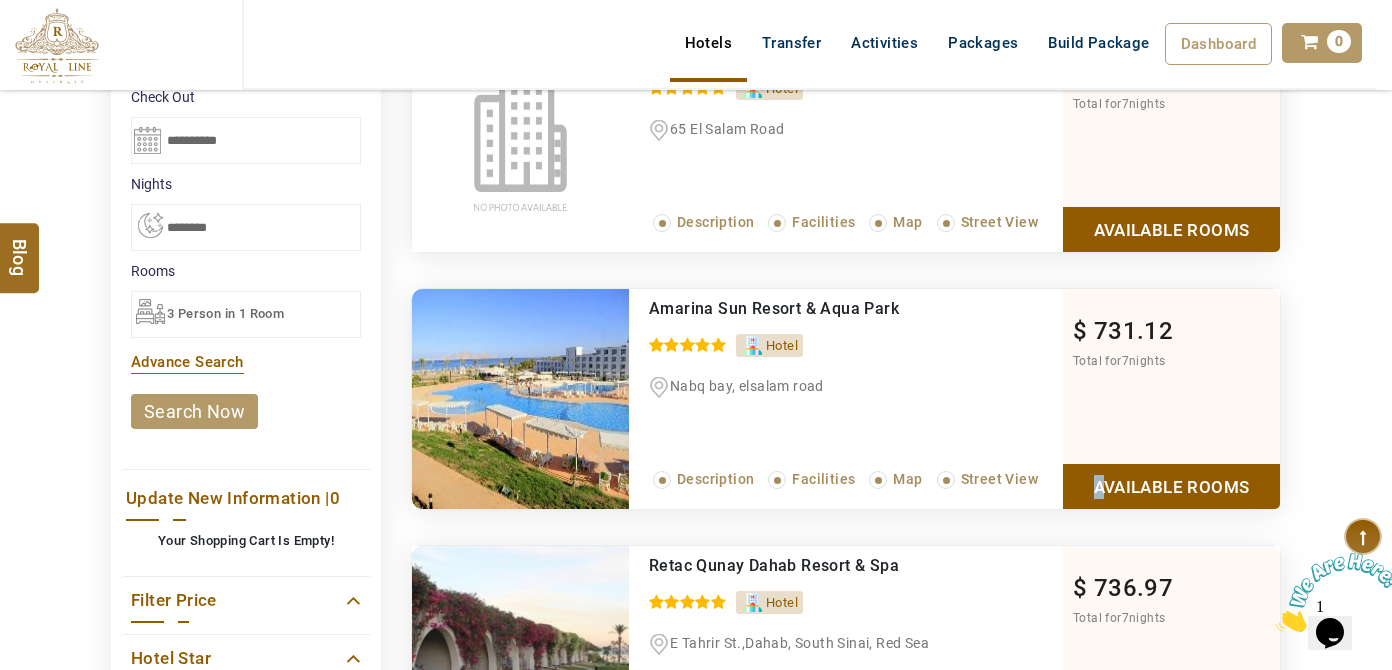 click on "Available Rooms" at bounding box center (1171, 486) 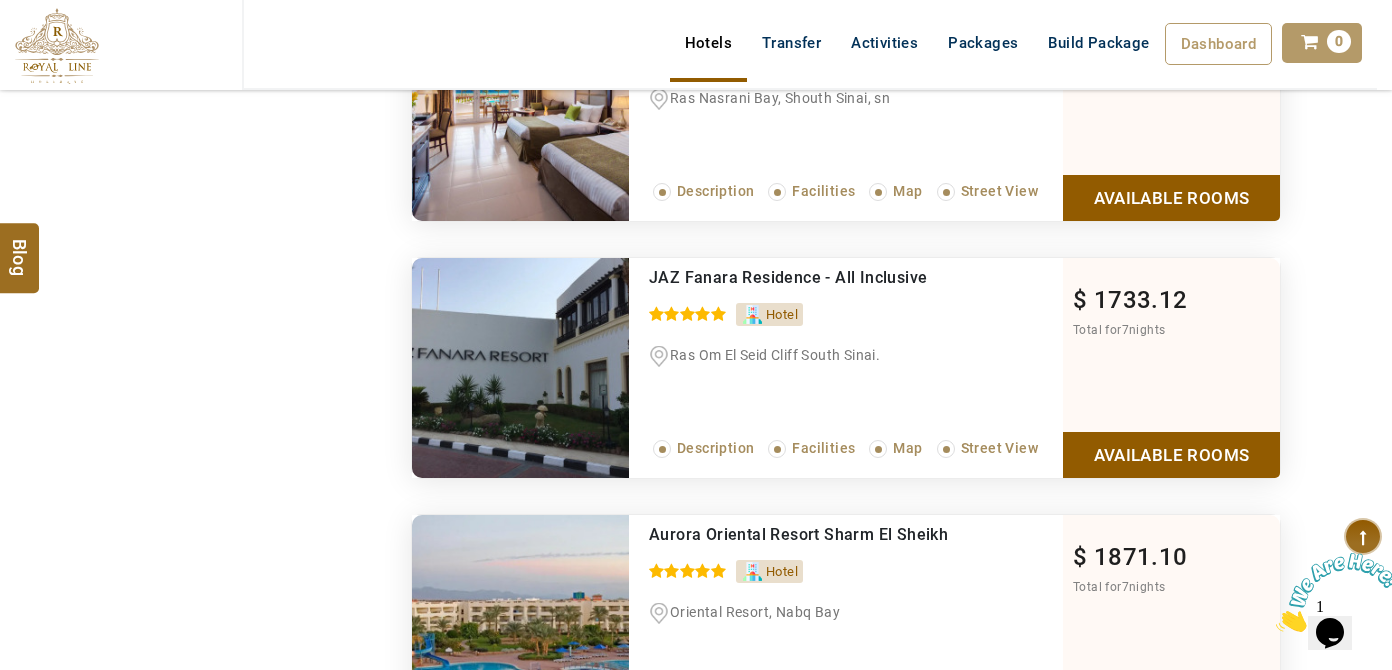 scroll, scrollTop: 2272, scrollLeft: 0, axis: vertical 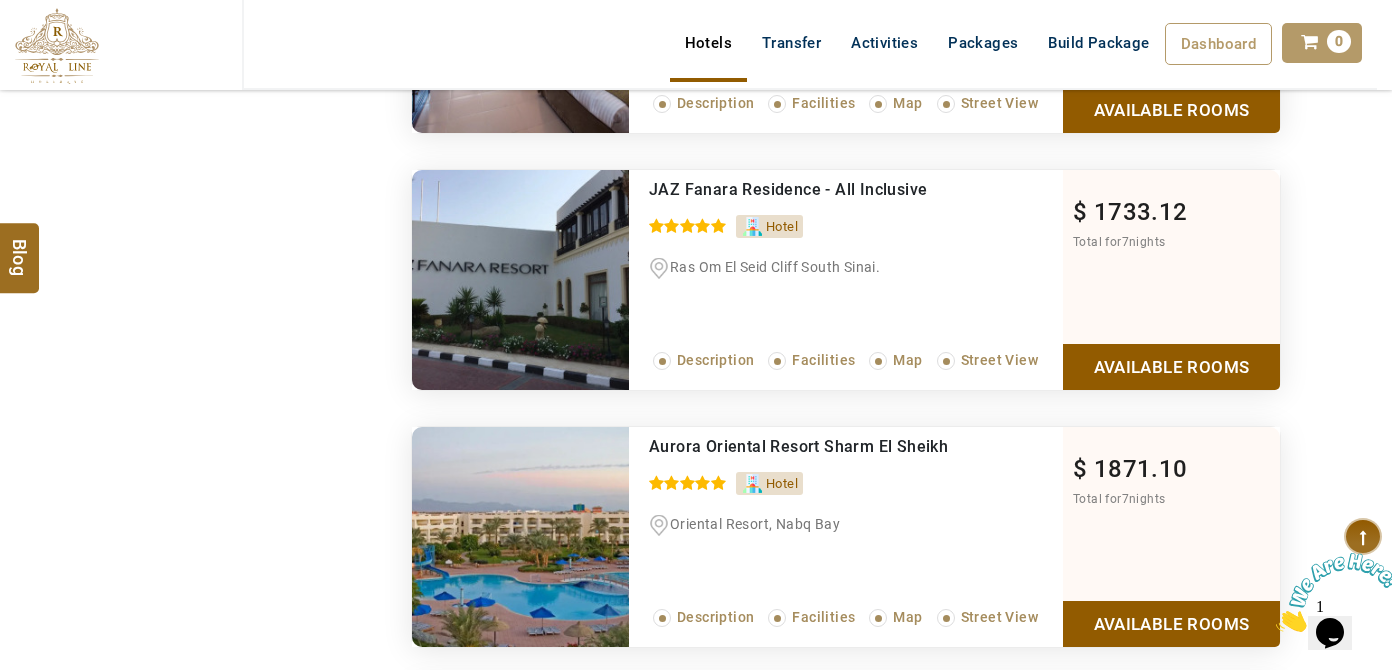 click on "Recommended Amarina Star Resort & Aqua Park 0 / 5 Hotel 65 El Salam Road Read More... Description   Facilities Map Street View $   662.35 Total for  7  nights Available Rooms Please wait while we load more rooms for you Recommended Amarina Sun Resort & Aqua Park 0 / 5 Hotel Nabq bay, elsalam road Read More... Description   Facilities Map Street View $   731.12 Total for  7  nights Available Rooms Please wait while we load more rooms for you x  ******* All Inclusive including selected soft drinks all-inclusive (food/beverages/snacks),free self parking Sort By FREE CANCELATION Room Category  Board Basis Offer Total for  7  nights Policy Book  [1]Twin/Double Room - Garden View(All inclusive) 146 Essential Info Room    1 + 2 Guest     + 1 Child     All inclusive 0.00 $ 731.12 $ 731.12 $ Book Available
STANDARD GARDEN VIEW ROOM 147 Essential Info Room    1 + 2 Guest     + 1 Child     ALL INCL [Non Refundable] 0.00 $ 733.74 $ 733.74 $ Book Available" at bounding box center [846, -83] 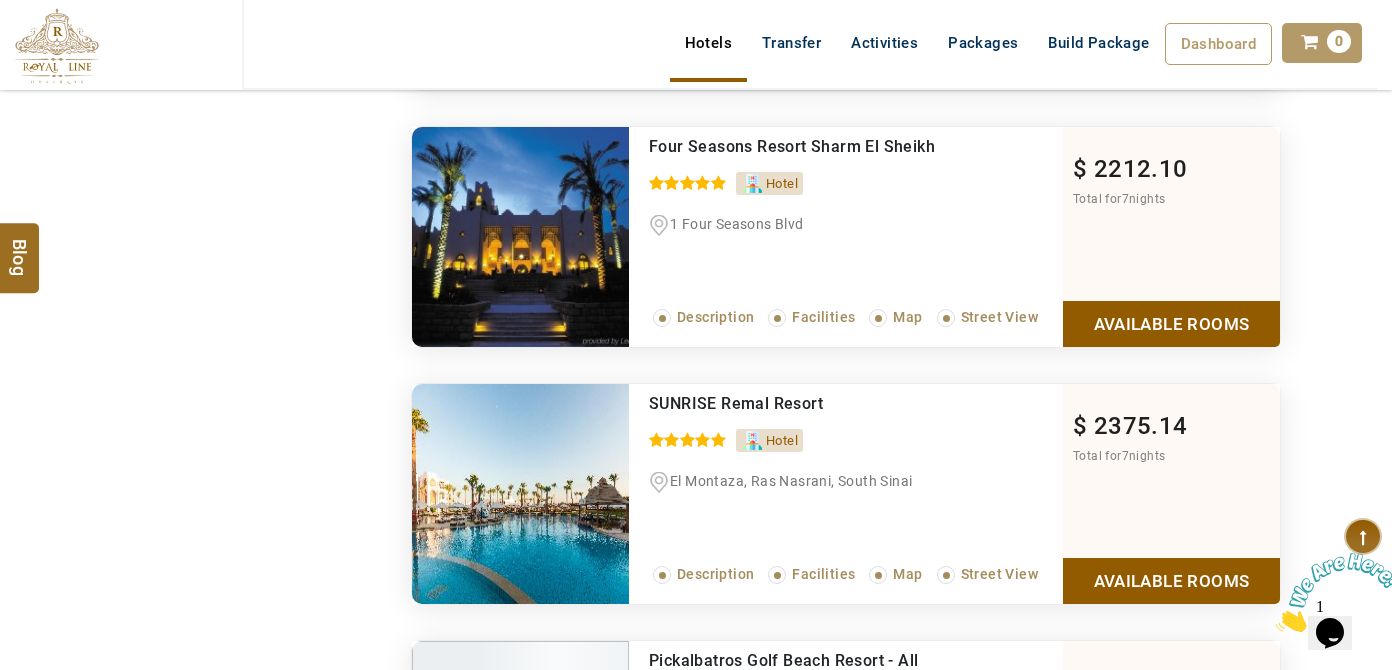 scroll, scrollTop: 2496, scrollLeft: 0, axis: vertical 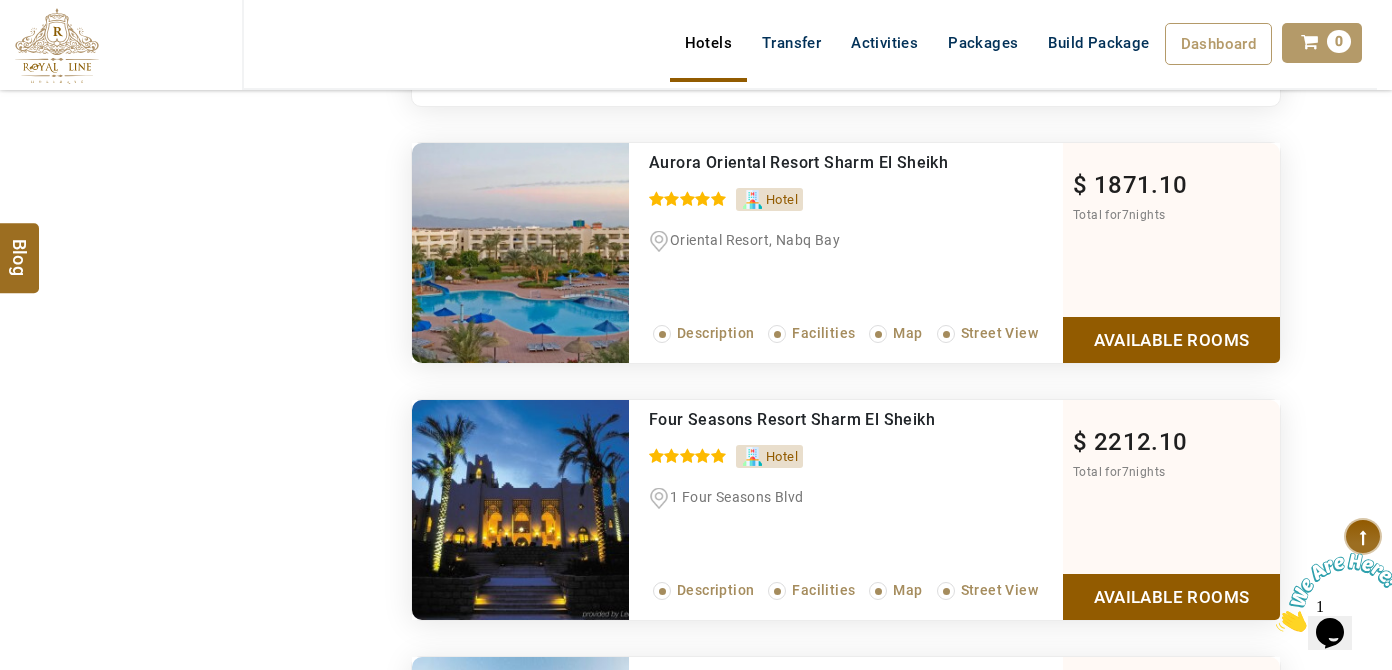click on "Available Rooms" at bounding box center [1171, 339] 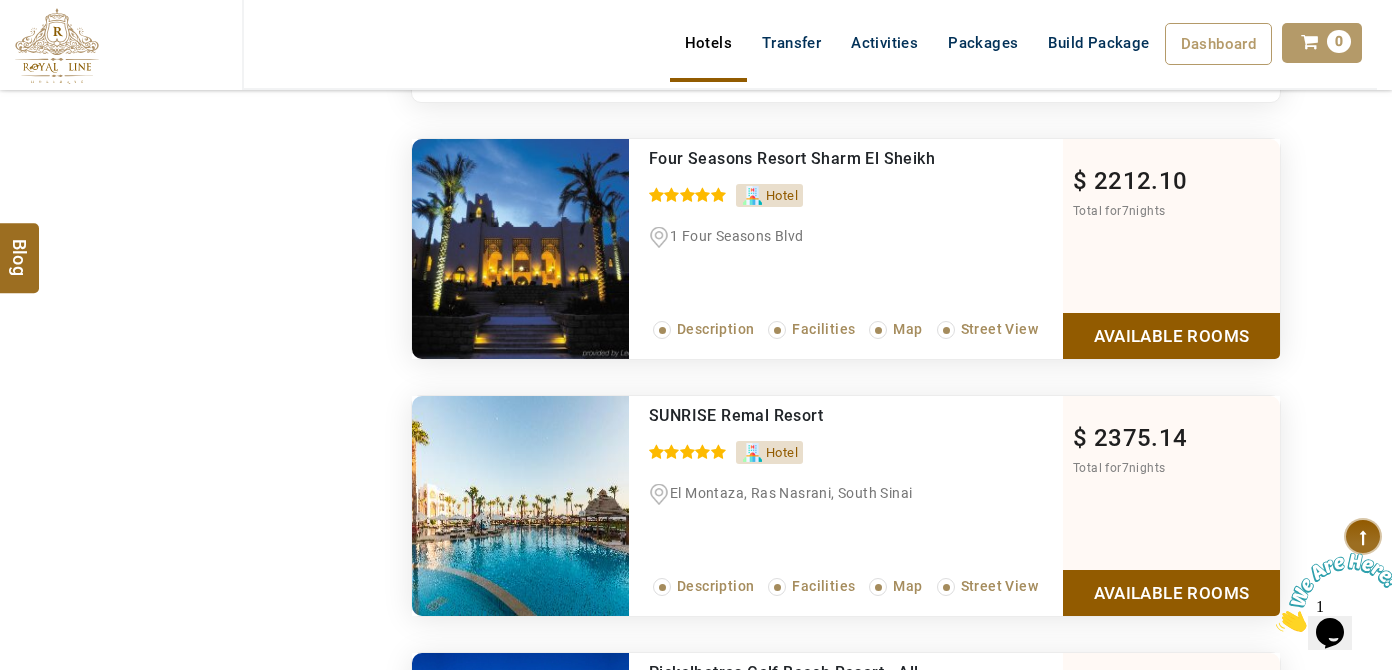 scroll, scrollTop: 3116, scrollLeft: 0, axis: vertical 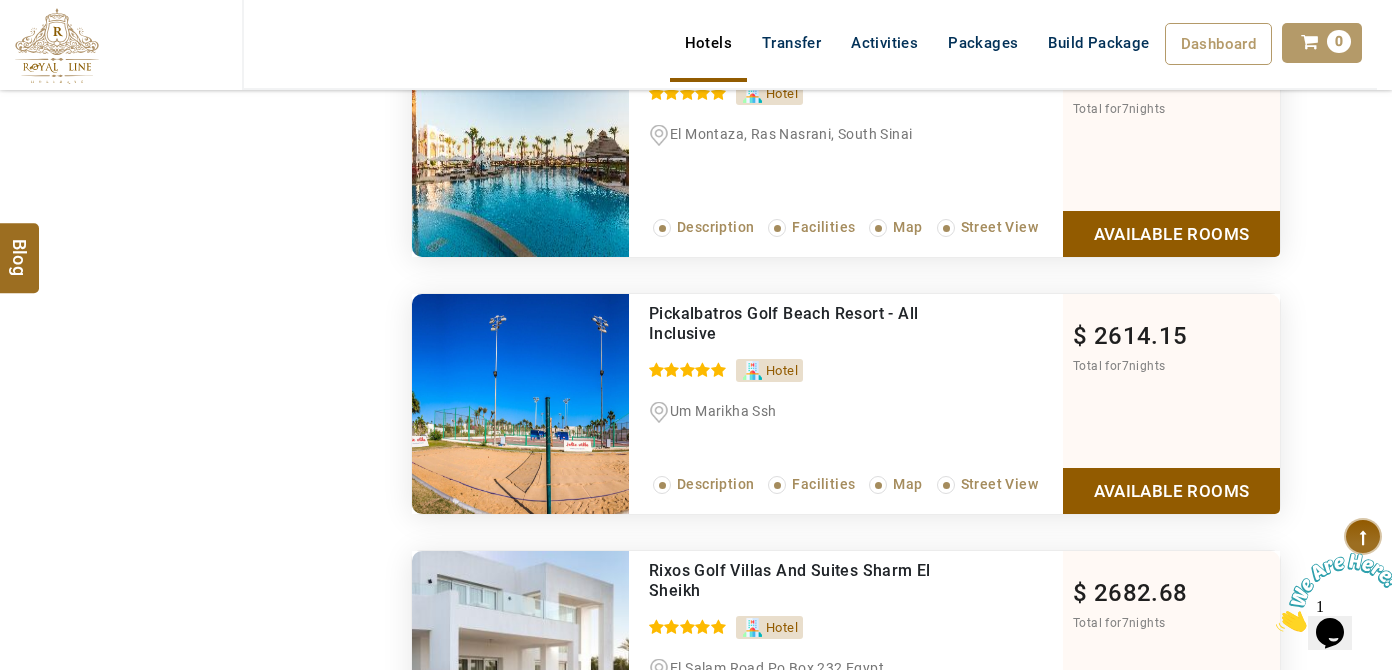 click on "Available Rooms" at bounding box center (1171, 490) 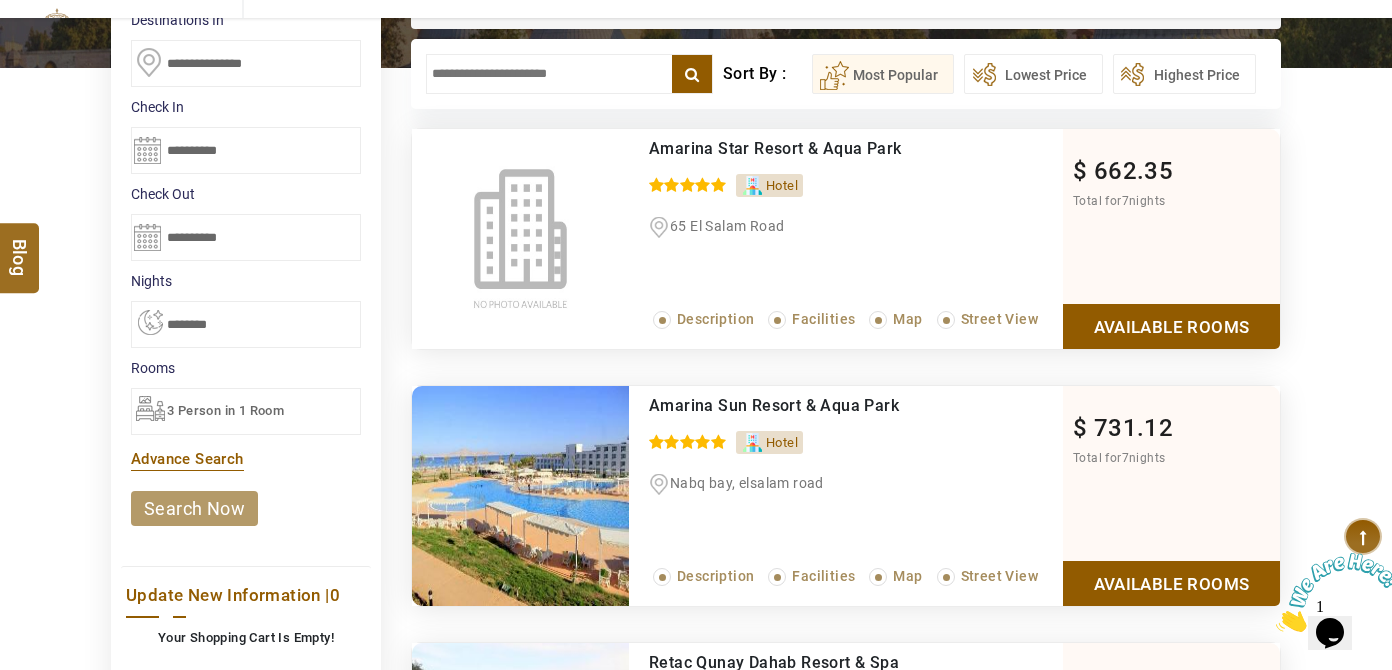 scroll, scrollTop: 363, scrollLeft: 0, axis: vertical 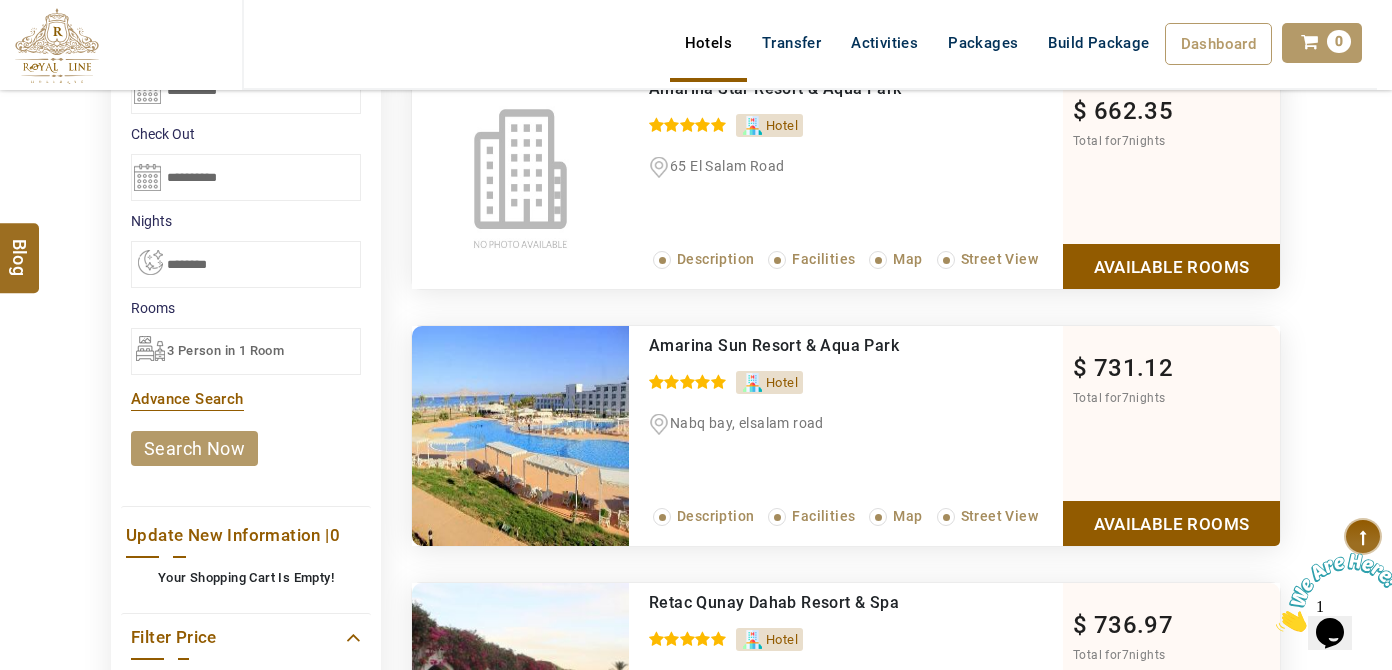 click on "3 Person in    1 Room" at bounding box center (246, 351) 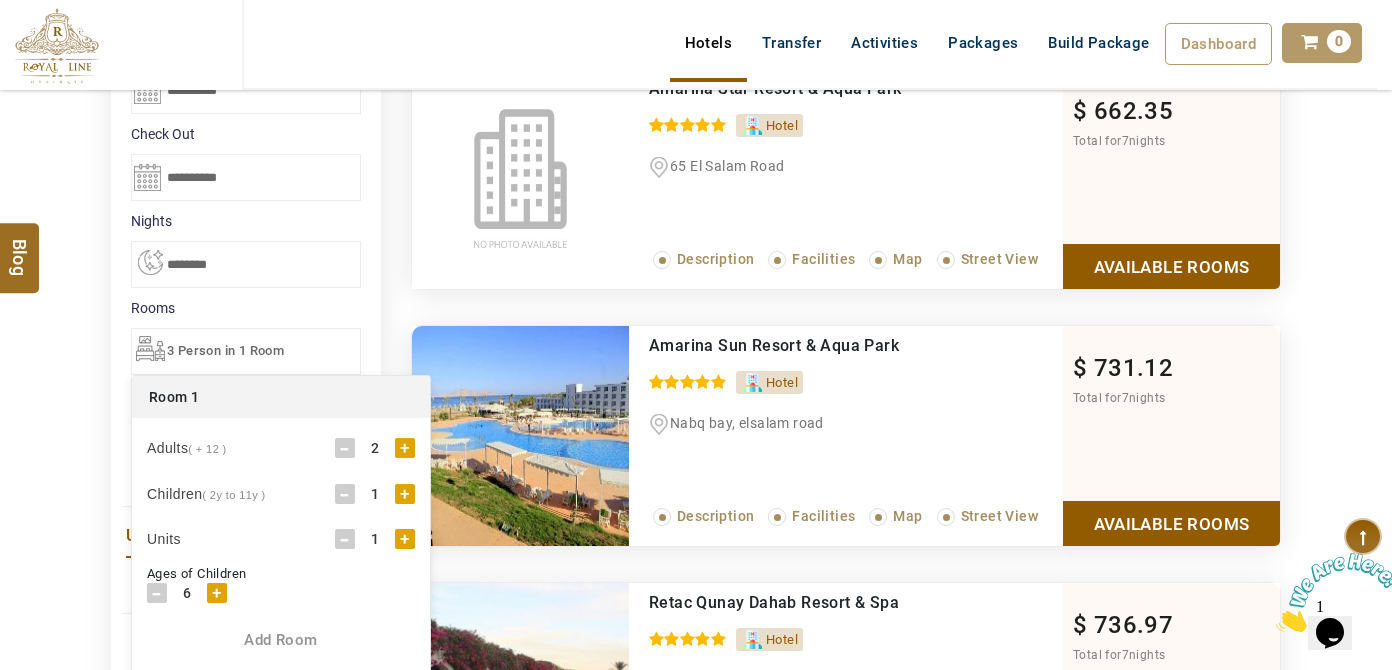 scroll, scrollTop: 636, scrollLeft: 0, axis: vertical 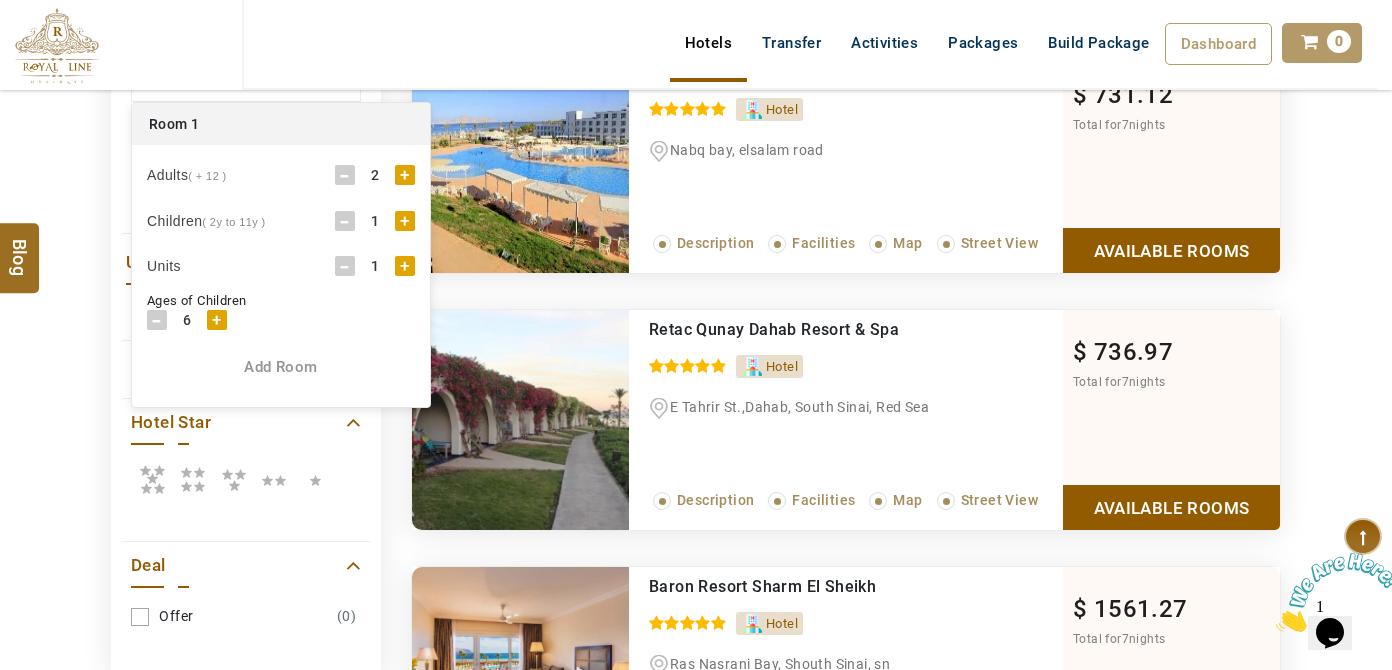 click on "-" at bounding box center (345, 221) 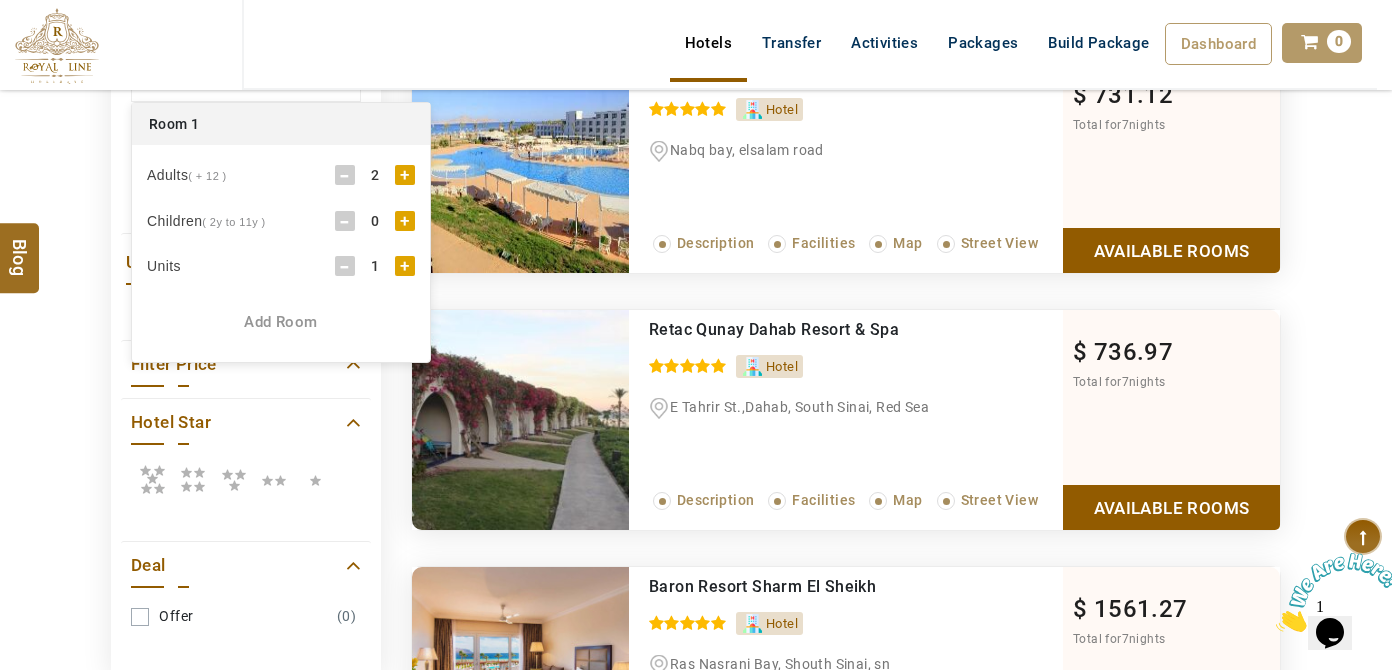 click on "Add Room" at bounding box center [281, 322] 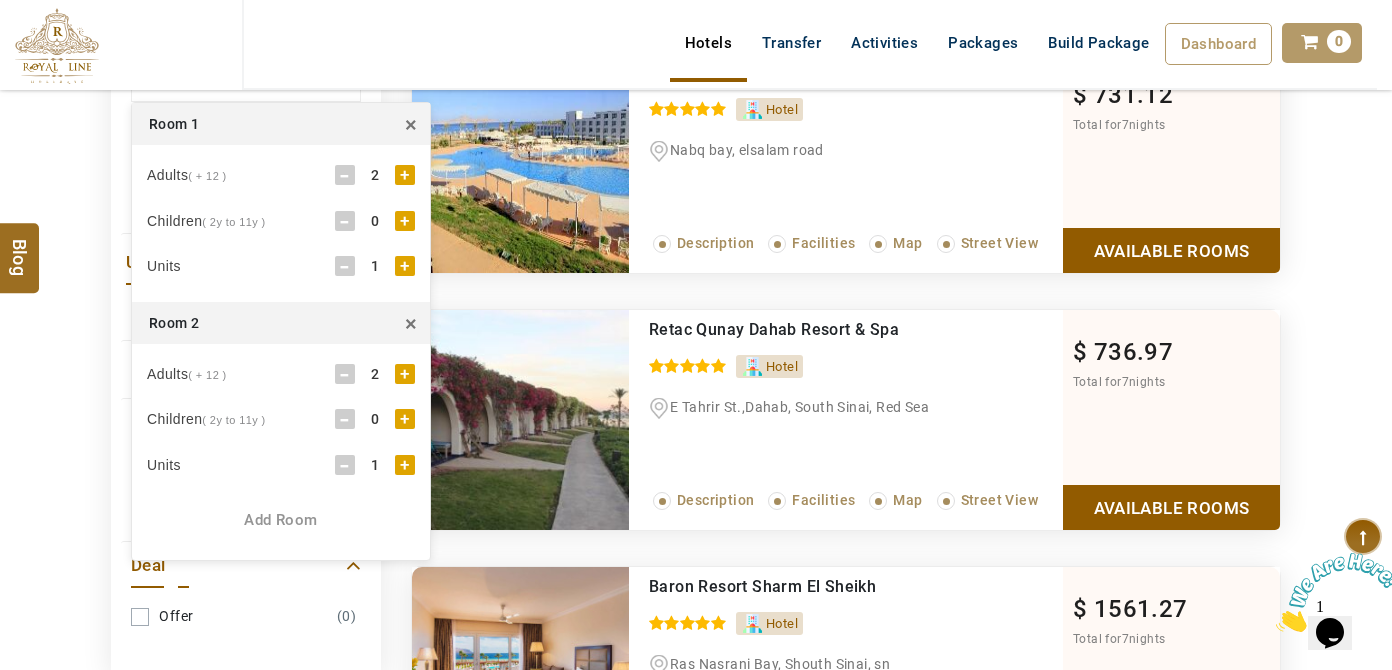 click on "-" at bounding box center [345, 374] 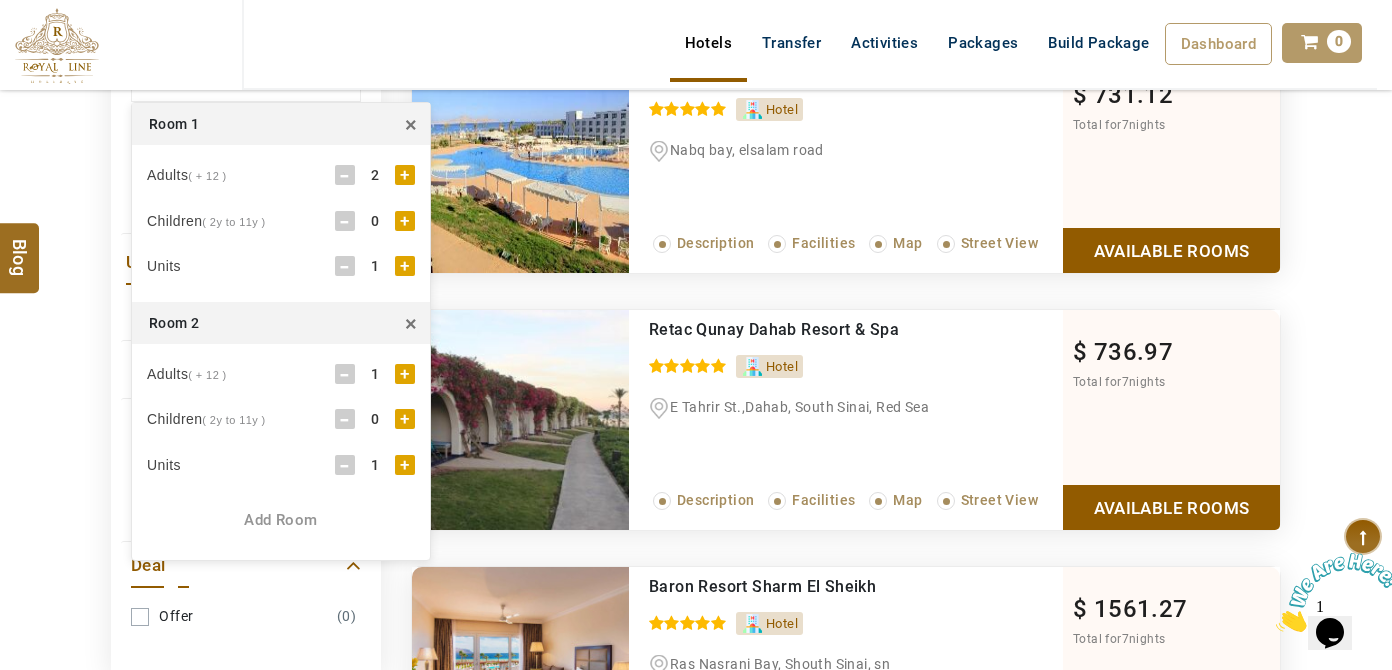 click on "Filter Price  $ 256.41 $ 74053.10" at bounding box center [246, 364] 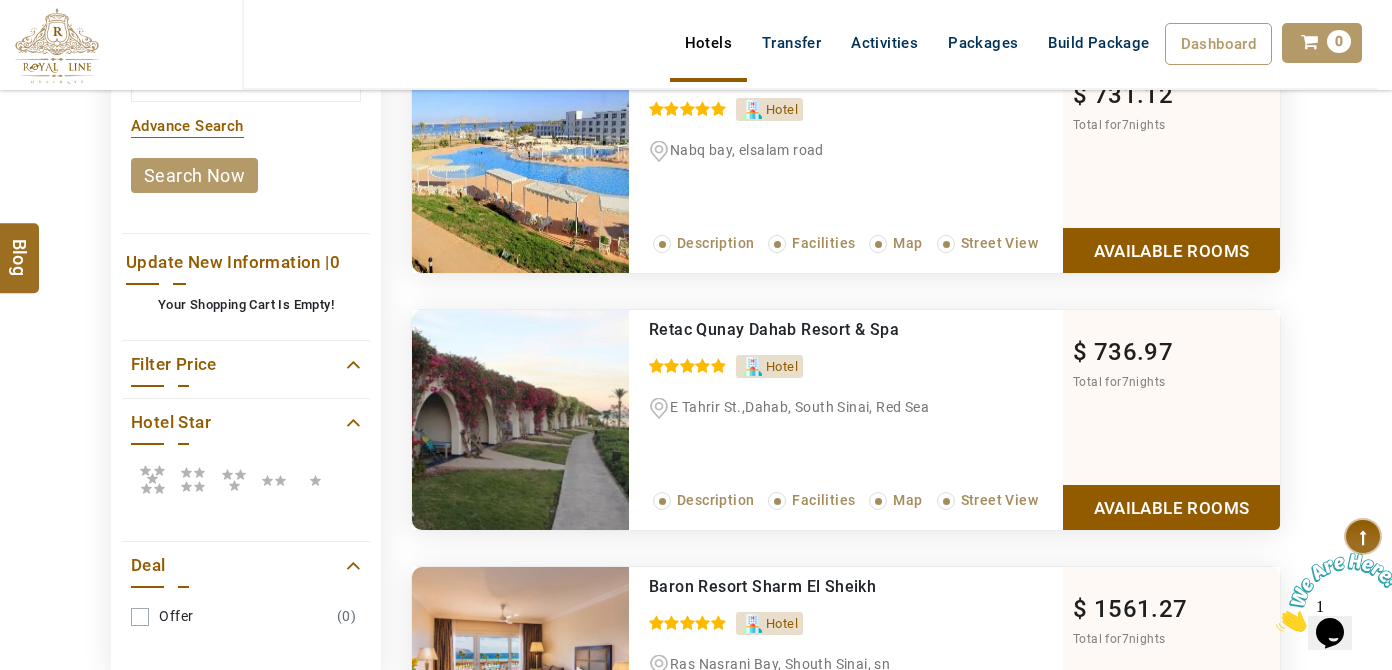click on "search now" at bounding box center (194, 175) 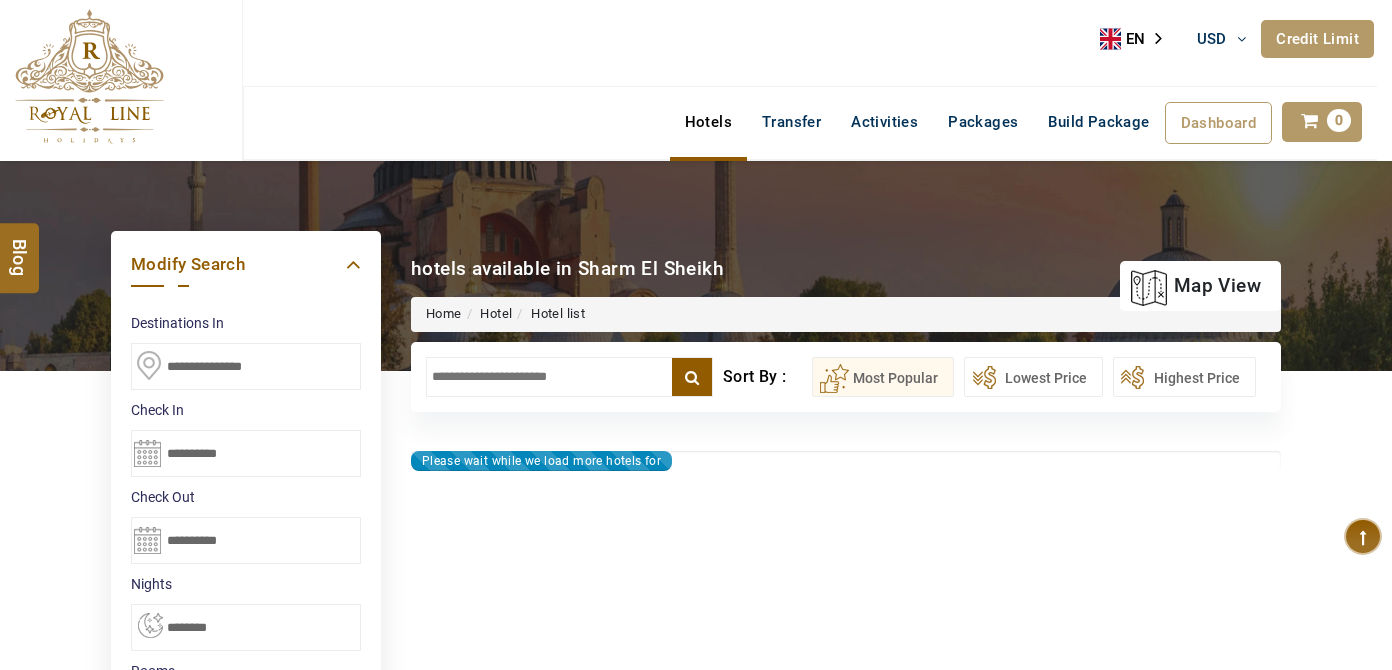 select on "*" 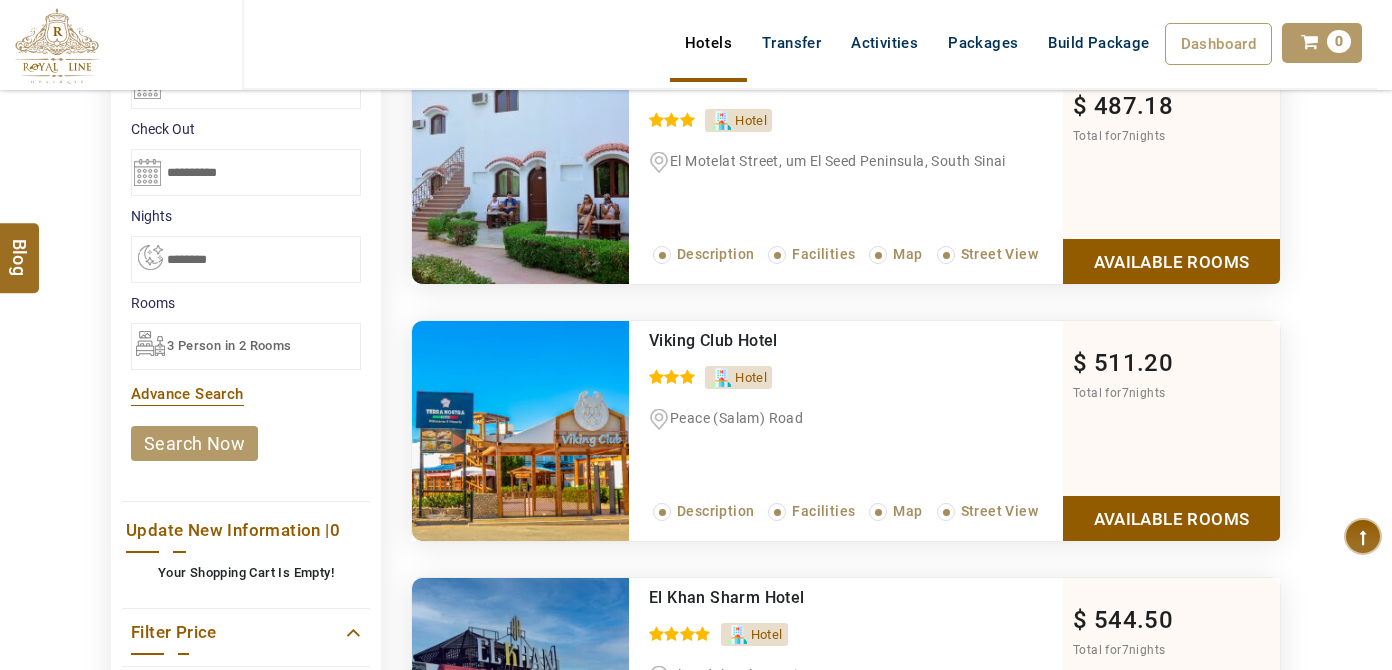 scroll, scrollTop: 545, scrollLeft: 0, axis: vertical 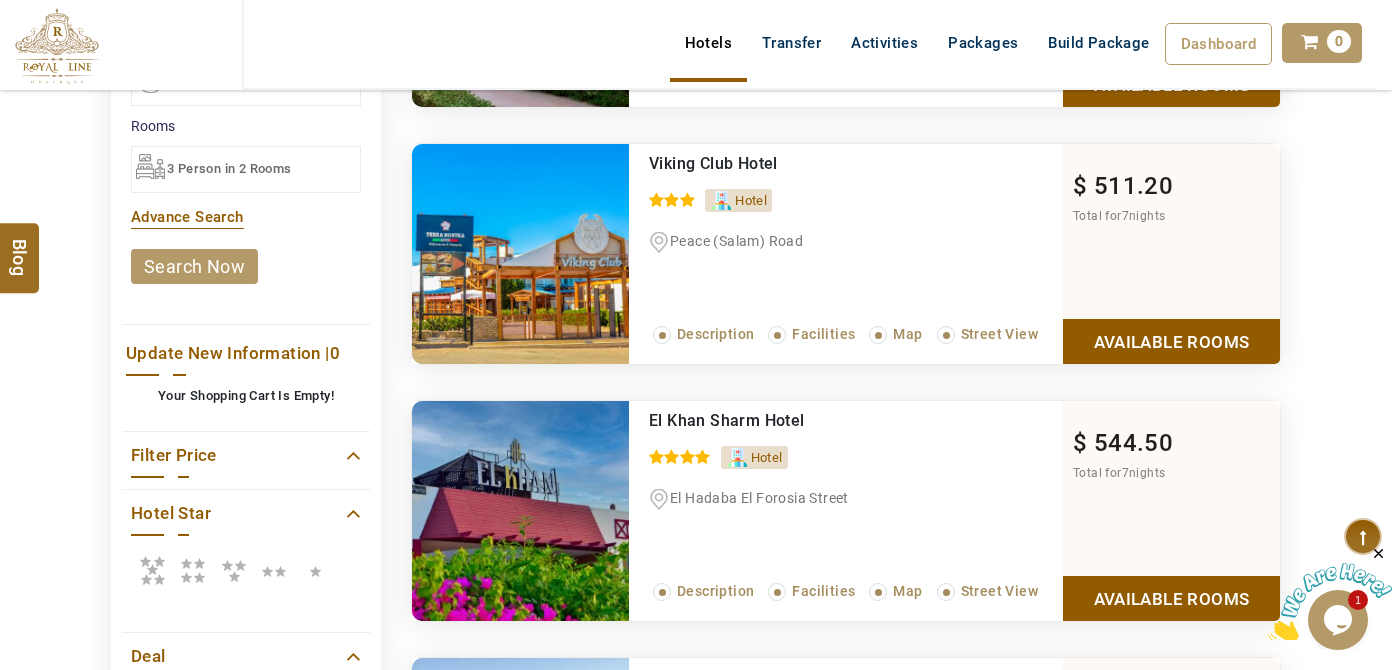 click at bounding box center [152, 570] 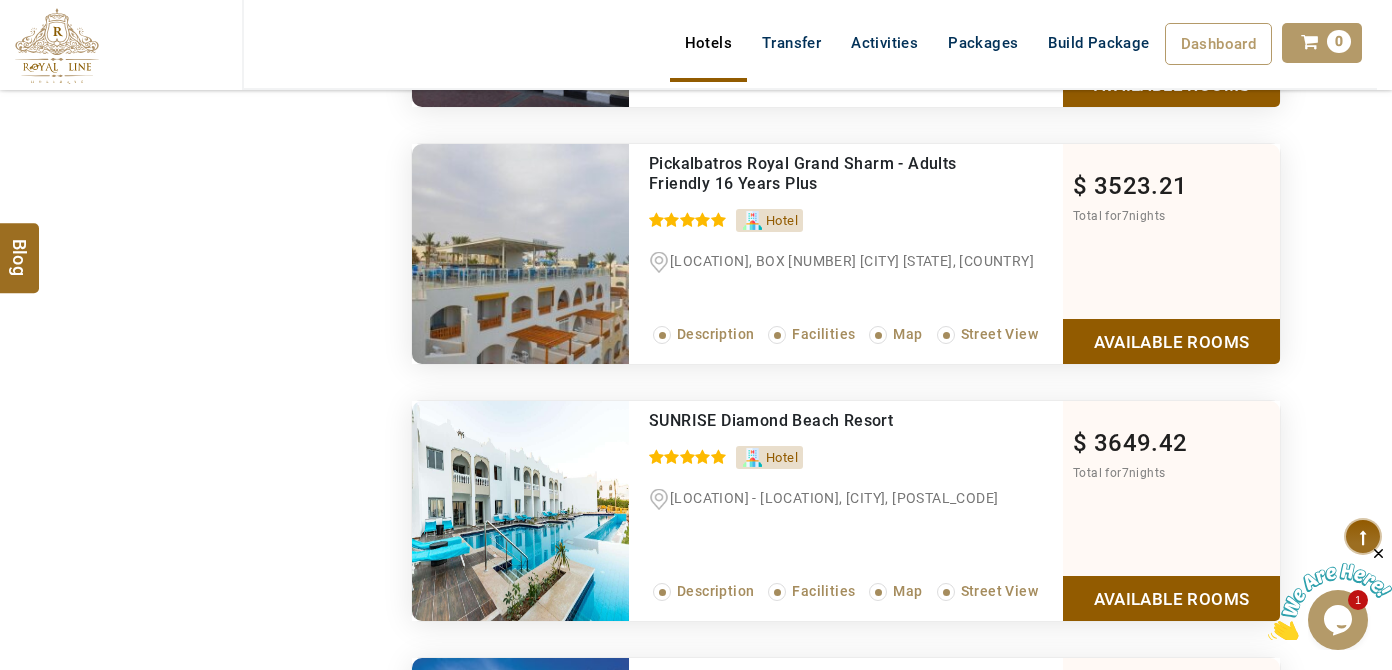 scroll, scrollTop: 2090, scrollLeft: 0, axis: vertical 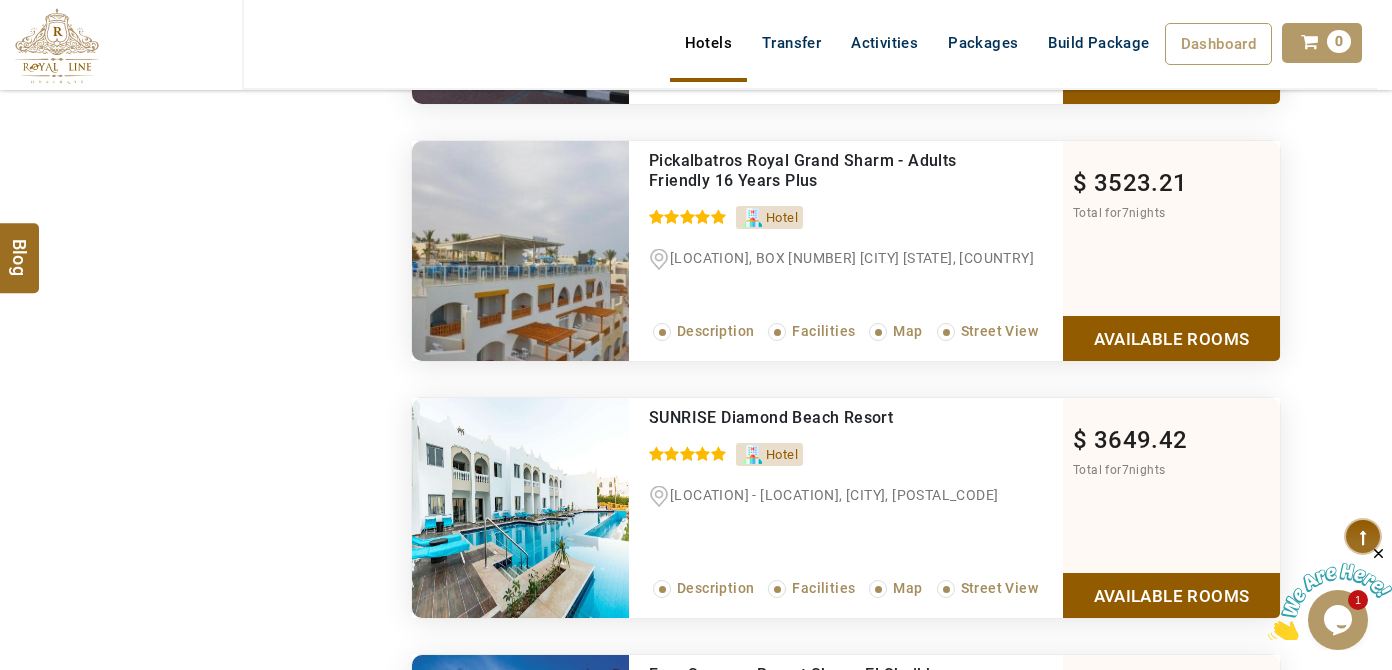 click on "Available Rooms" at bounding box center [1171, 338] 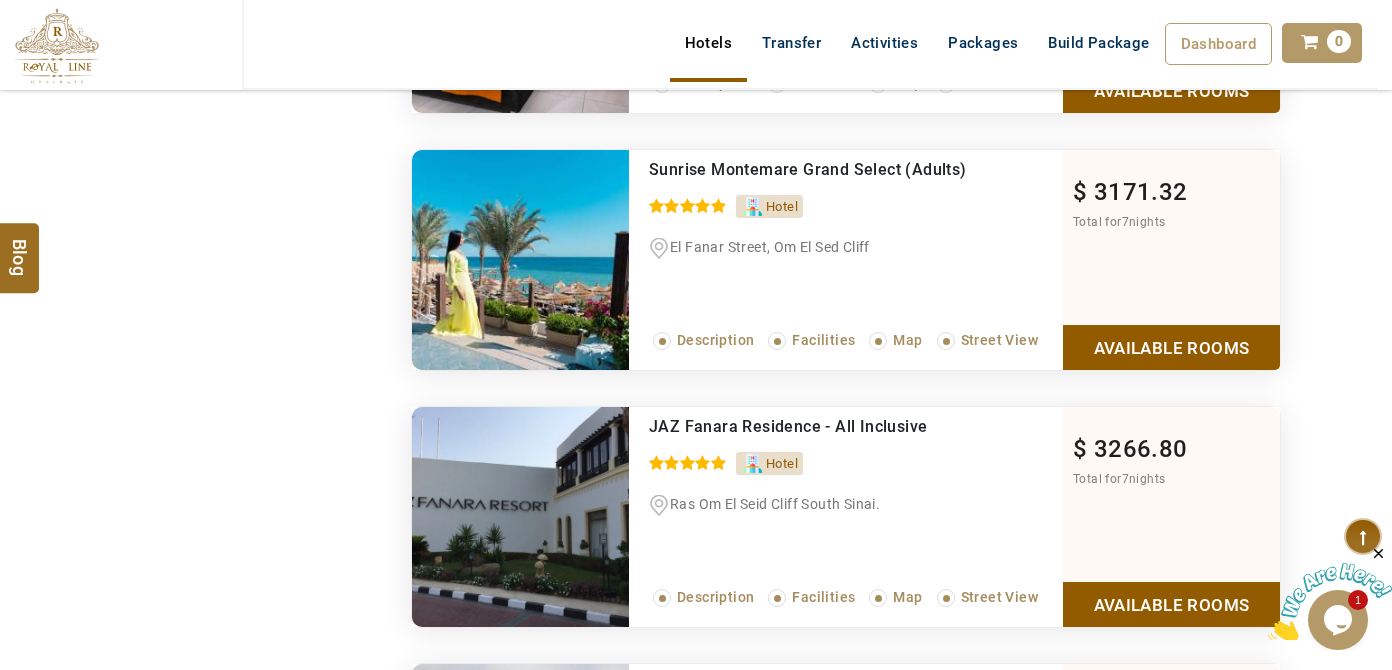 scroll, scrollTop: 1756, scrollLeft: 0, axis: vertical 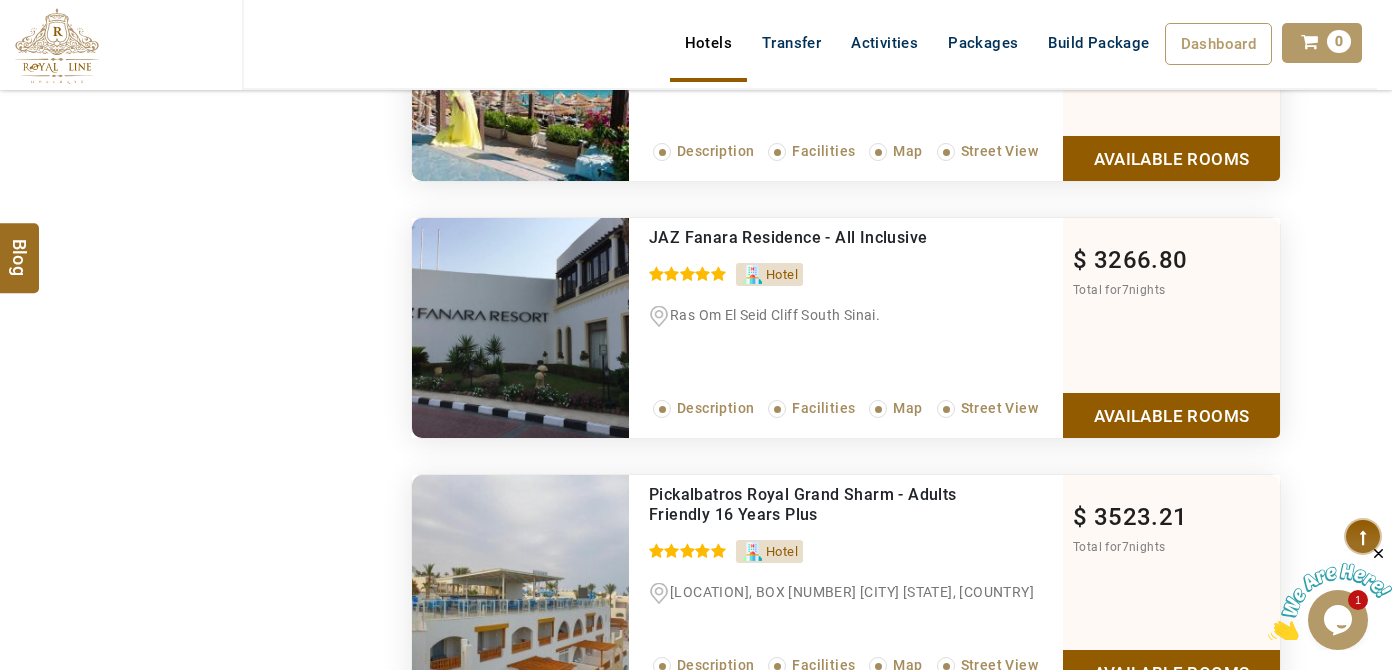 click on "Available Rooms" at bounding box center [1171, 415] 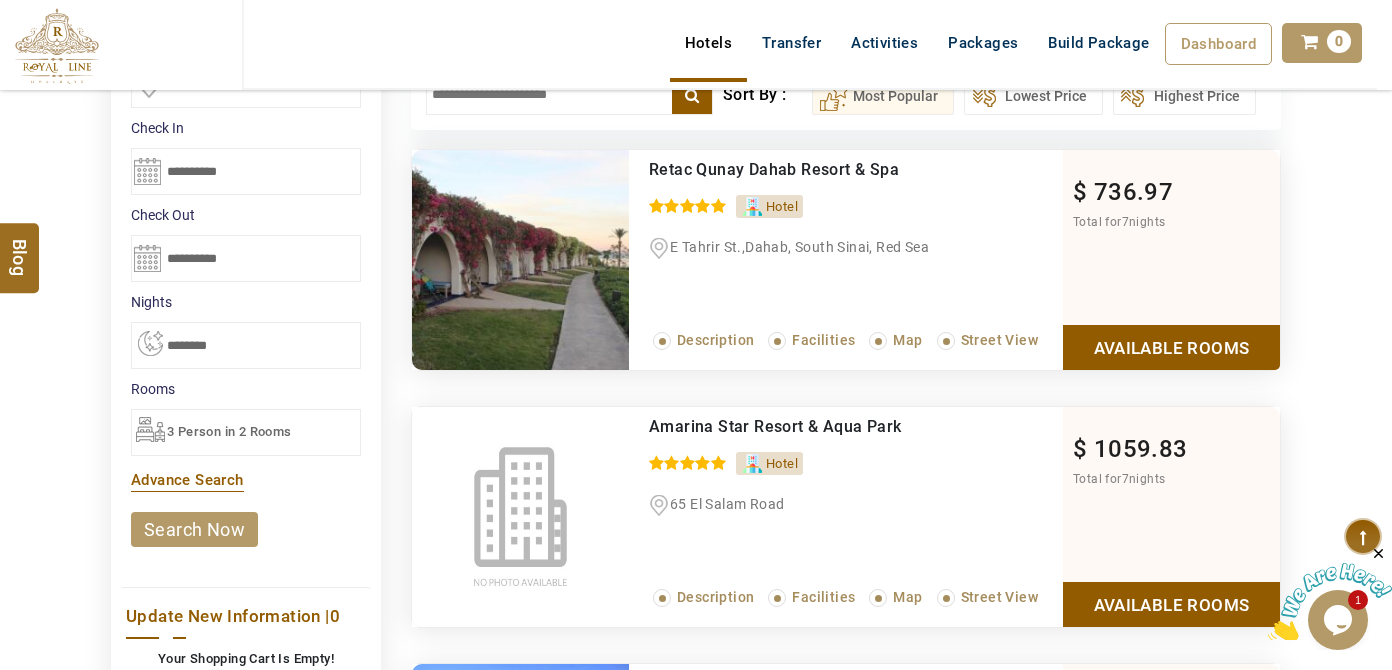 scroll, scrollTop: 9, scrollLeft: 0, axis: vertical 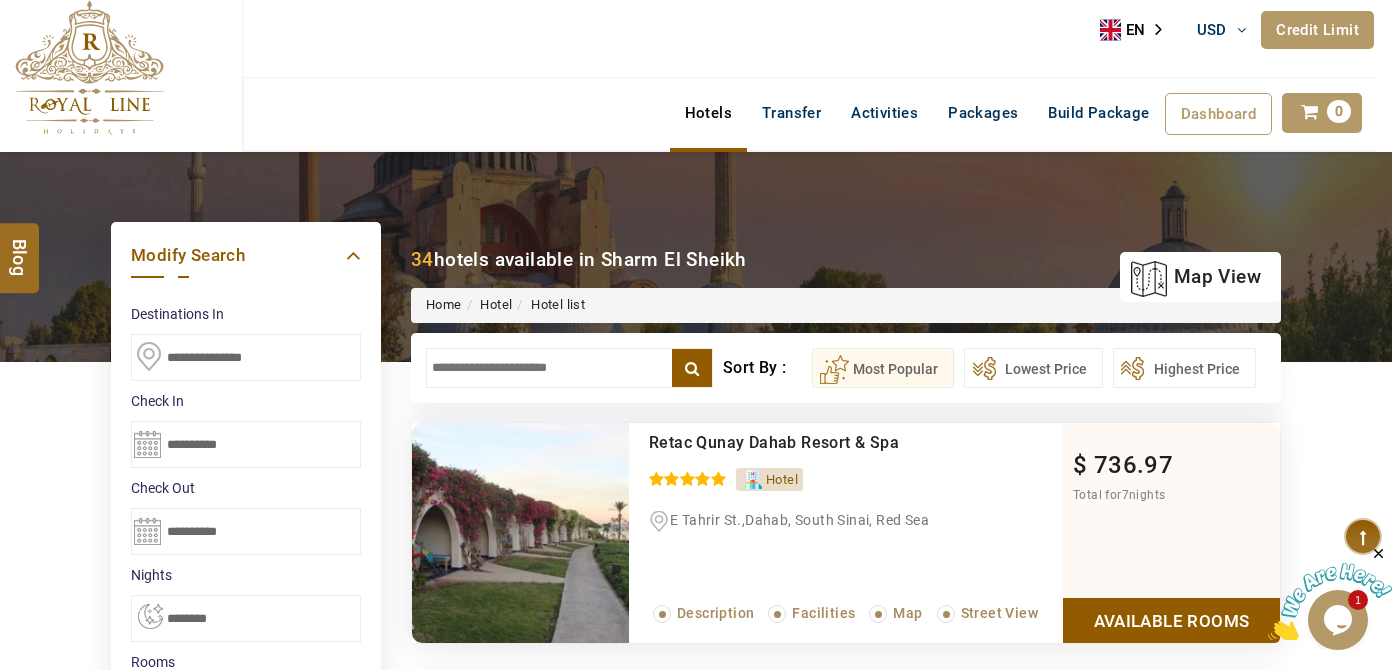 click on "**********" at bounding box center (246, 444) 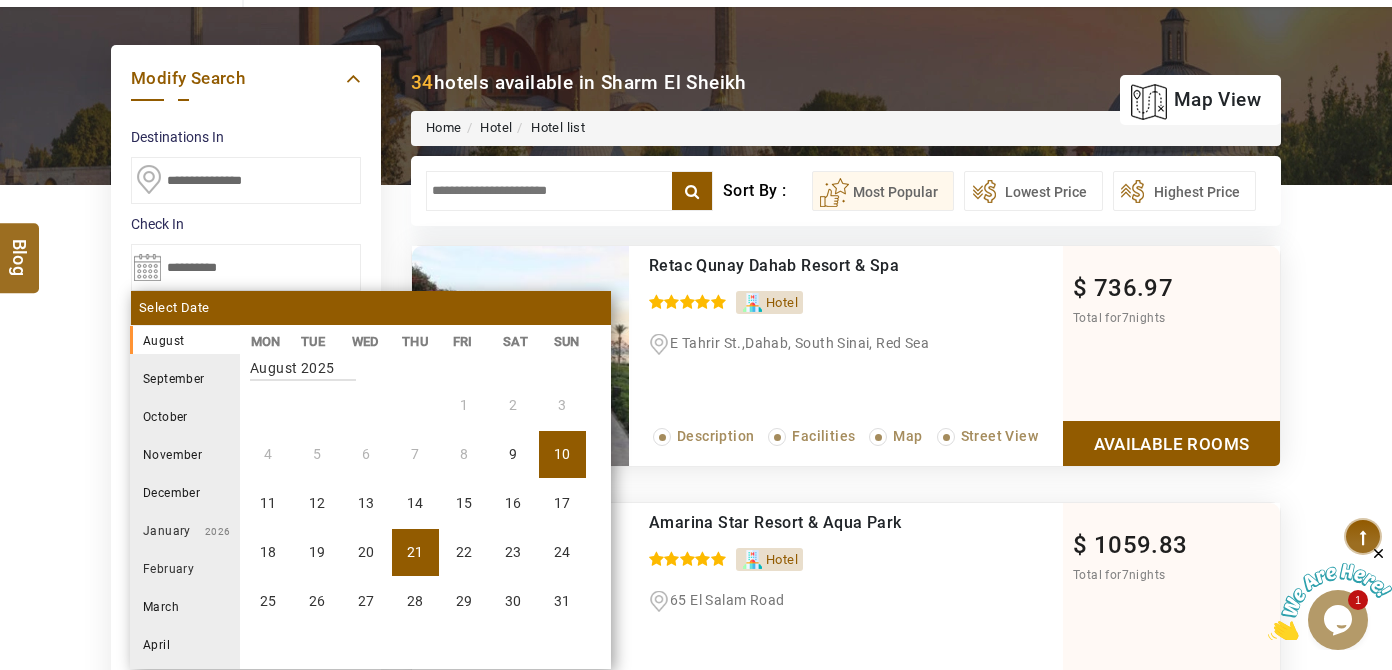 scroll, scrollTop: 282, scrollLeft: 0, axis: vertical 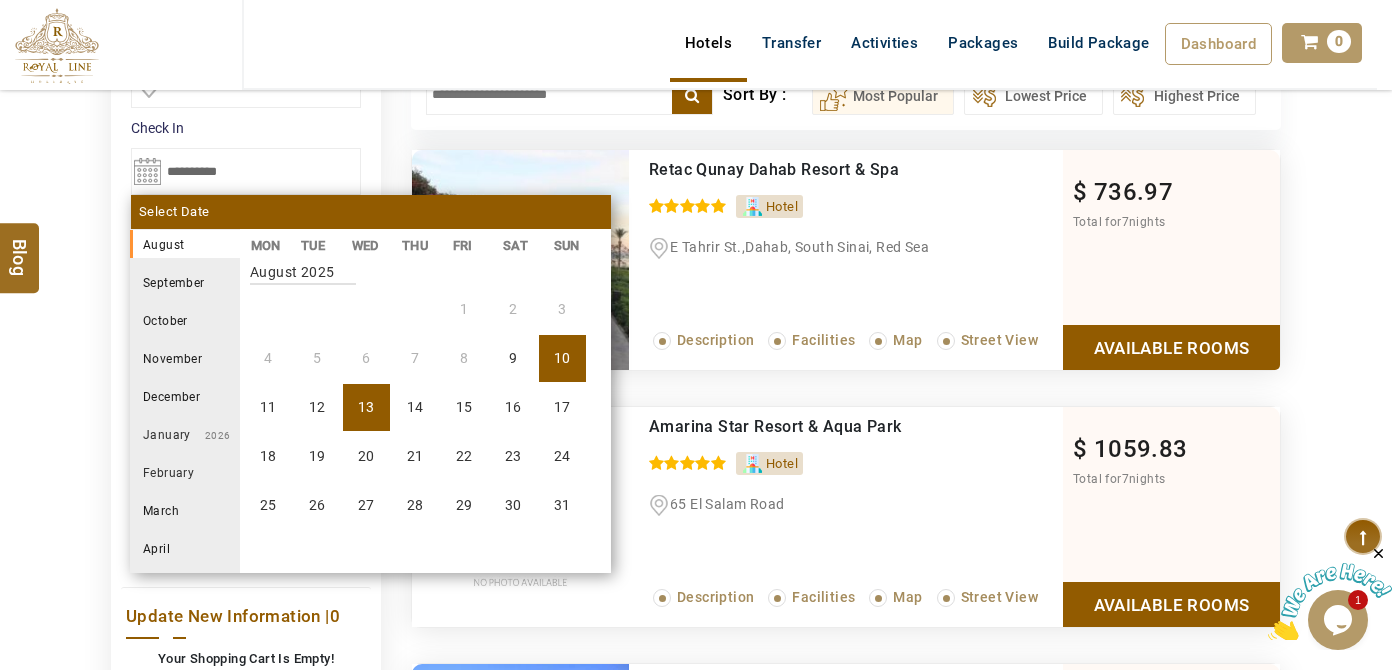 click on "13" at bounding box center (366, 407) 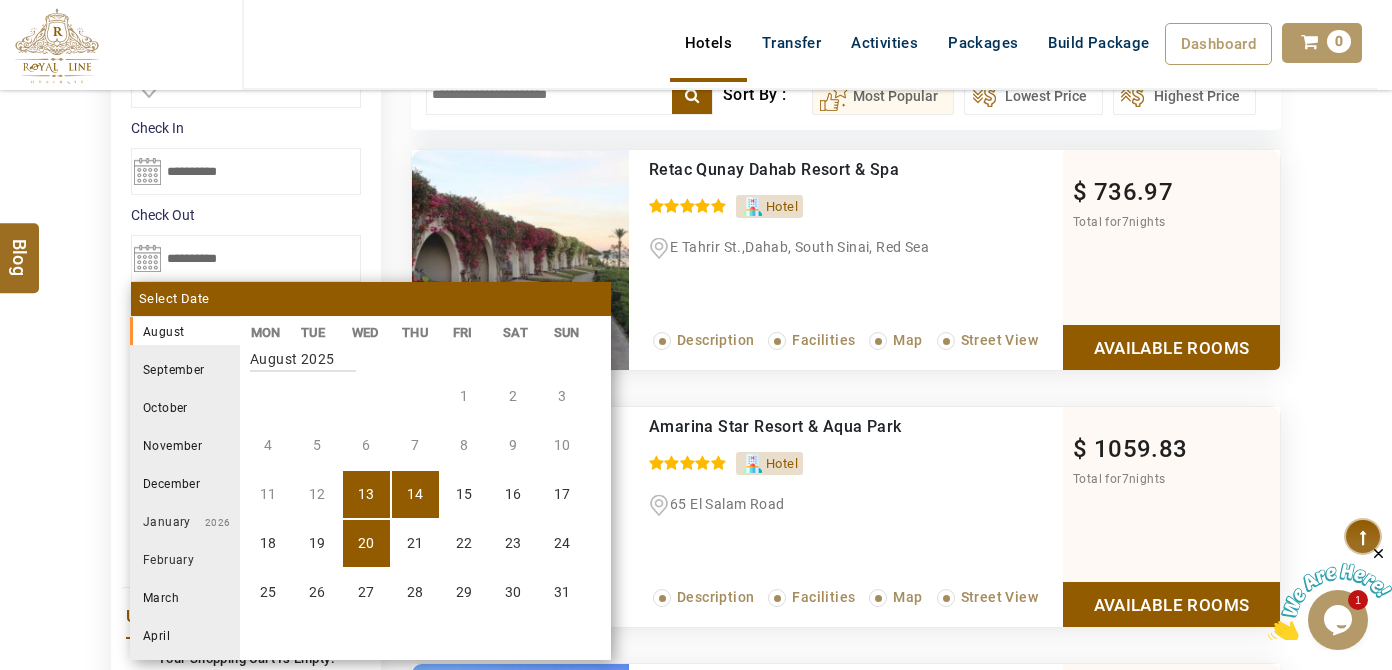 click on "20" at bounding box center (366, 543) 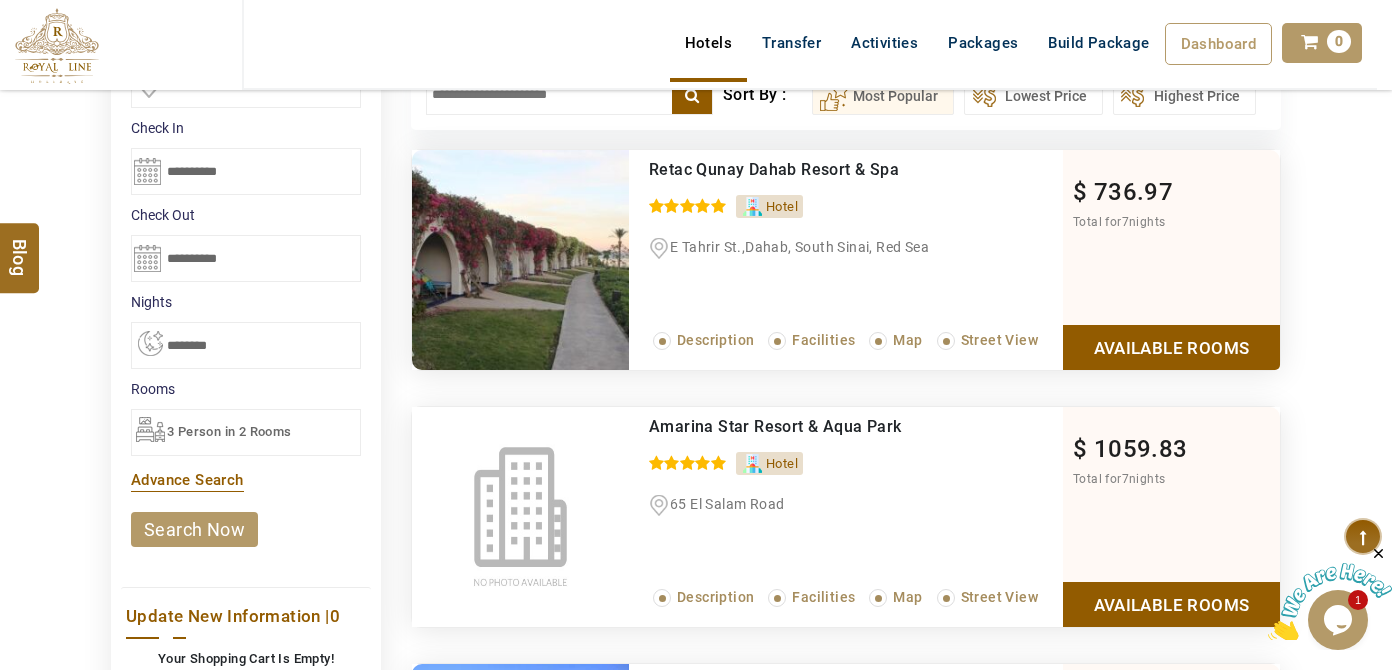 click on "search now" at bounding box center (194, 529) 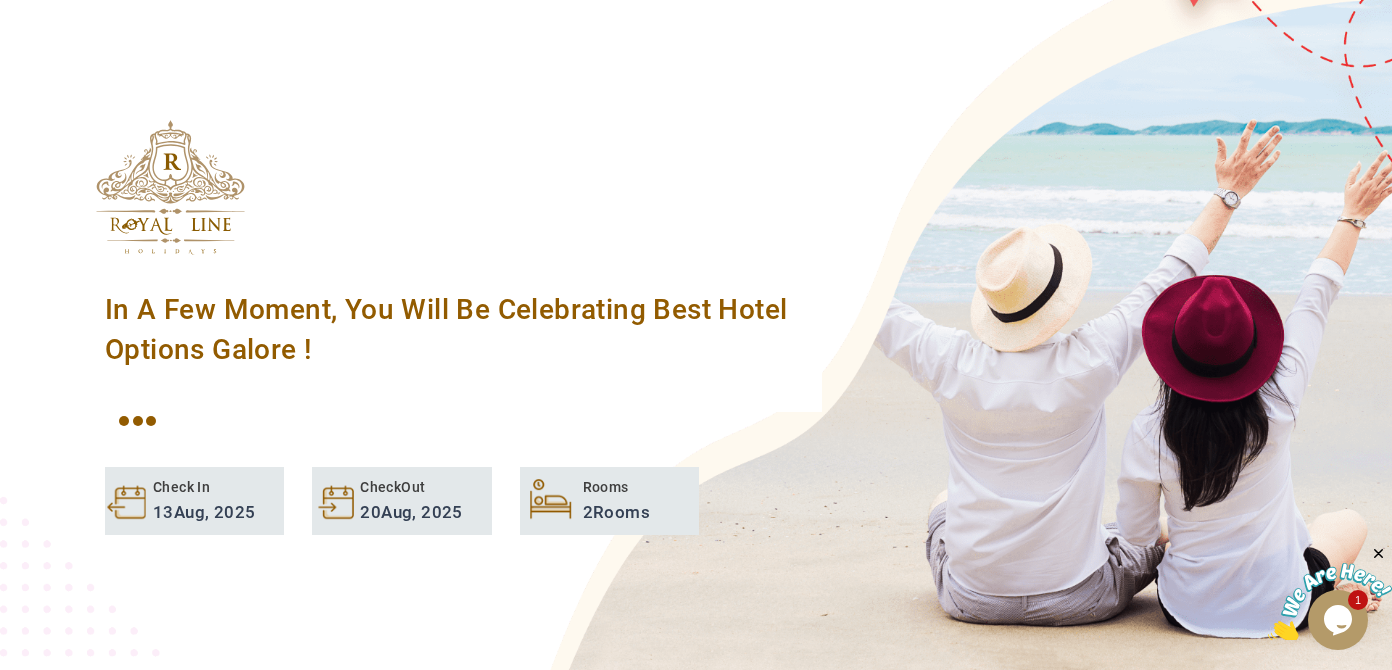scroll, scrollTop: 373, scrollLeft: 0, axis: vertical 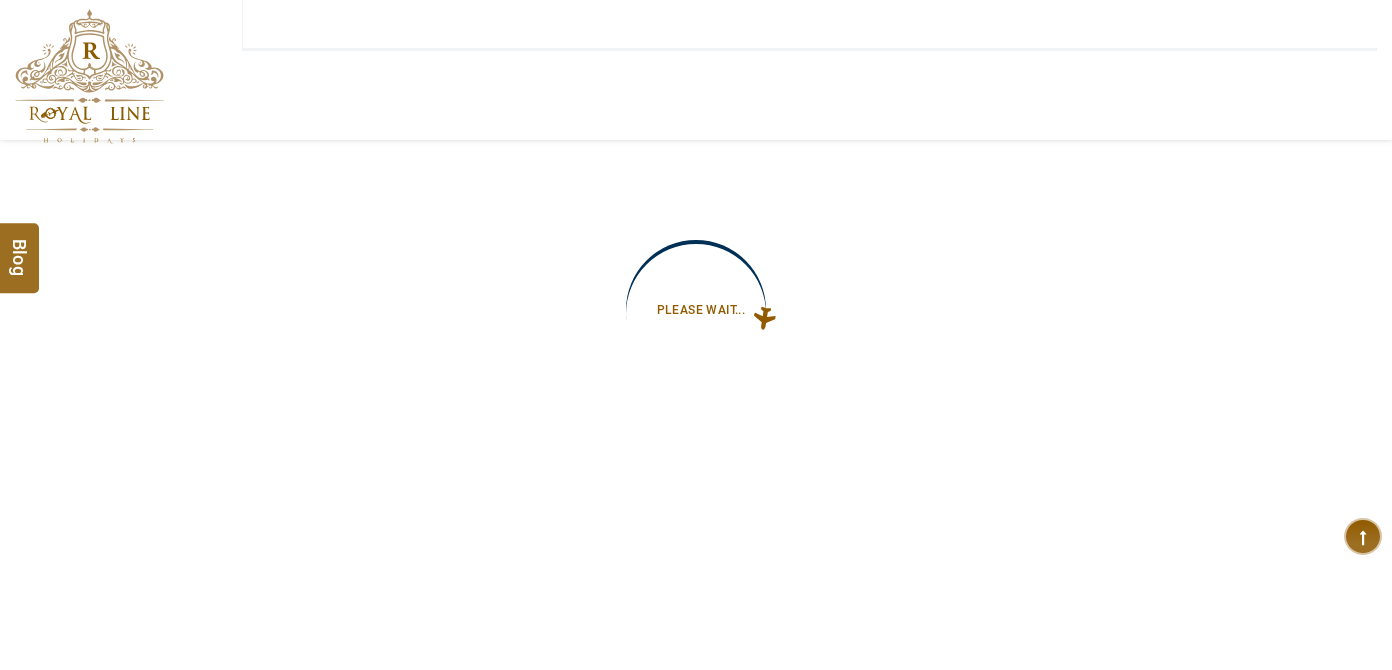 type on "**********" 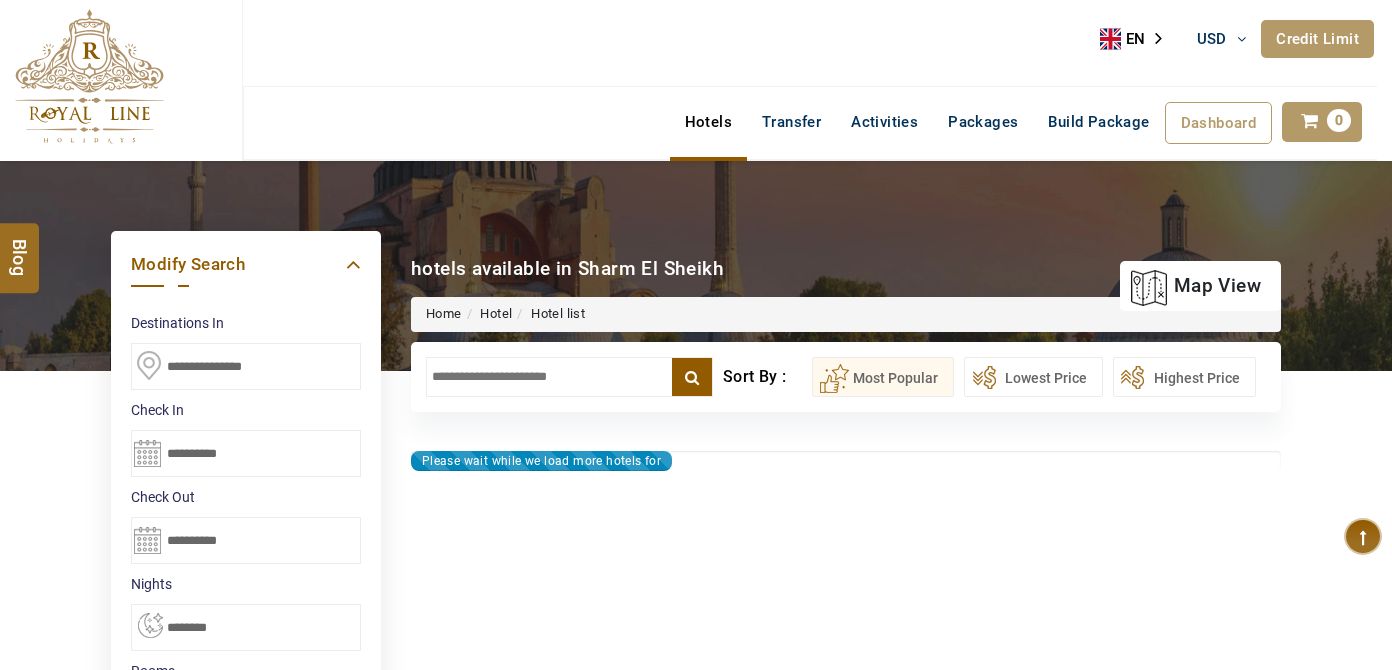 type on "**********" 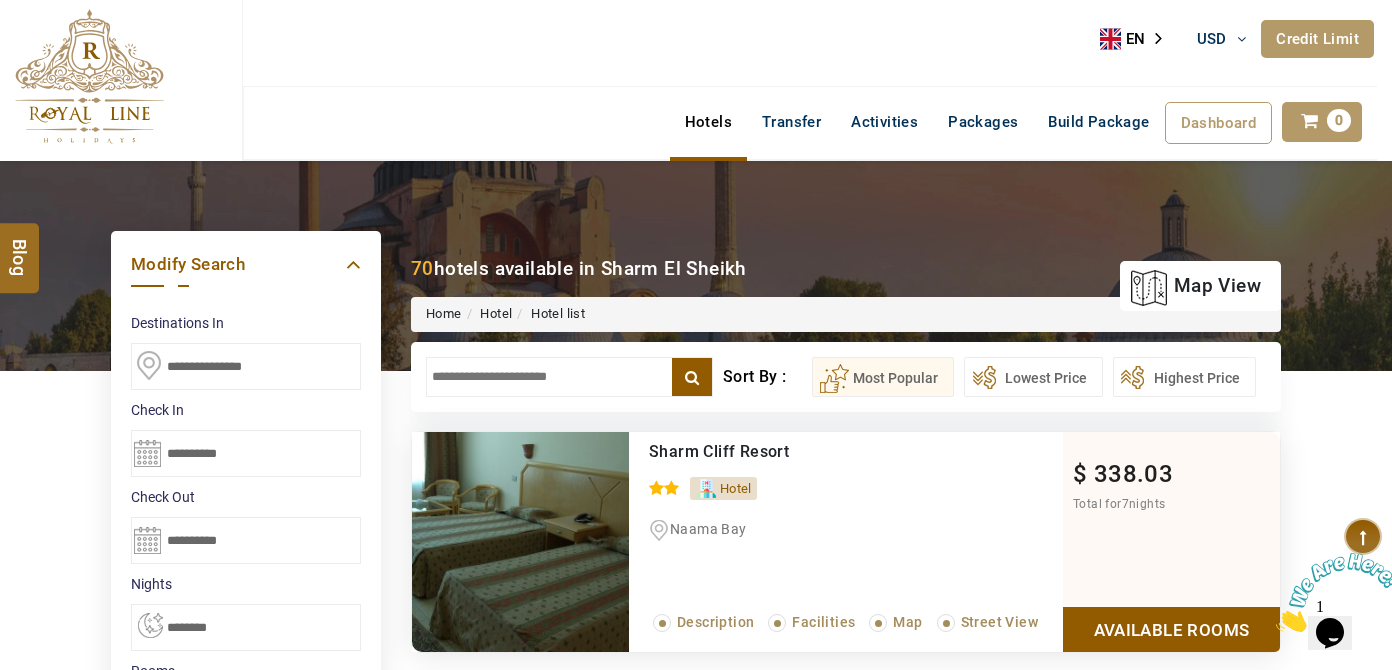 scroll, scrollTop: 0, scrollLeft: 0, axis: both 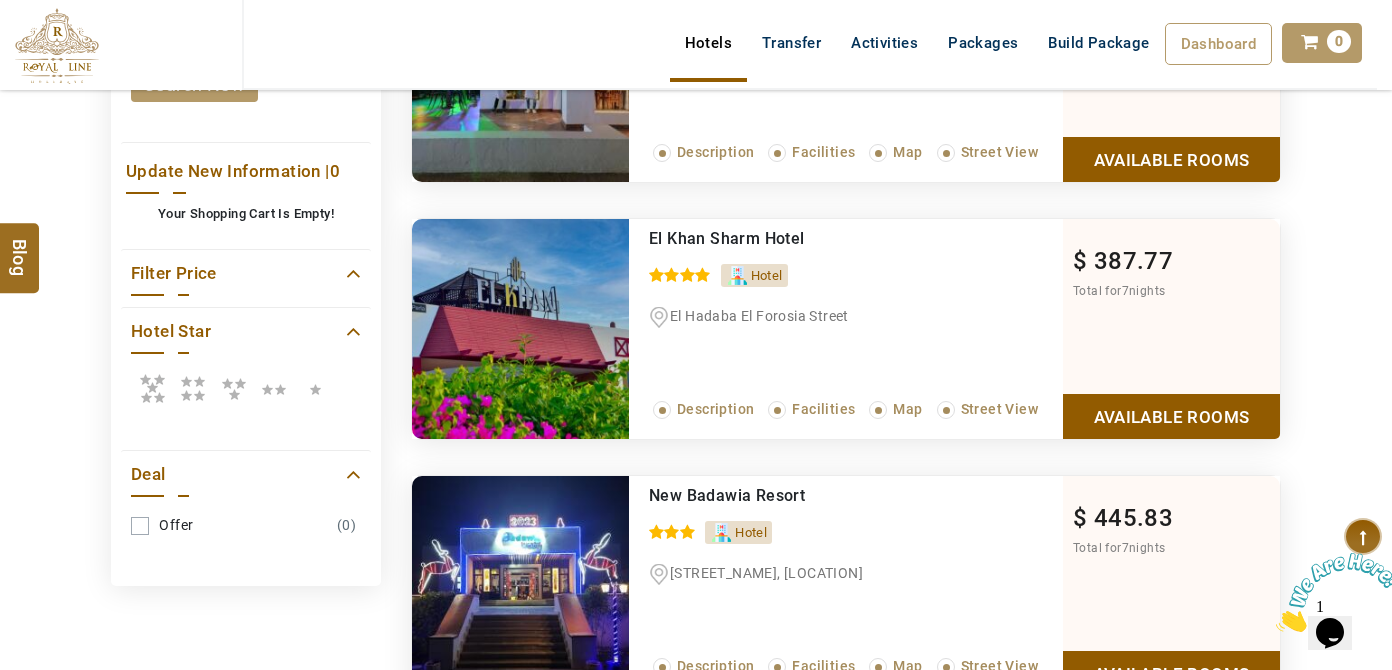 click at bounding box center (152, 388) 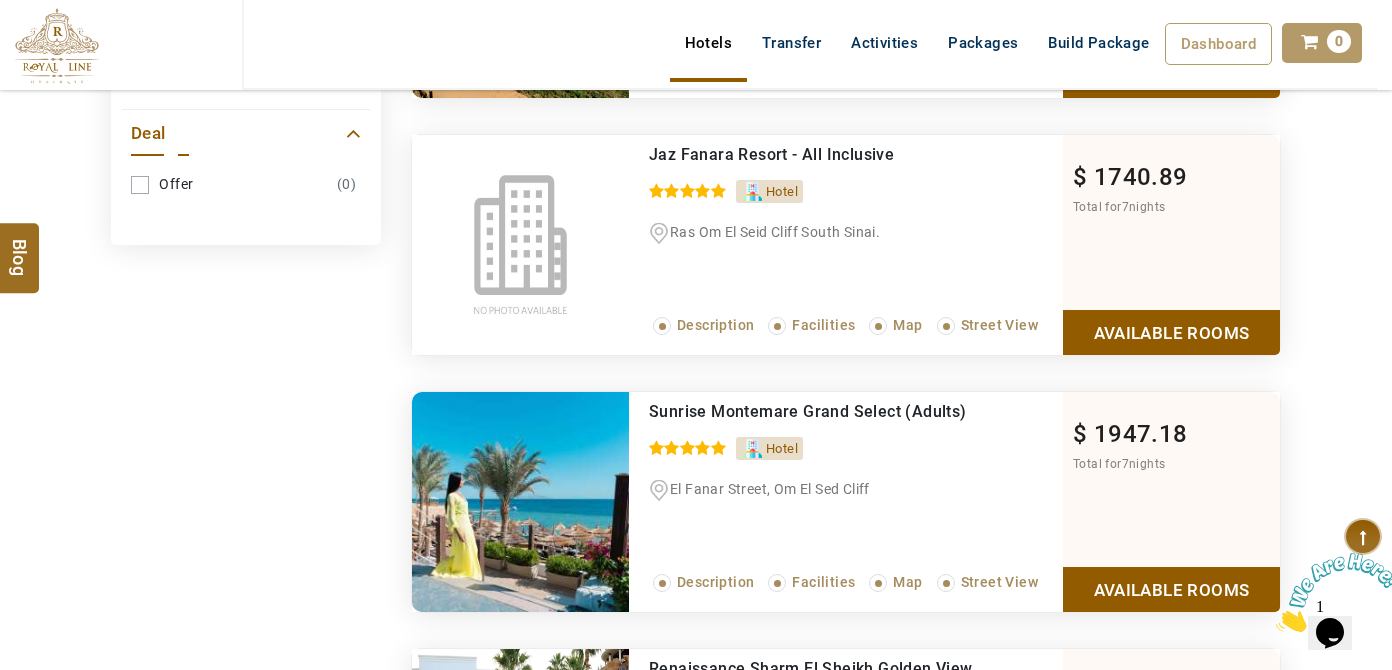 scroll, scrollTop: 1272, scrollLeft: 0, axis: vertical 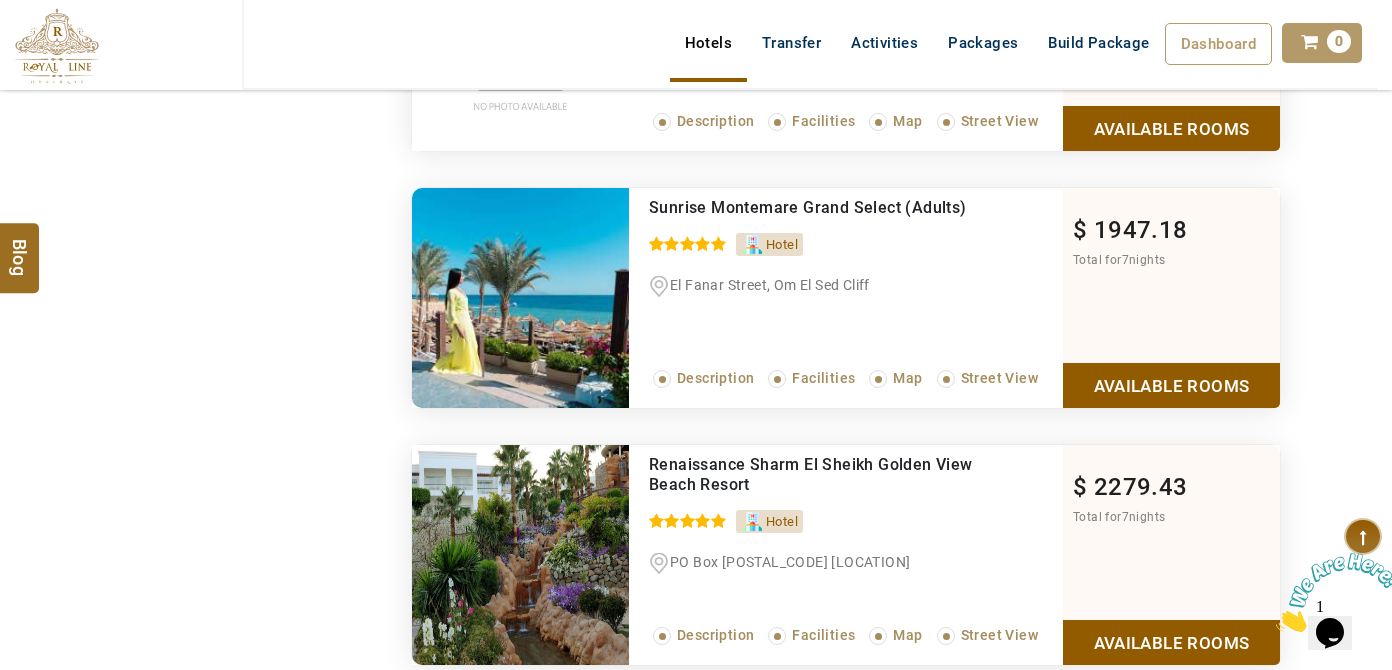 click on "Available Rooms" at bounding box center [1171, 385] 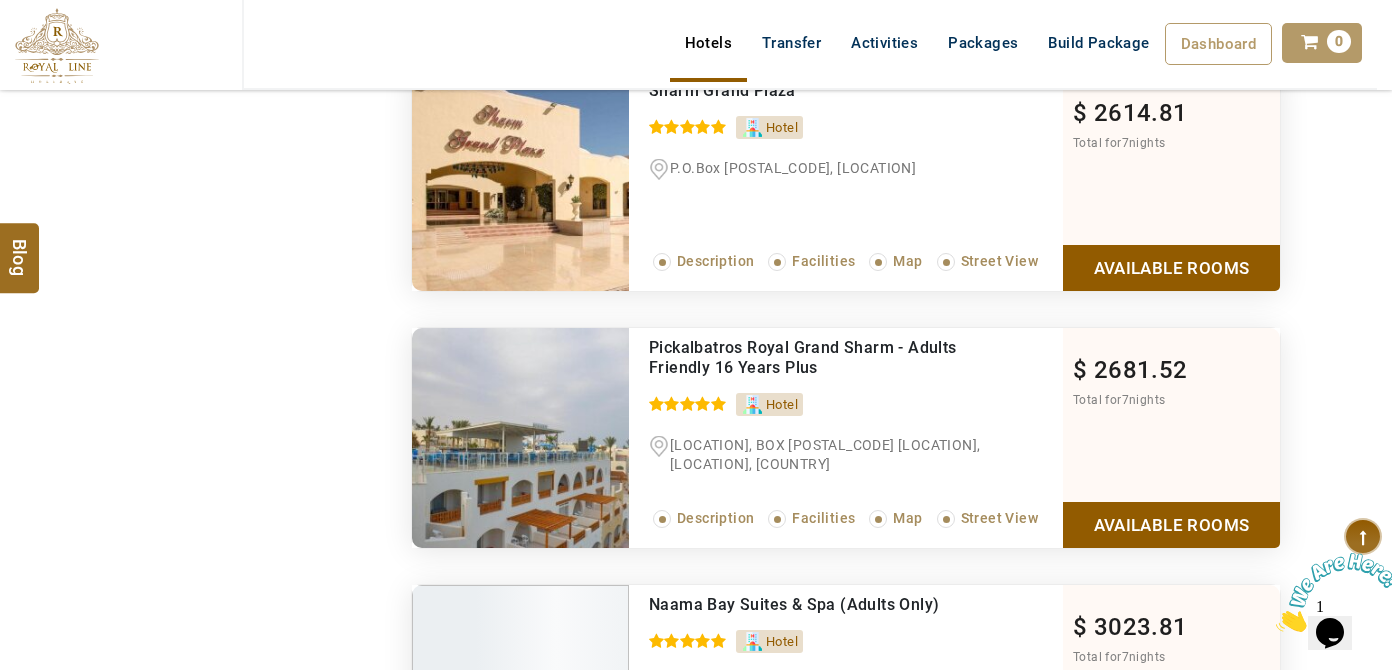 scroll, scrollTop: 3830, scrollLeft: 0, axis: vertical 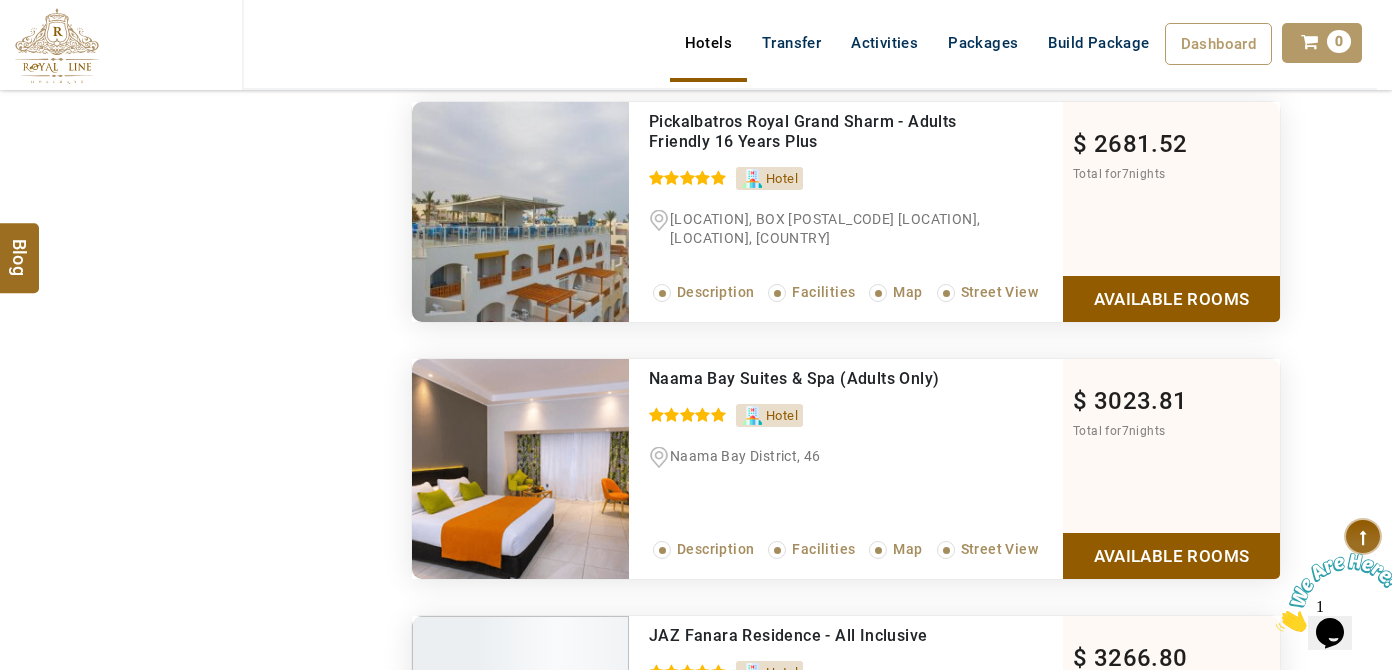 click on "Available Rooms" at bounding box center [1171, 298] 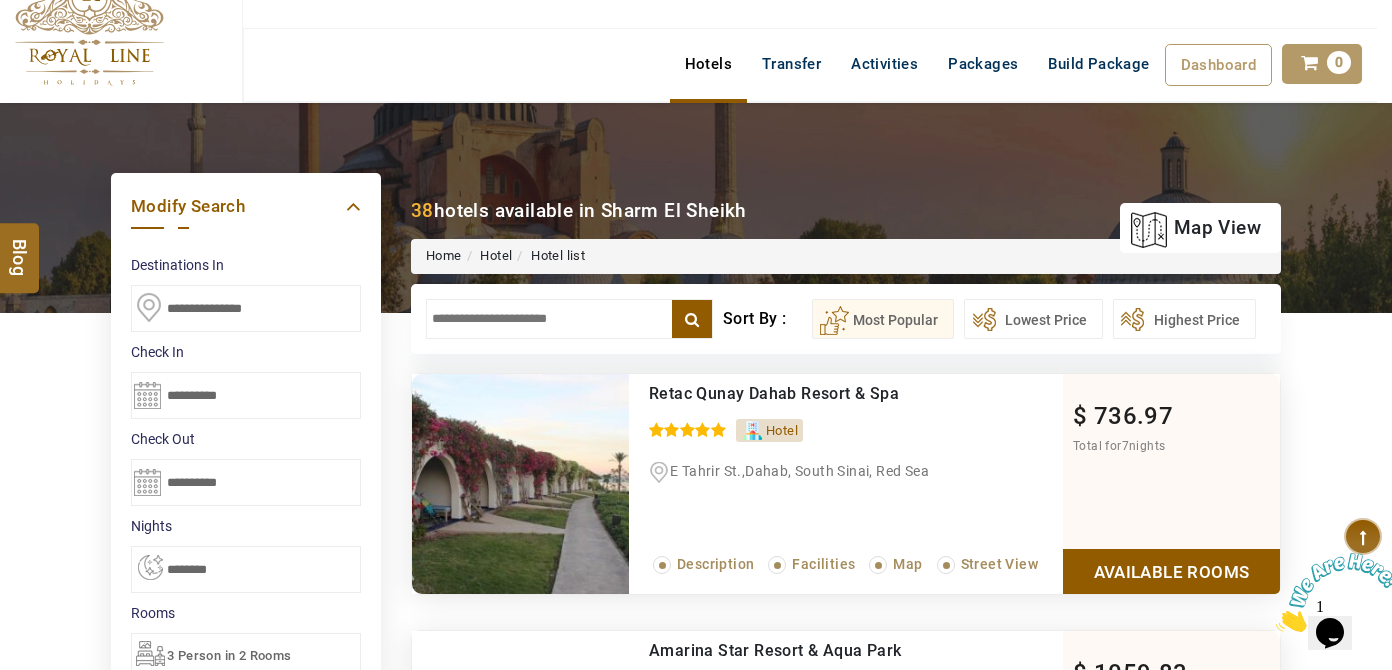 scroll, scrollTop: 90, scrollLeft: 0, axis: vertical 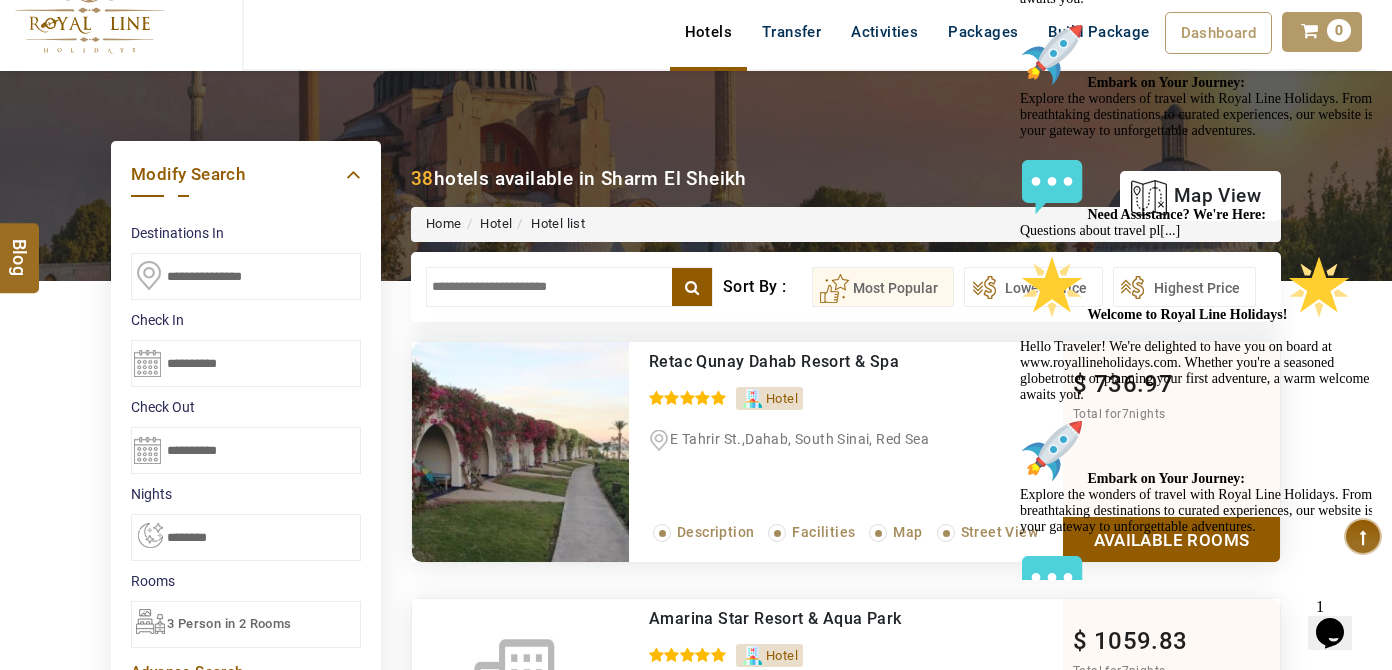 click at bounding box center [696, 176] 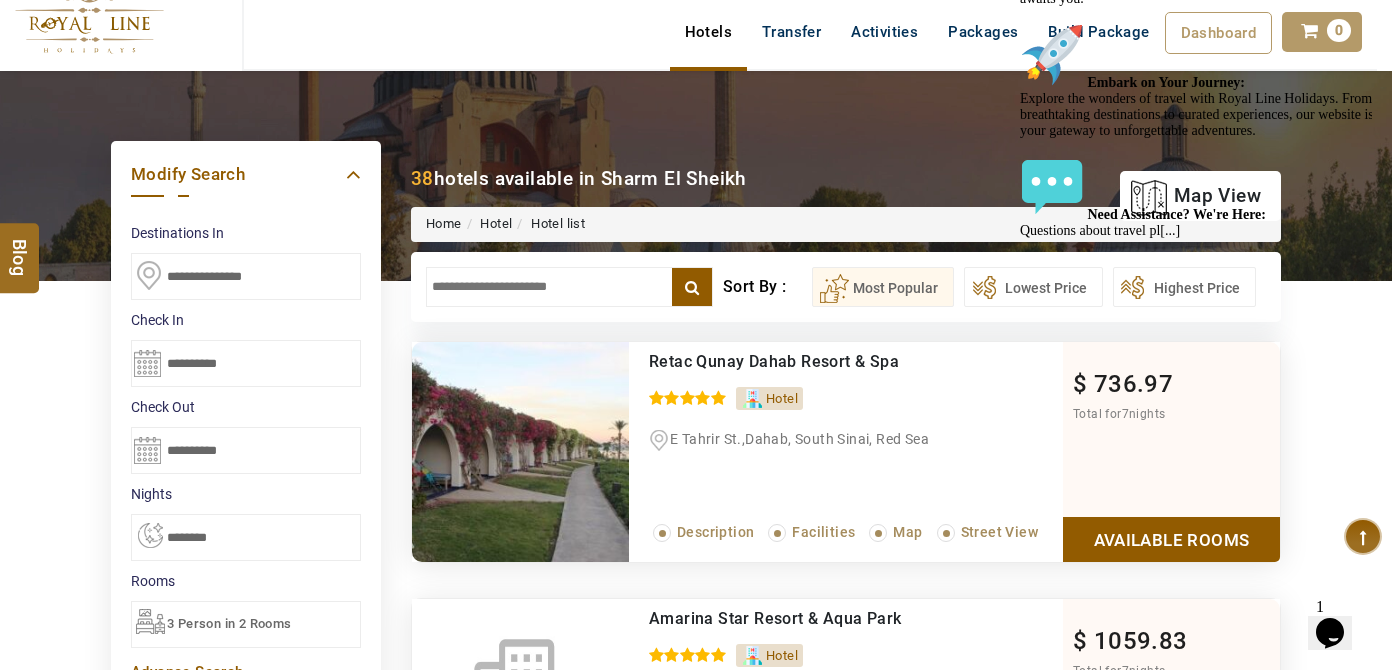 click at bounding box center [89, -14] 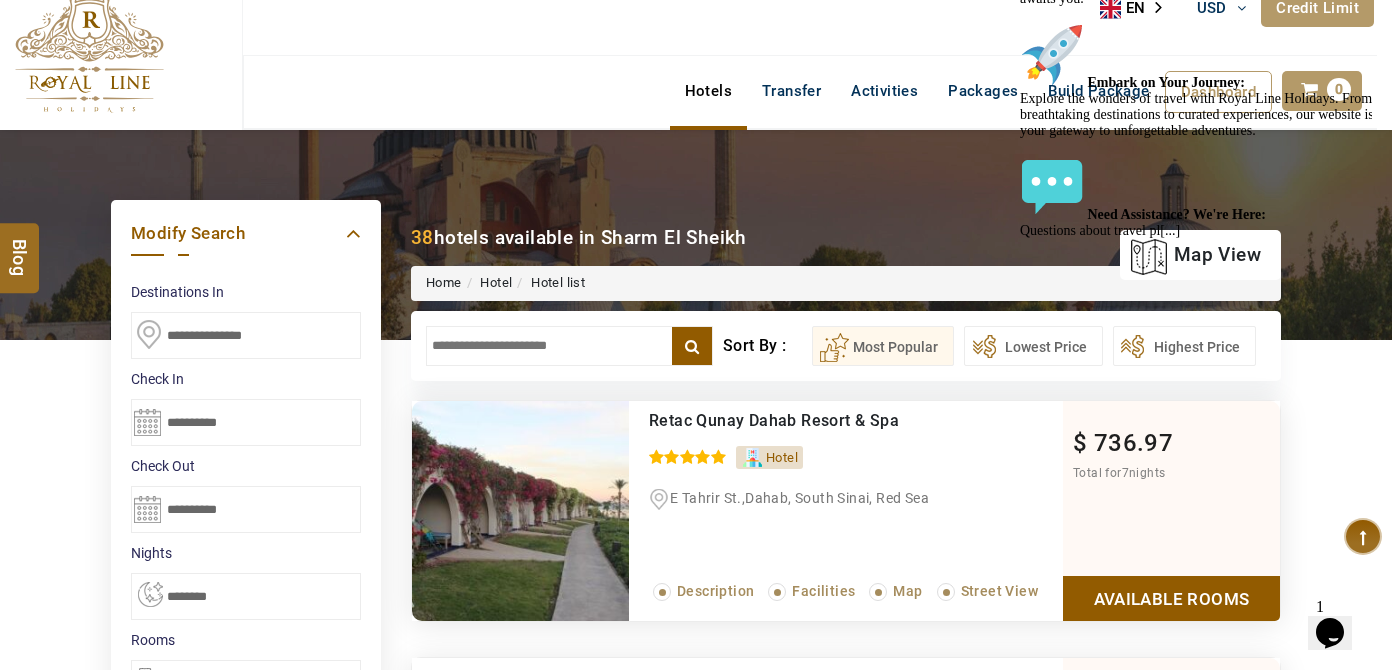 scroll, scrollTop: 0, scrollLeft: 0, axis: both 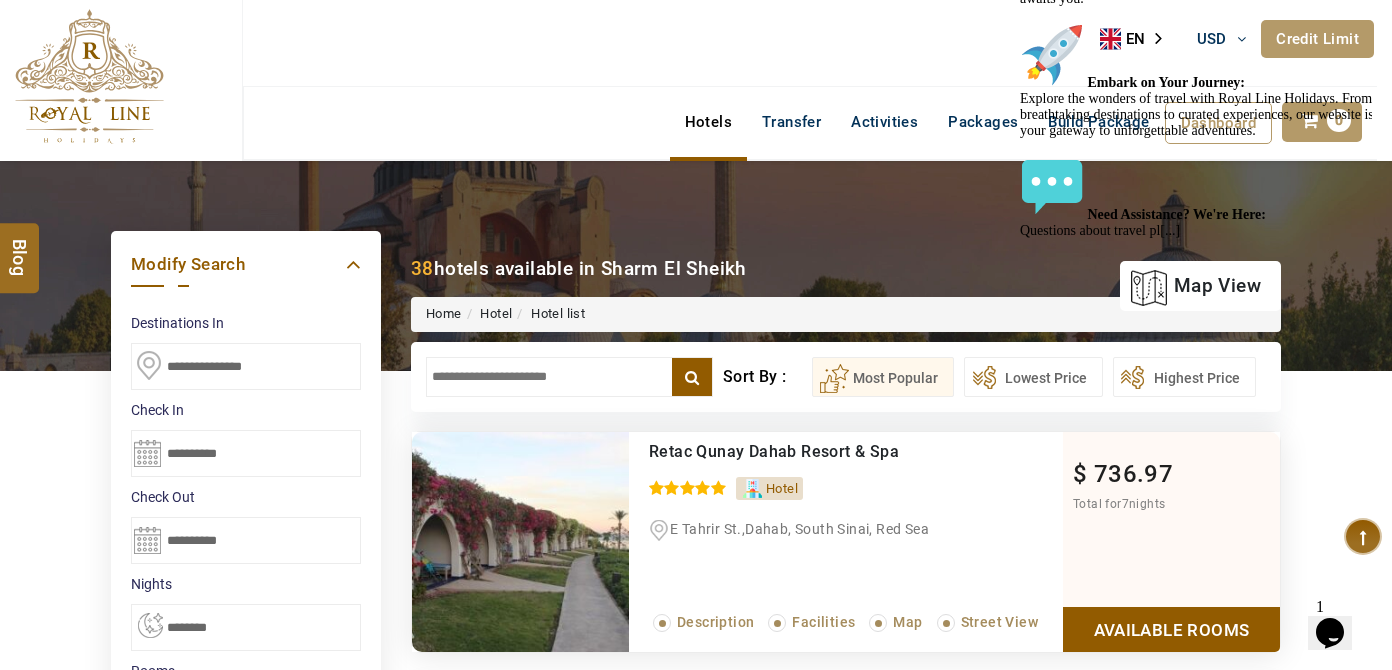 click at bounding box center [89, 76] 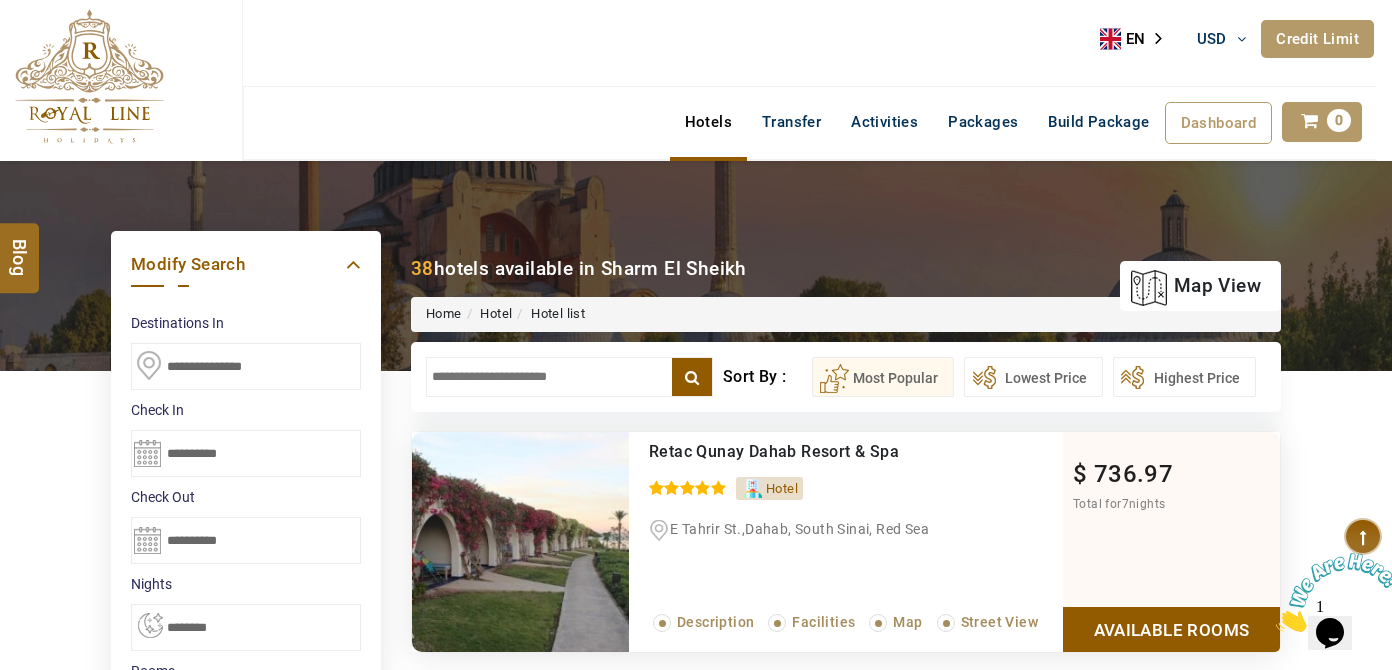 click at bounding box center [89, 76] 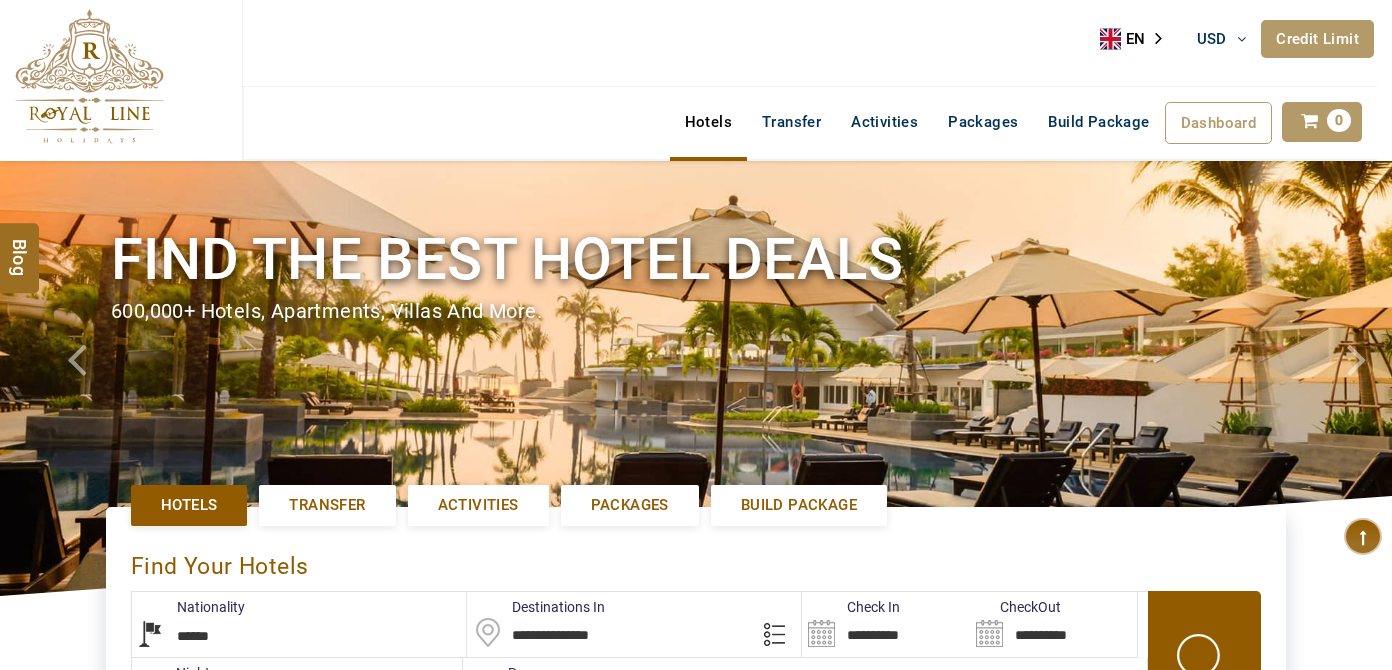 select on "******" 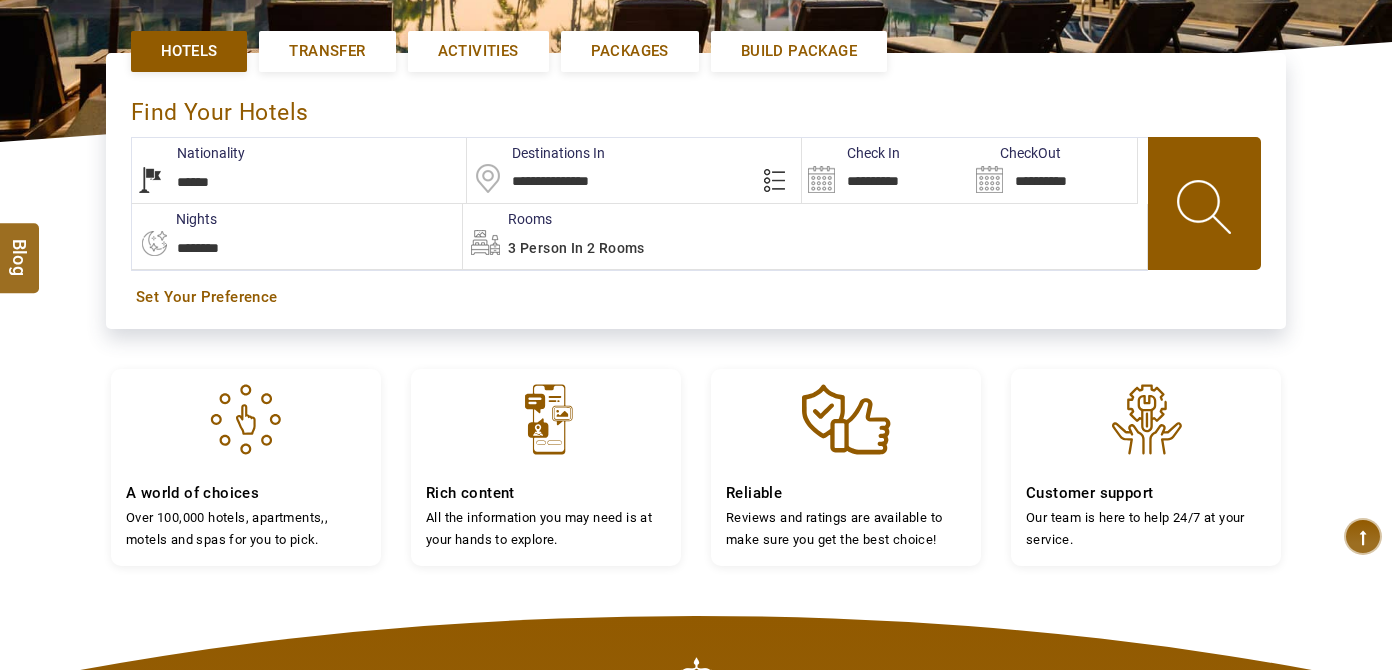 click on "**********" at bounding box center [634, 170] 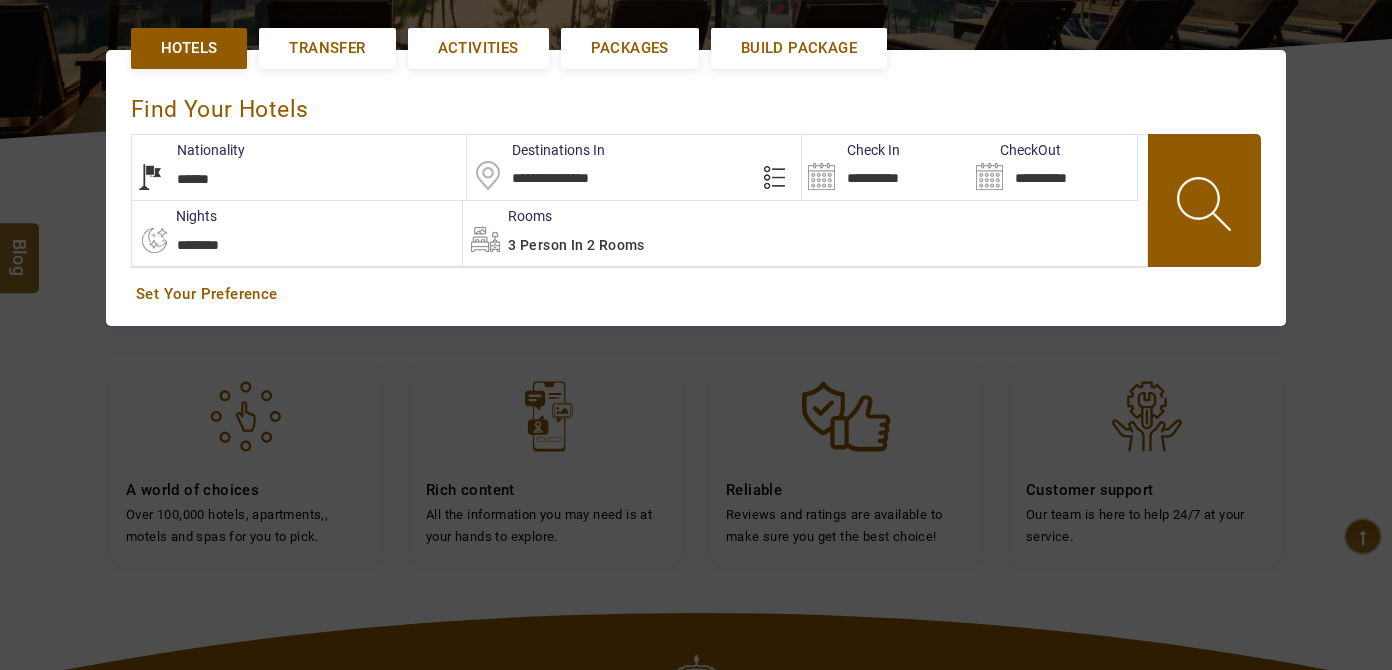 scroll, scrollTop: 458, scrollLeft: 0, axis: vertical 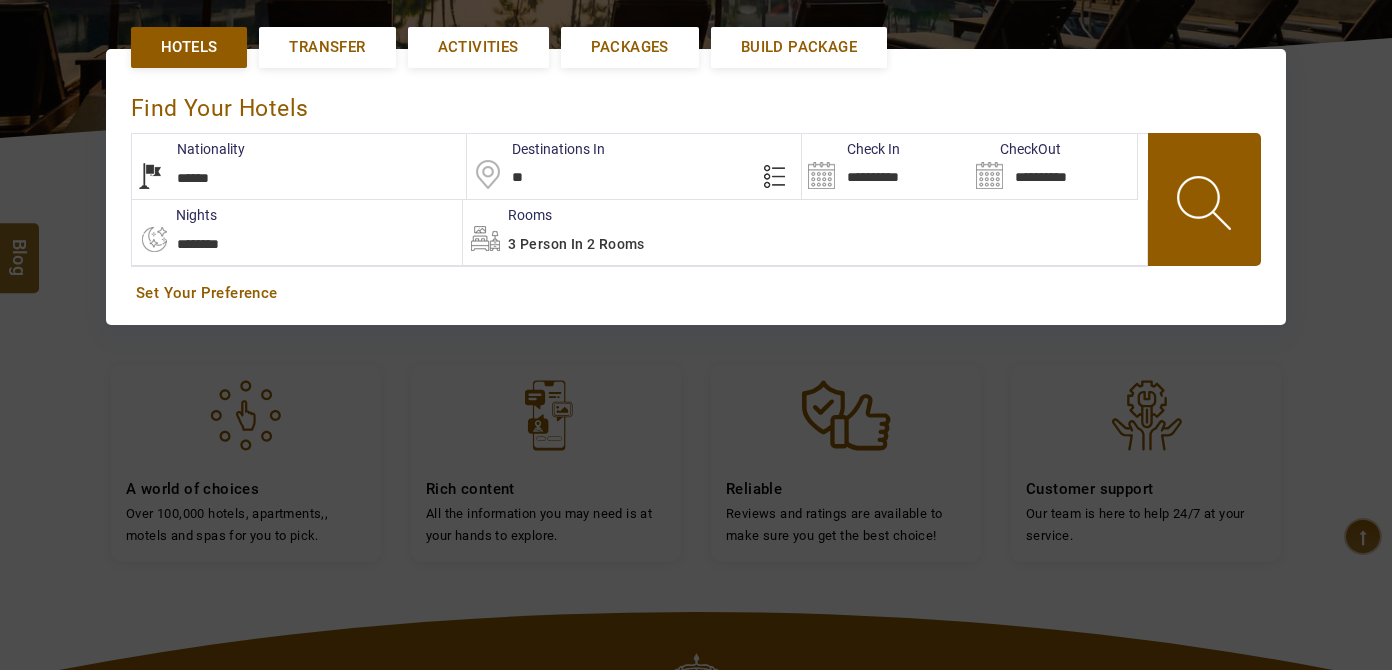 type on "*" 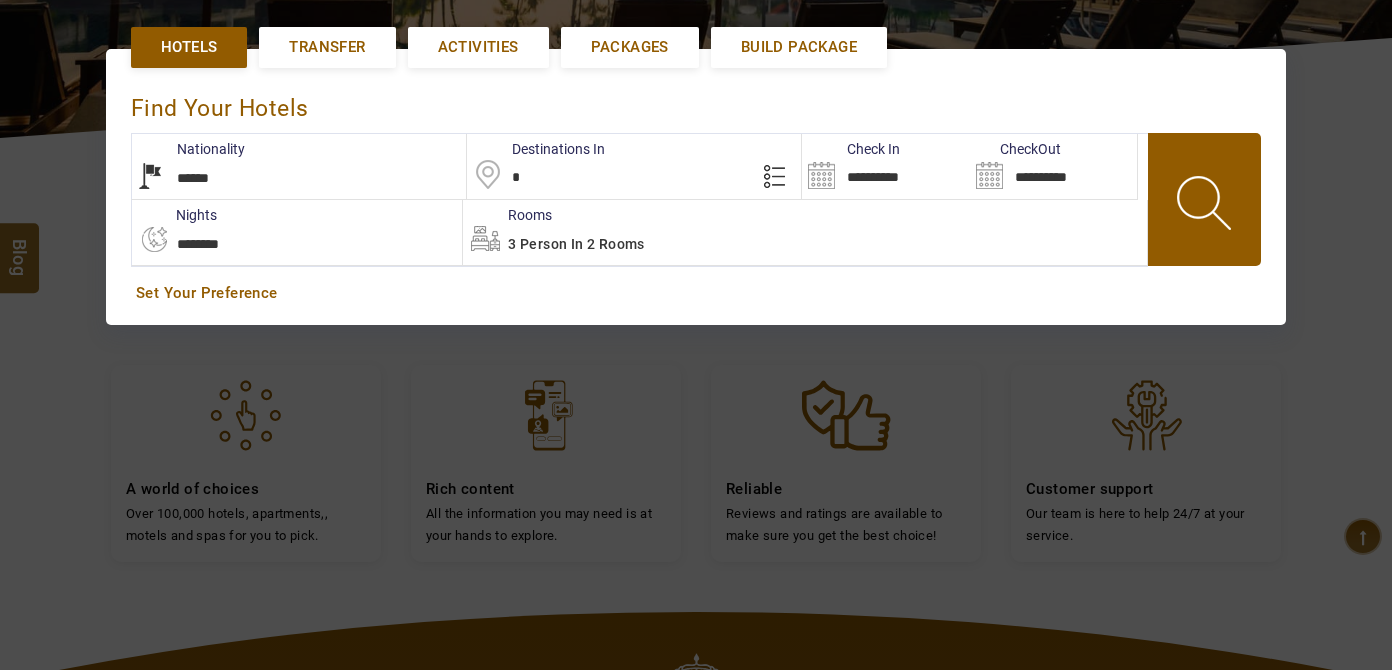 type 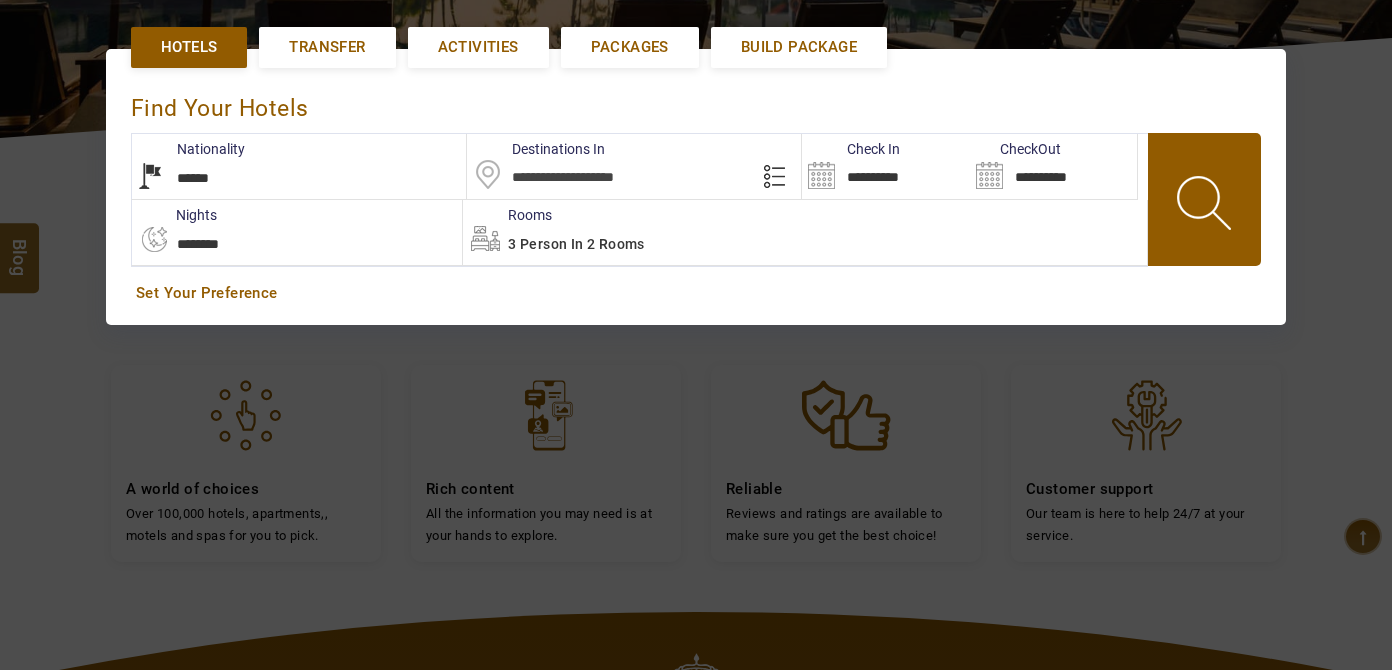 click at bounding box center [634, 166] 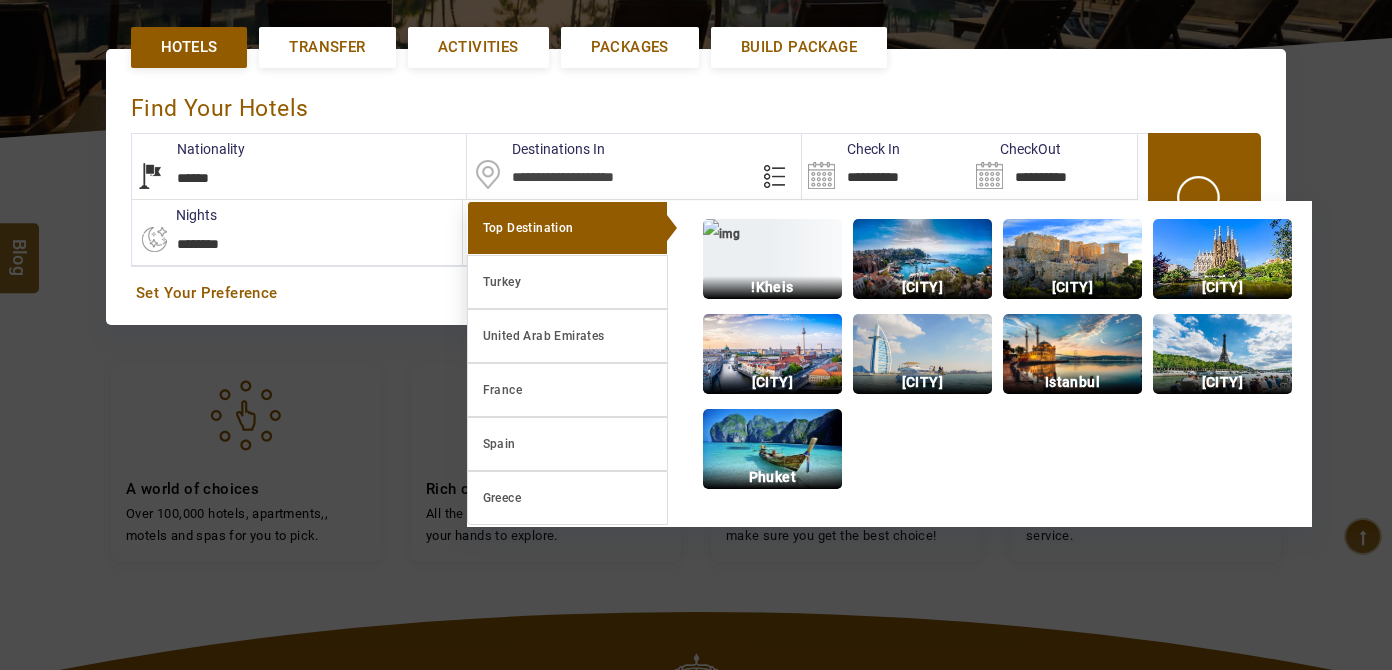 type on "**********" 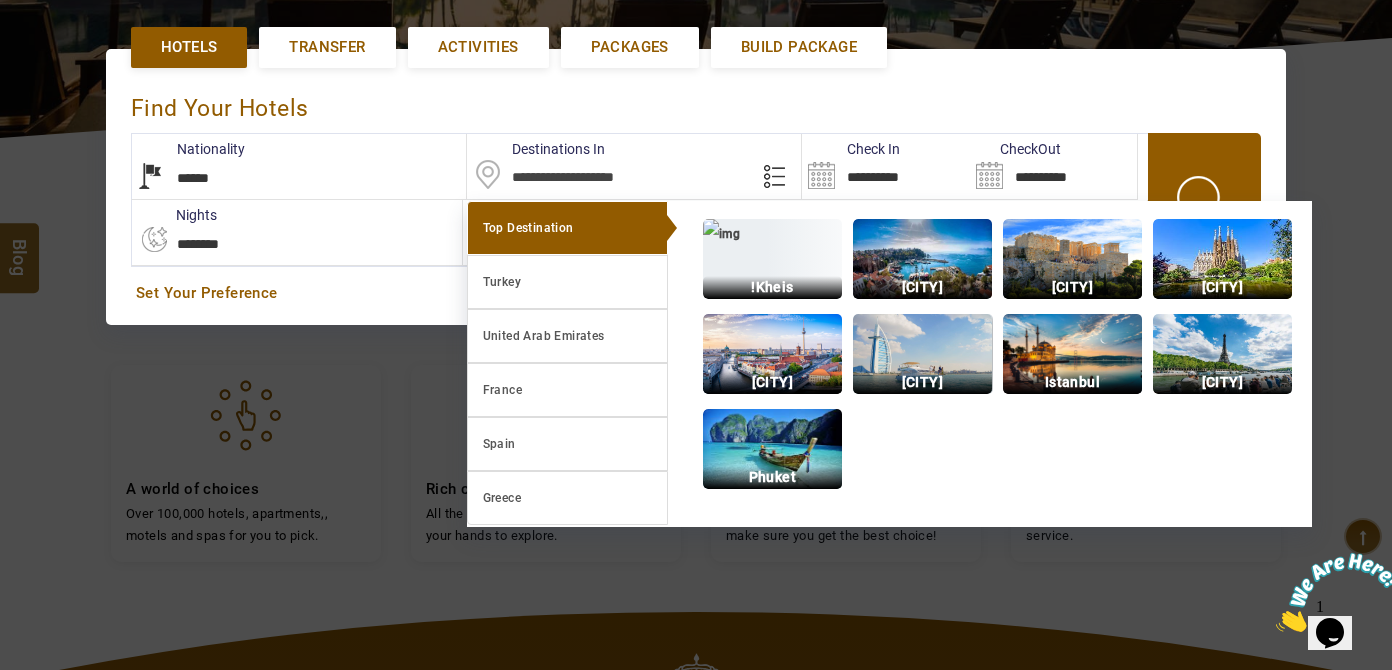 scroll, scrollTop: 0, scrollLeft: 0, axis: both 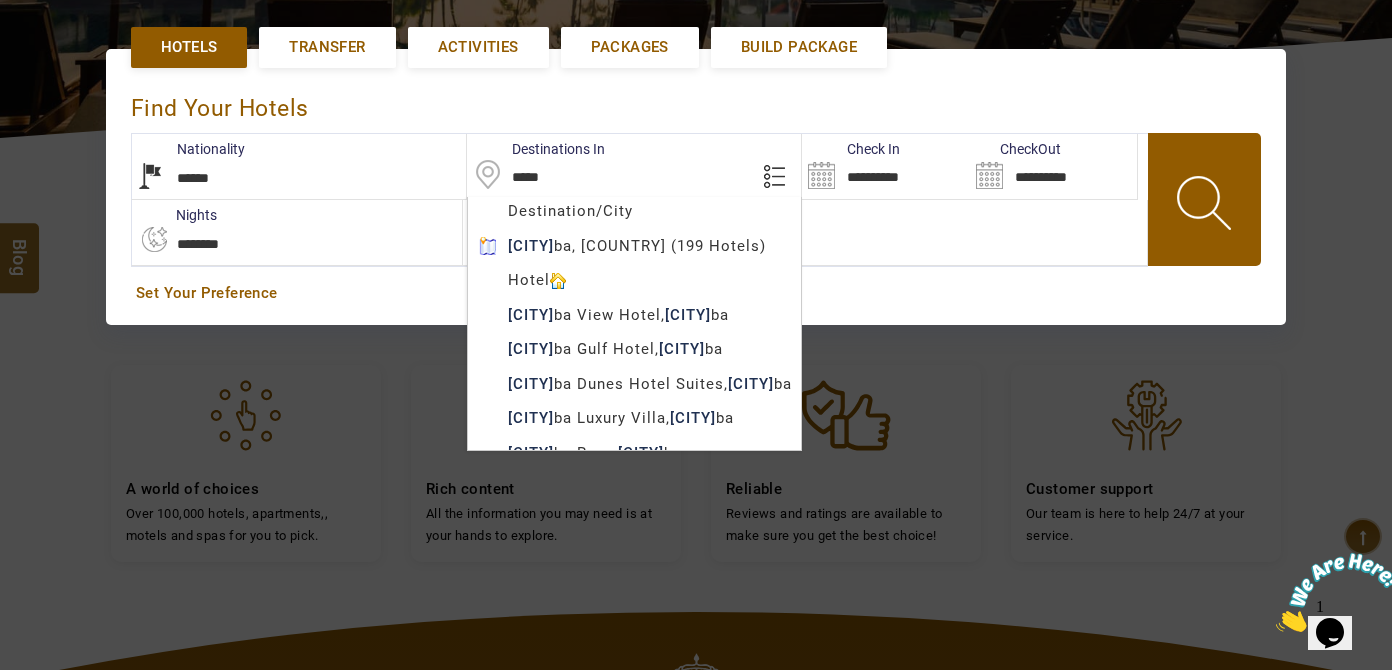 type on "*****" 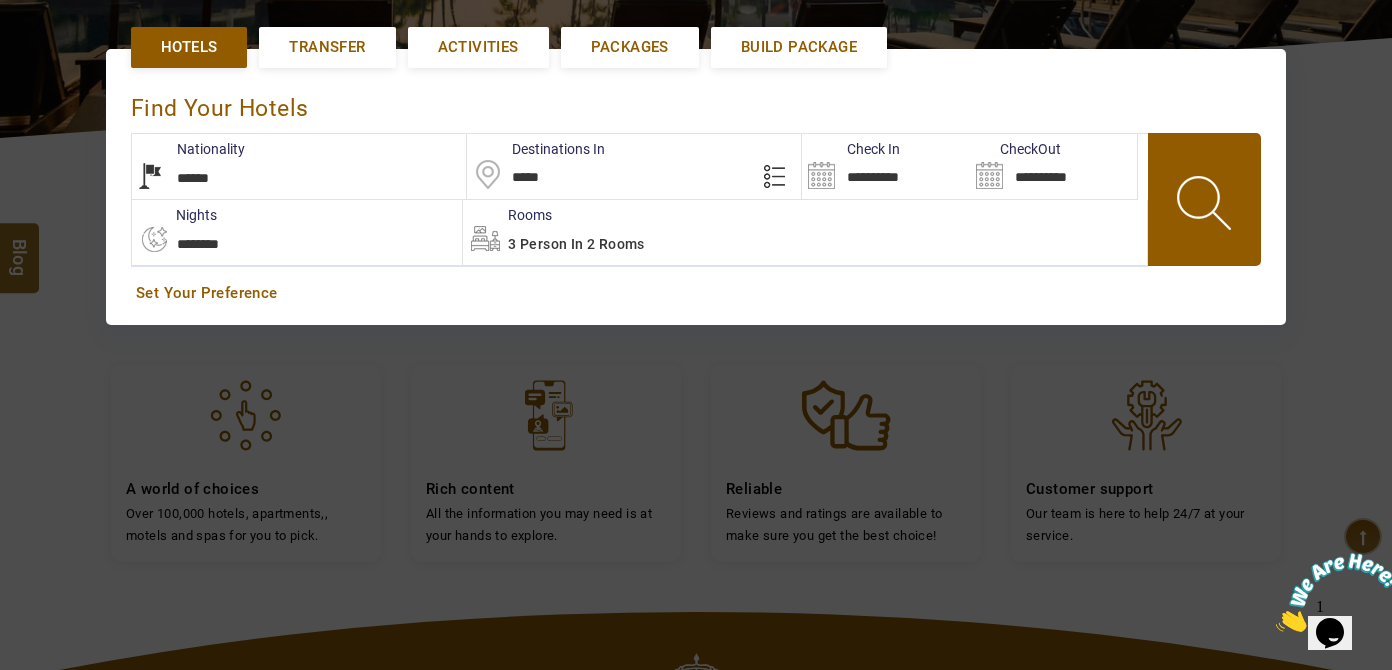 click on "3 Person in    2 Rooms" at bounding box center (576, 244) 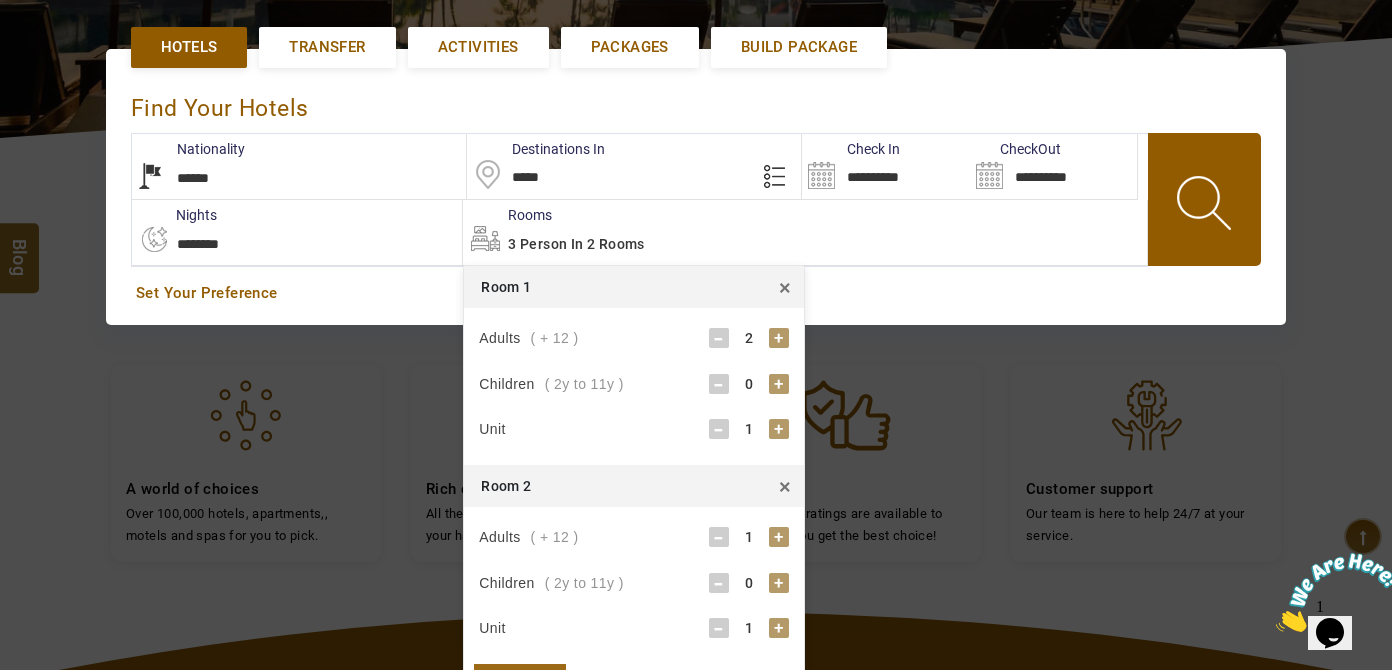 click on "×" at bounding box center [785, 486] 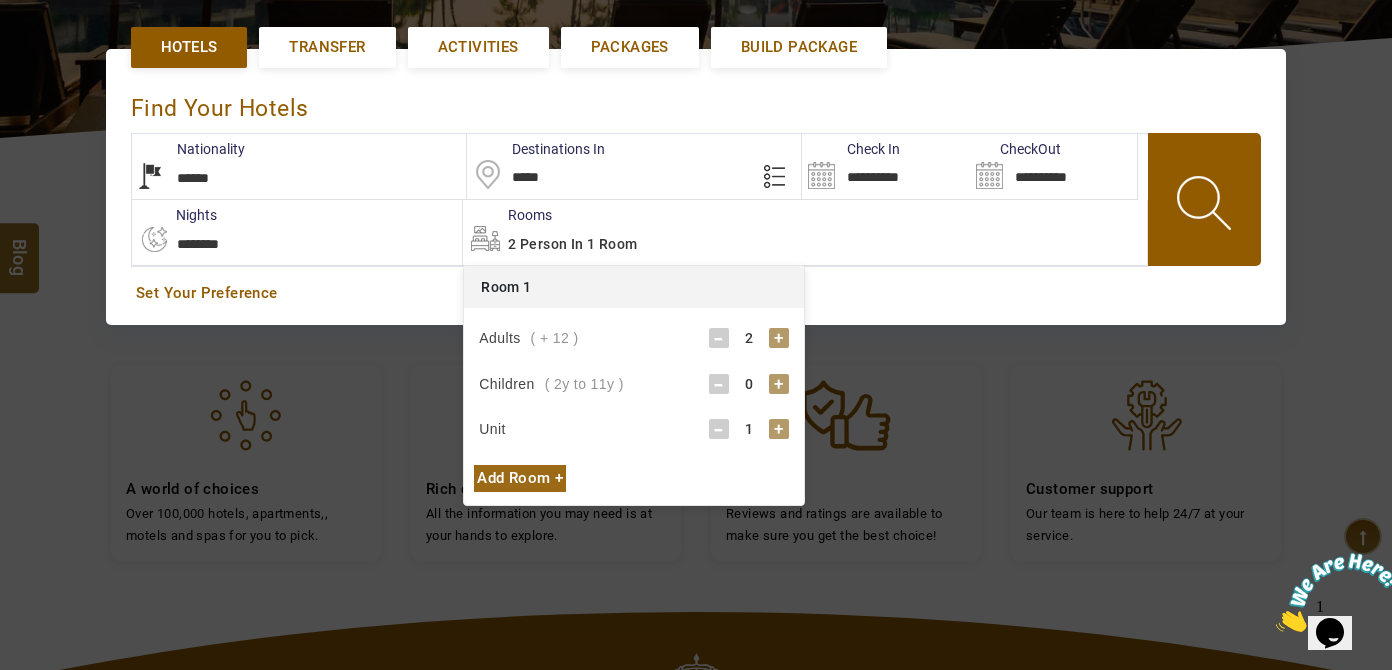 click on "+" at bounding box center (779, 384) 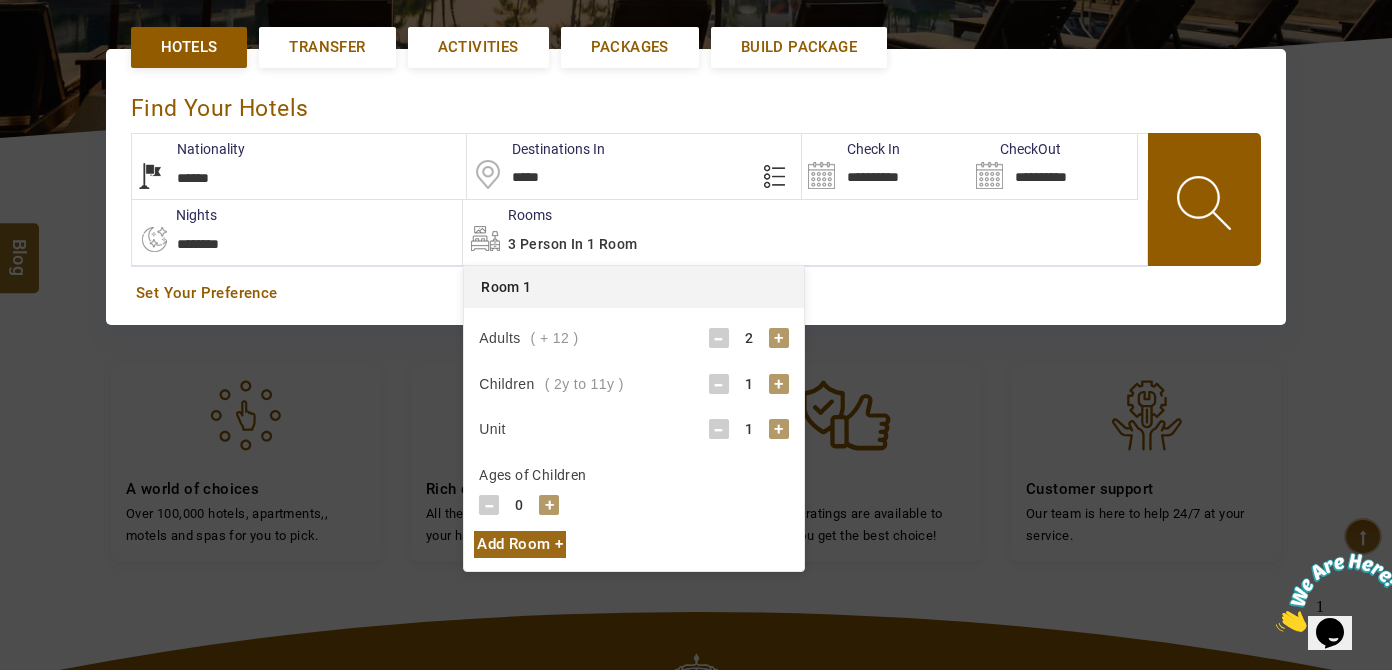 click on "+" at bounding box center [779, 384] 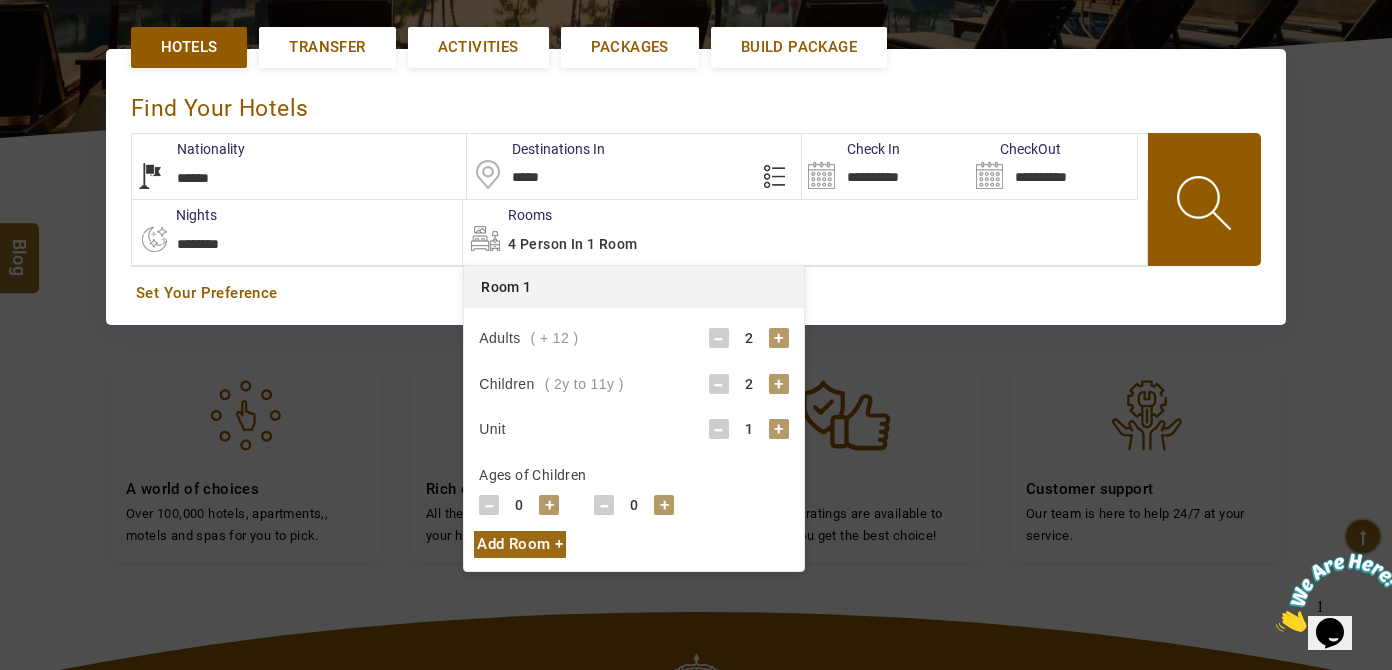 click on "+" at bounding box center (549, 505) 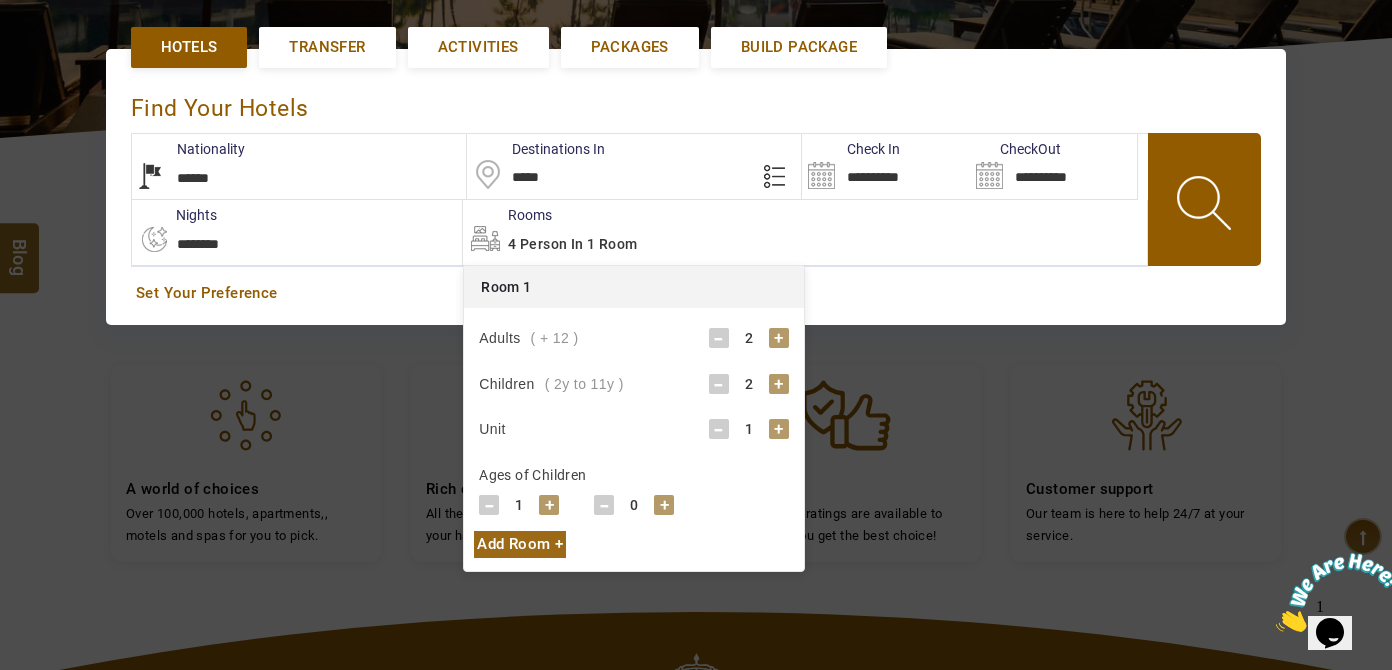 click on "+" at bounding box center [549, 505] 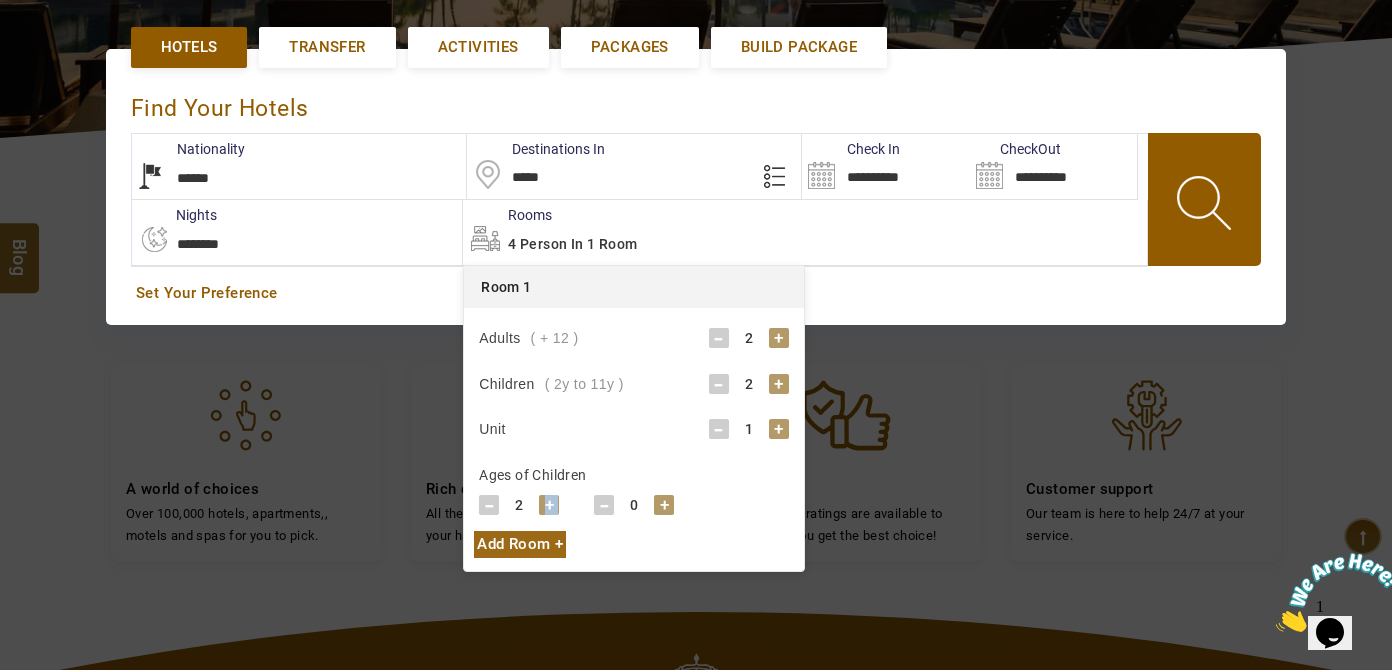 click on "+" at bounding box center [549, 505] 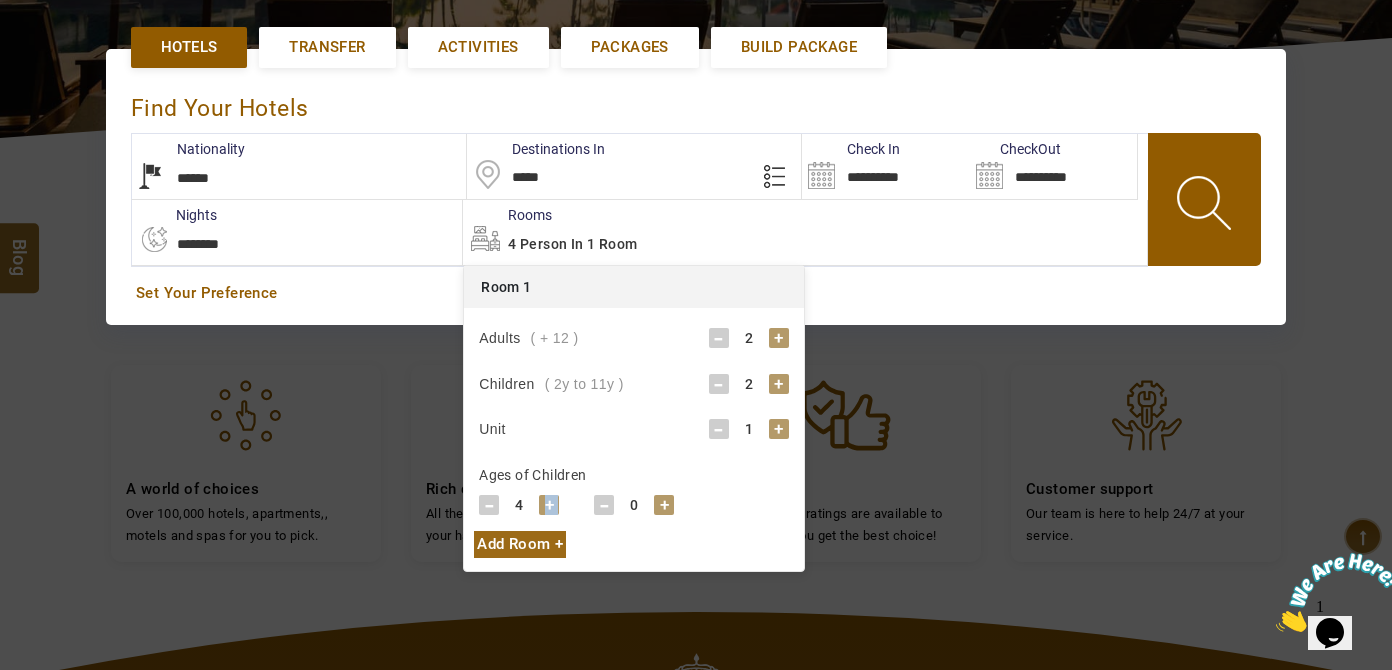 click on "+" at bounding box center (549, 505) 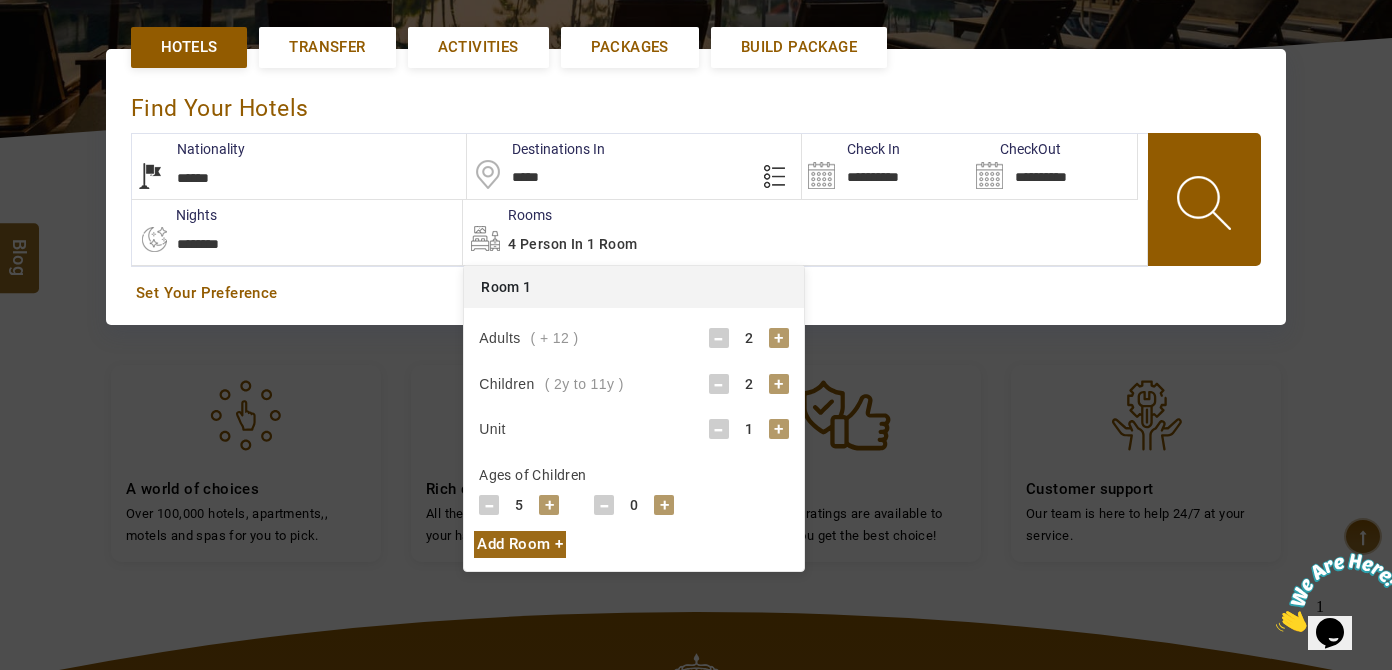 click on "+" at bounding box center [664, 505] 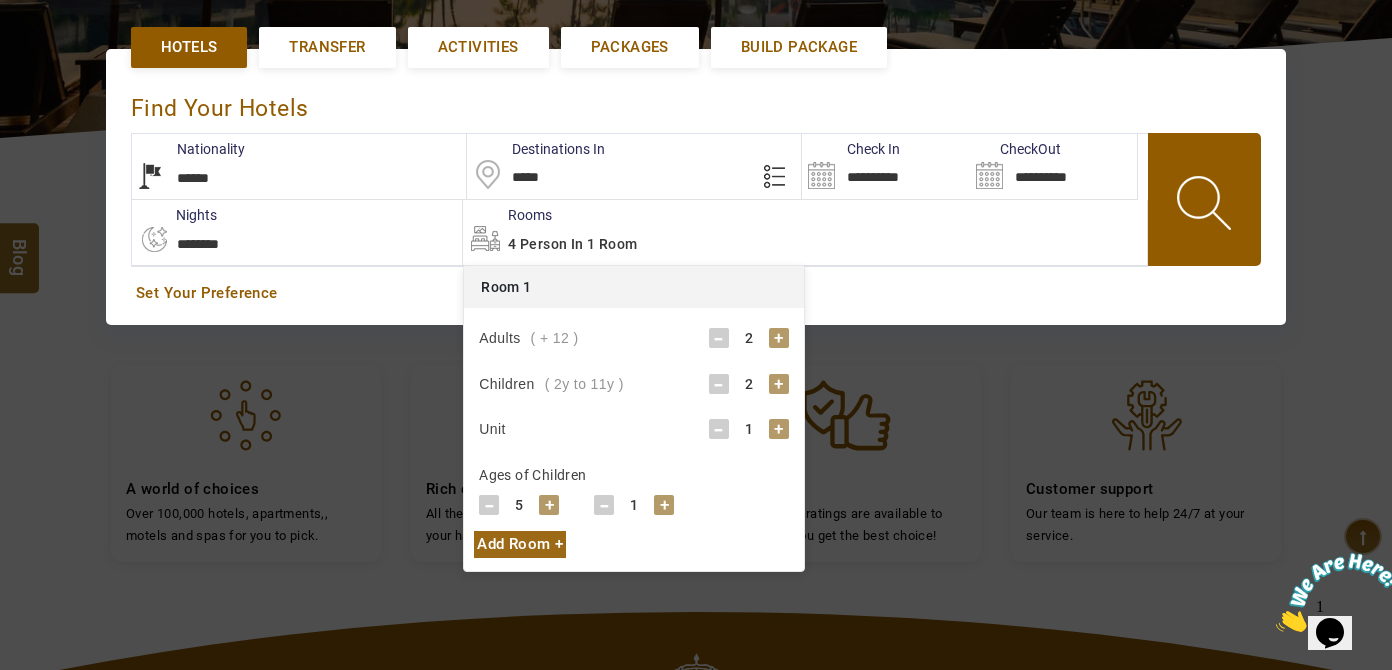 click on "+" at bounding box center [664, 505] 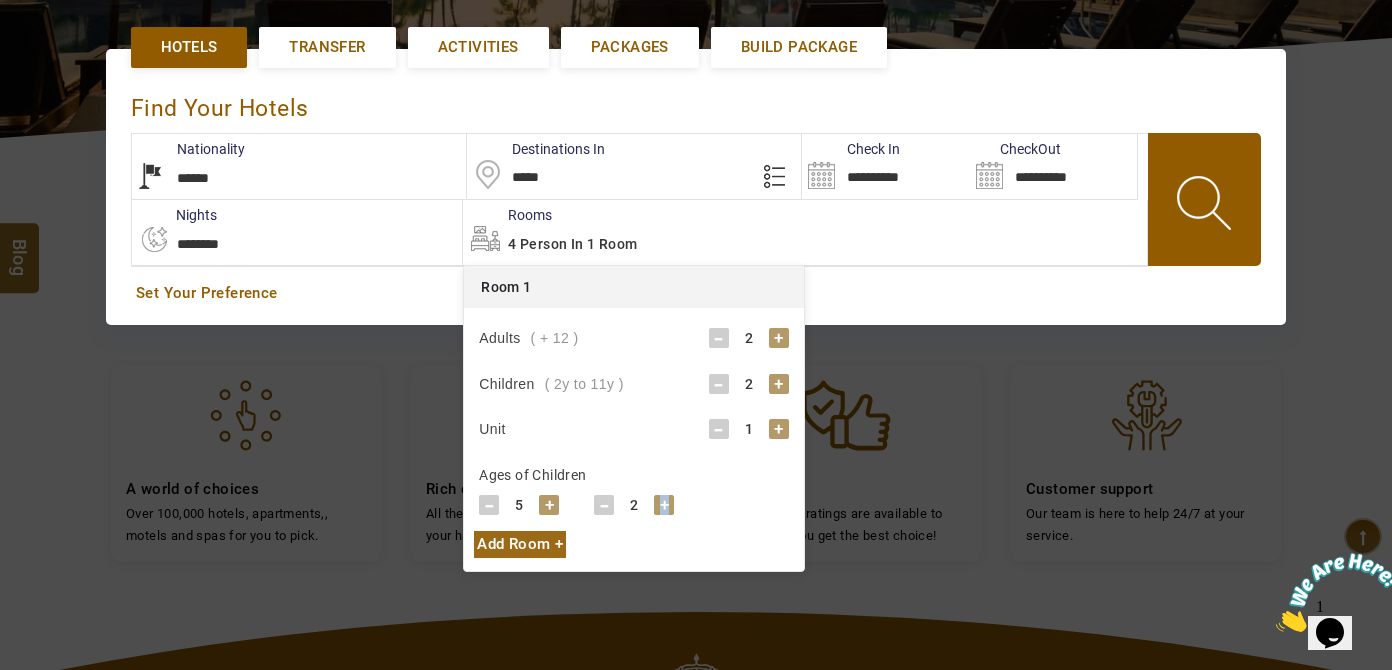click on "+" at bounding box center [664, 505] 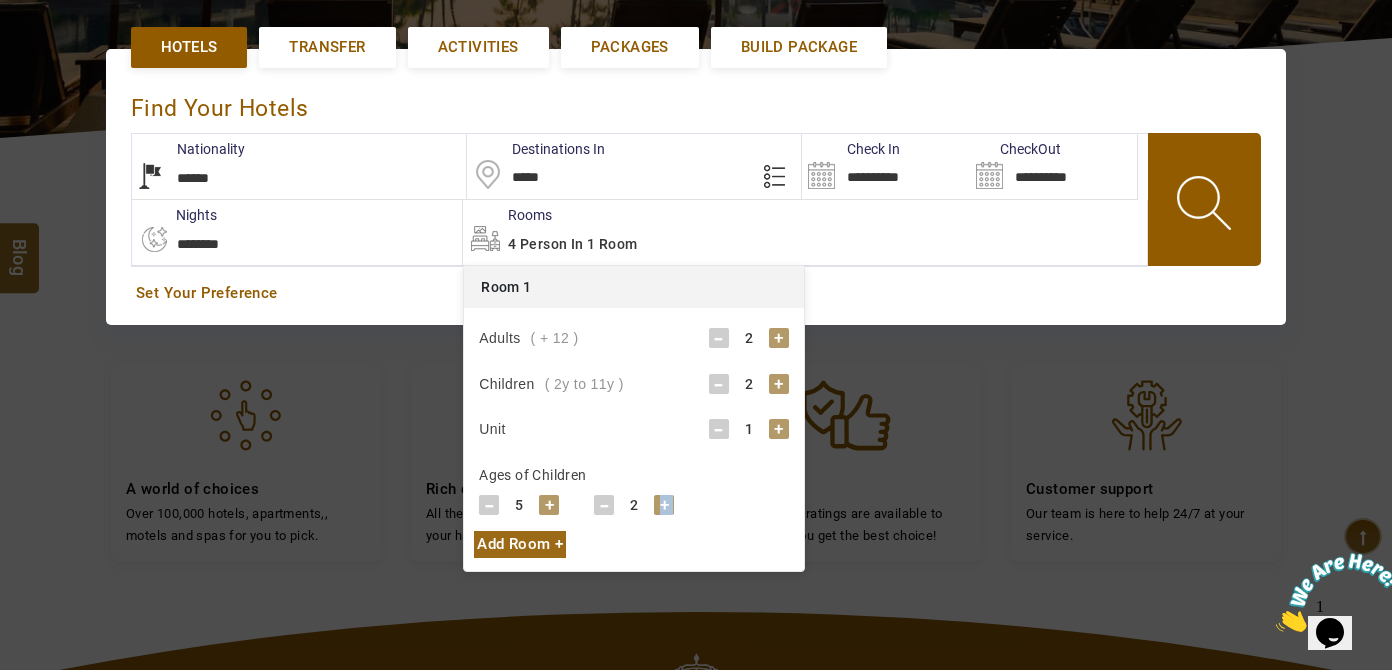 click on "+" at bounding box center [664, 505] 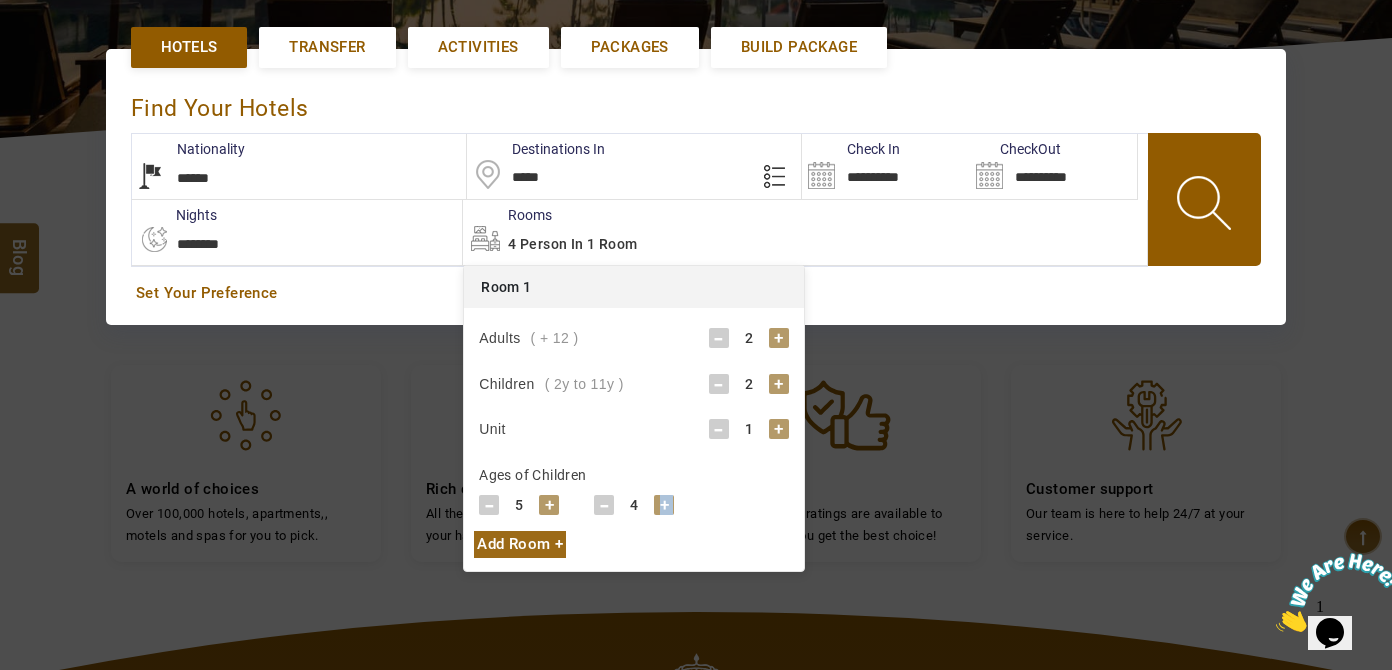 click on "+" at bounding box center (664, 505) 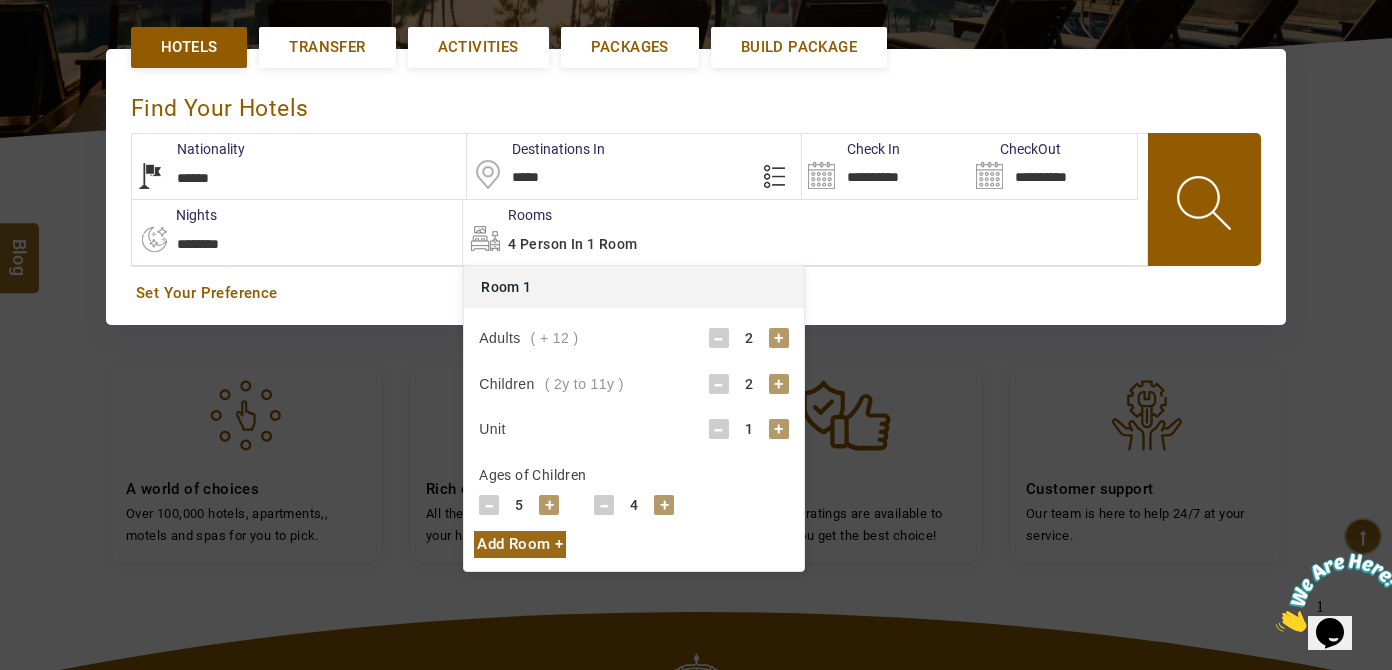 click on "+" at bounding box center (664, 505) 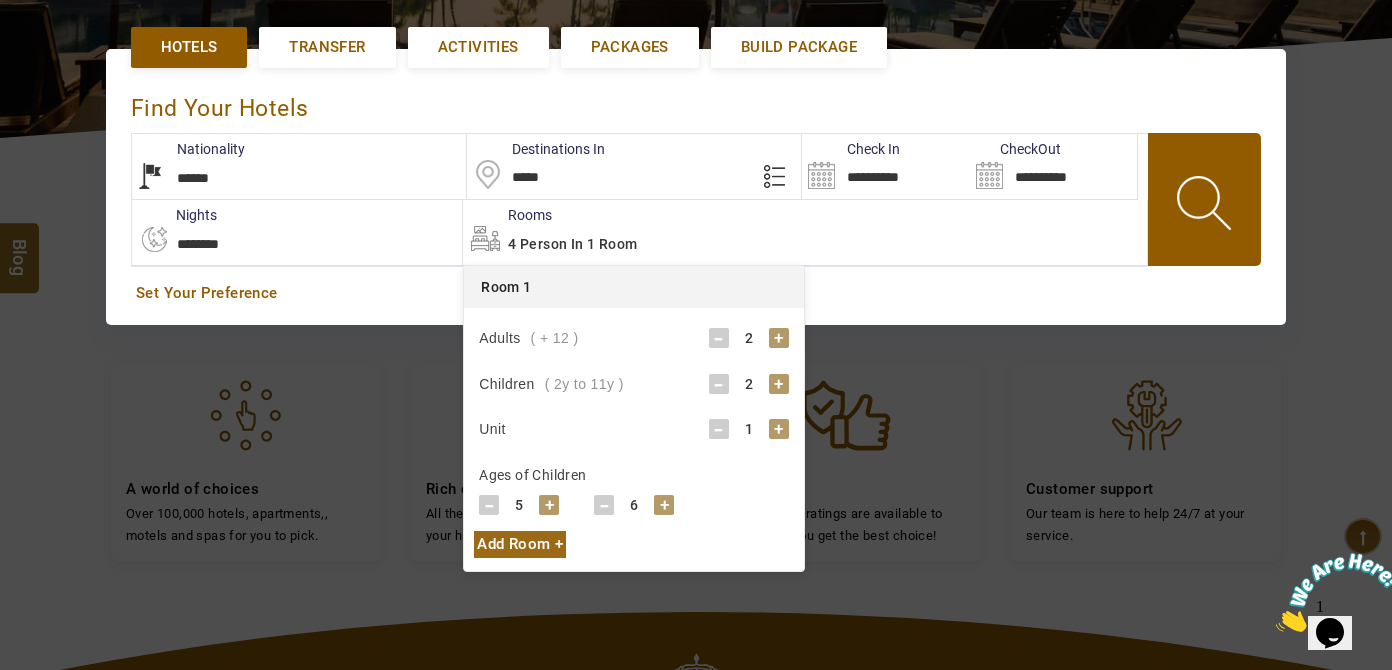 click on "Ages of Children - 5 + - 6 + - 0 + - 0 +" at bounding box center [634, 488] 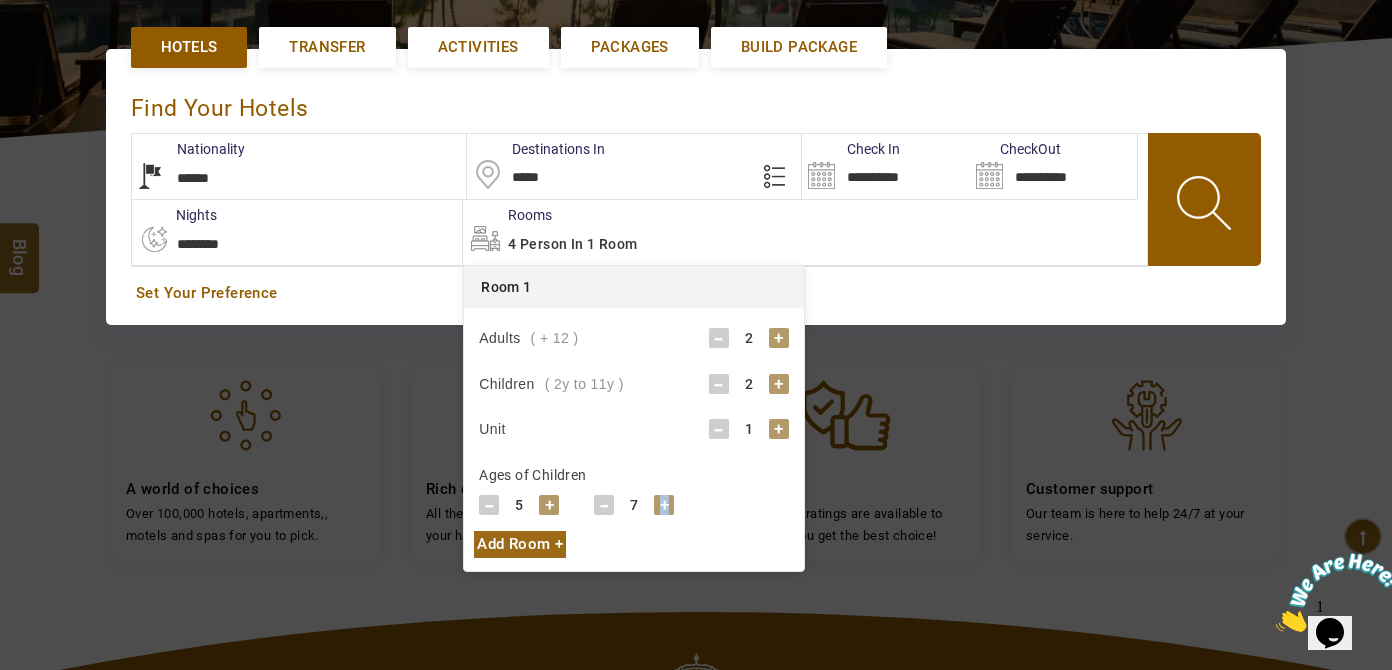 click on "+" at bounding box center [664, 505] 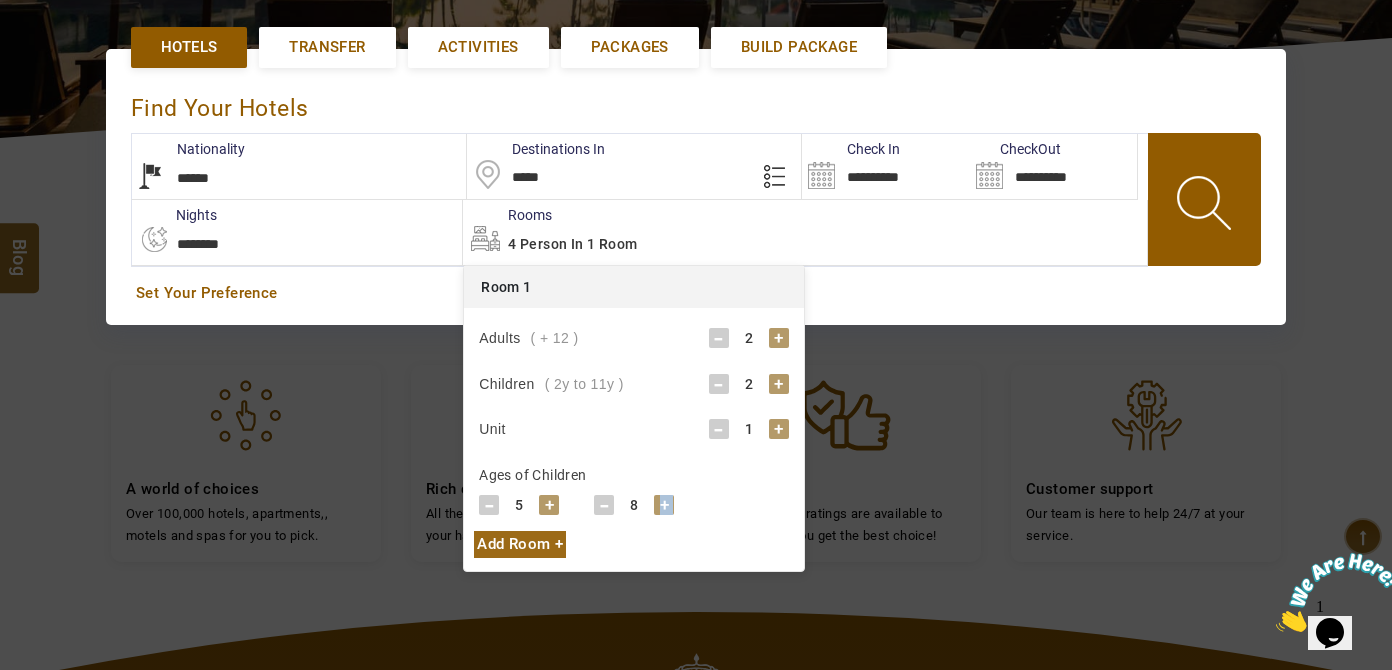 click on "+" at bounding box center (664, 505) 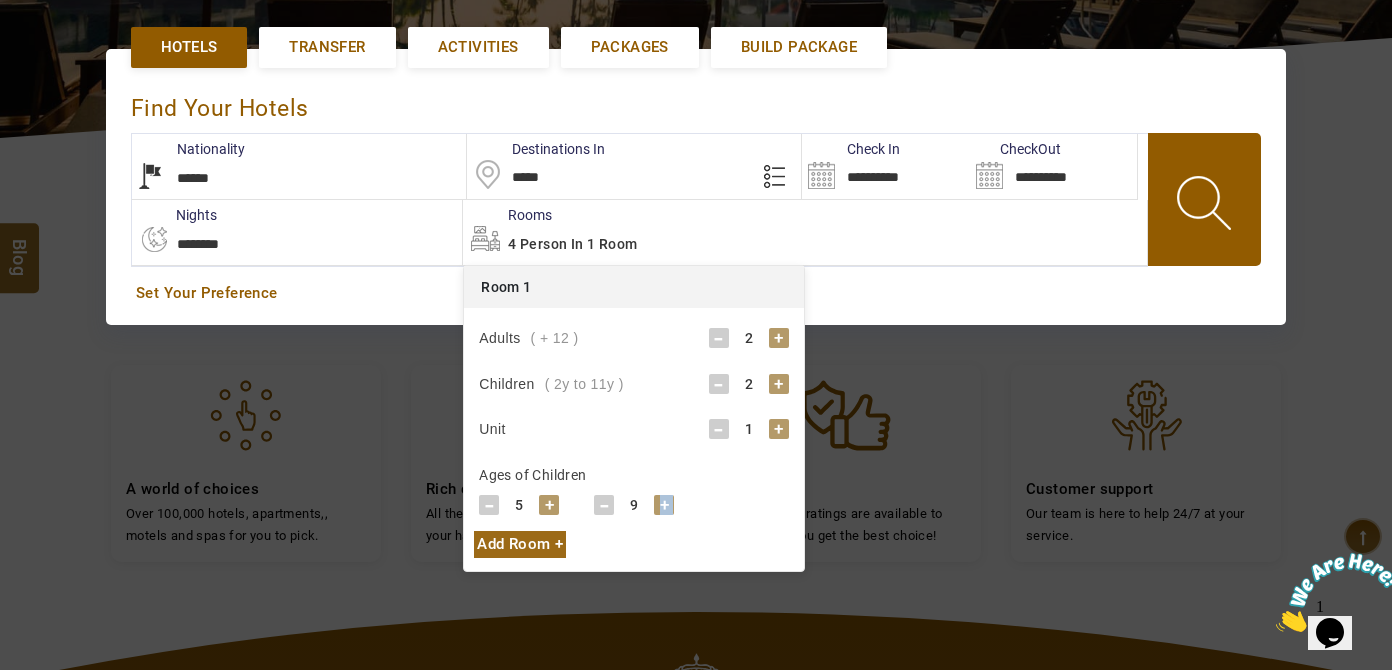 click on "**********" at bounding box center (885, 166) 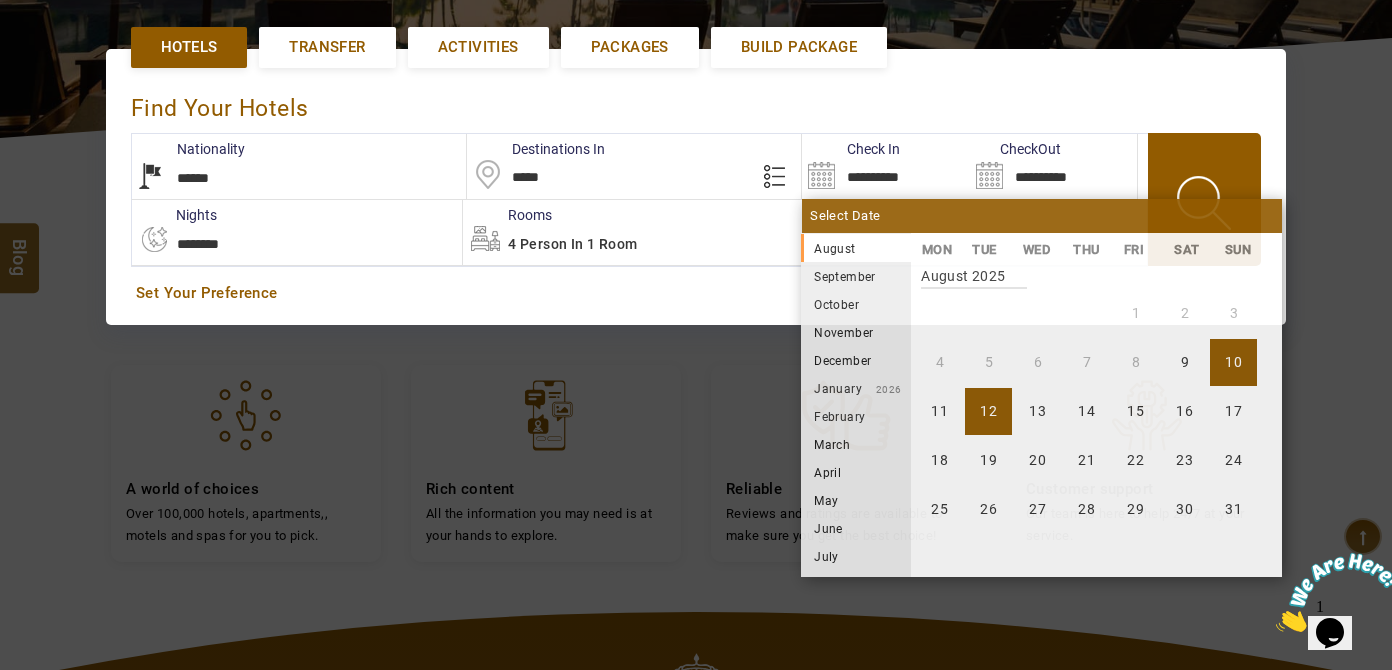 click on "12" at bounding box center (988, 411) 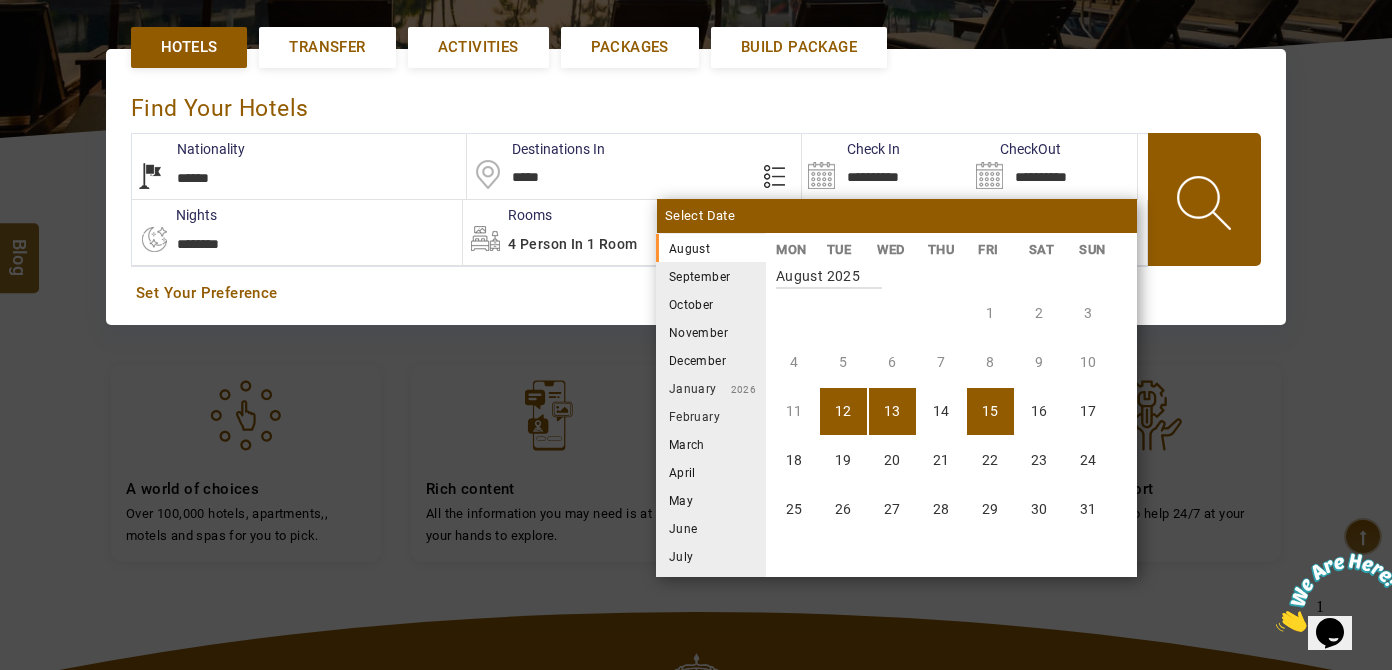 click on "15" at bounding box center [990, 411] 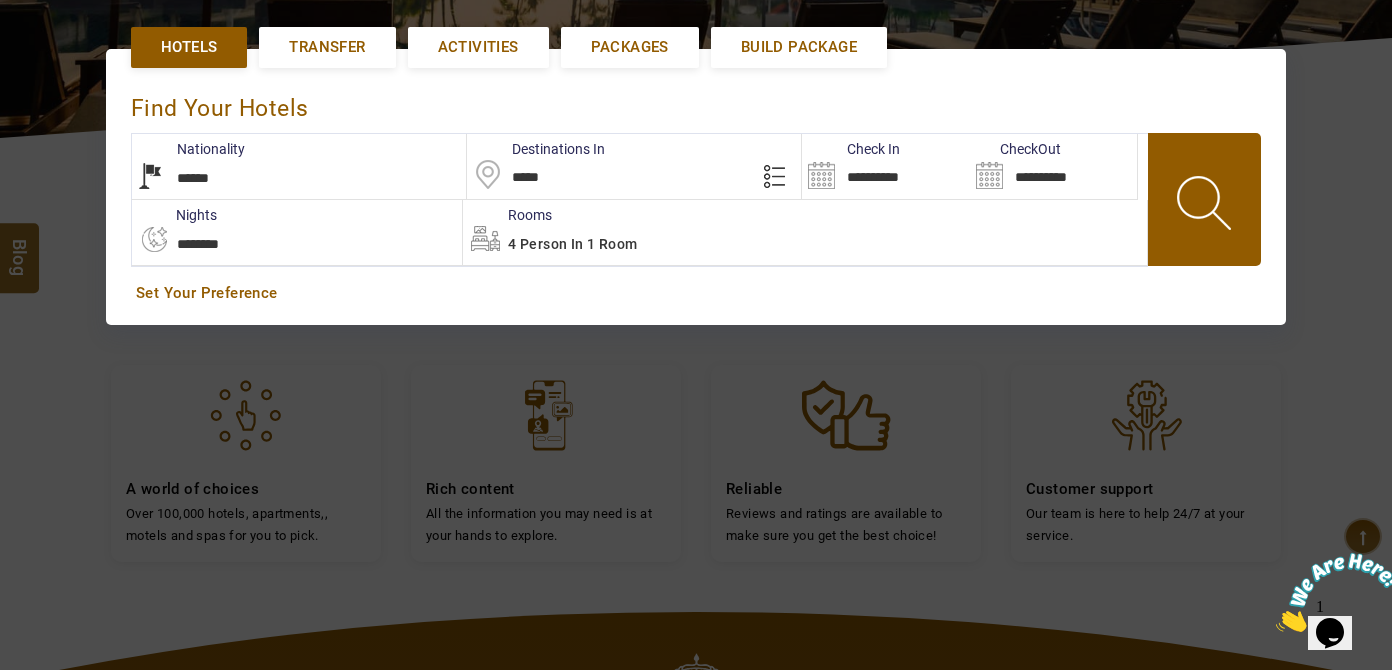 click at bounding box center (1206, 206) 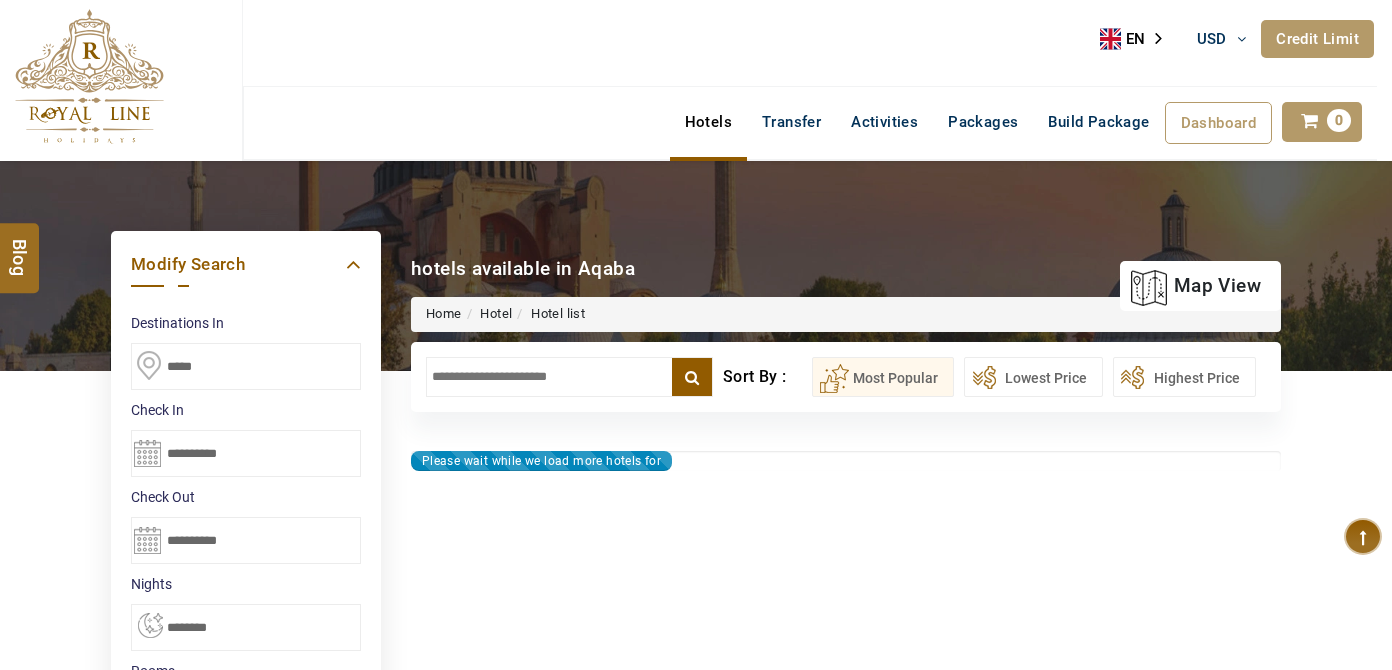 select on "*" 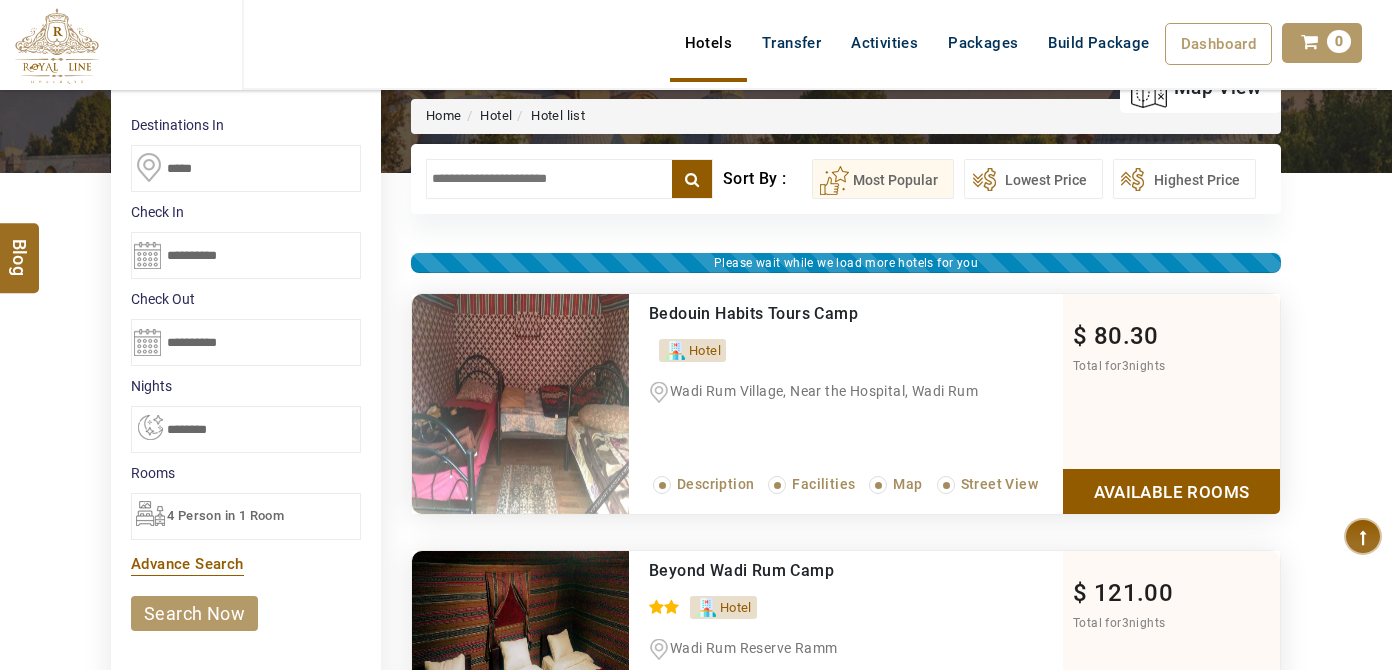 scroll, scrollTop: 90, scrollLeft: 0, axis: vertical 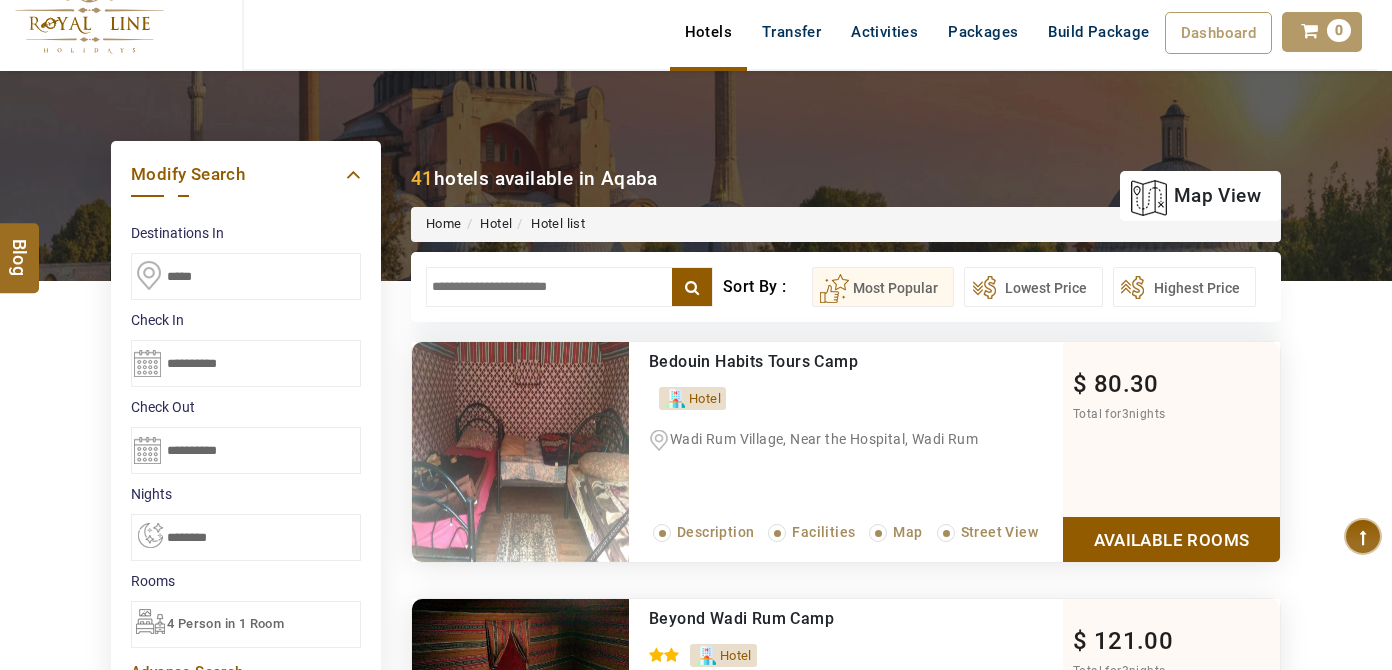 click at bounding box center [569, 287] 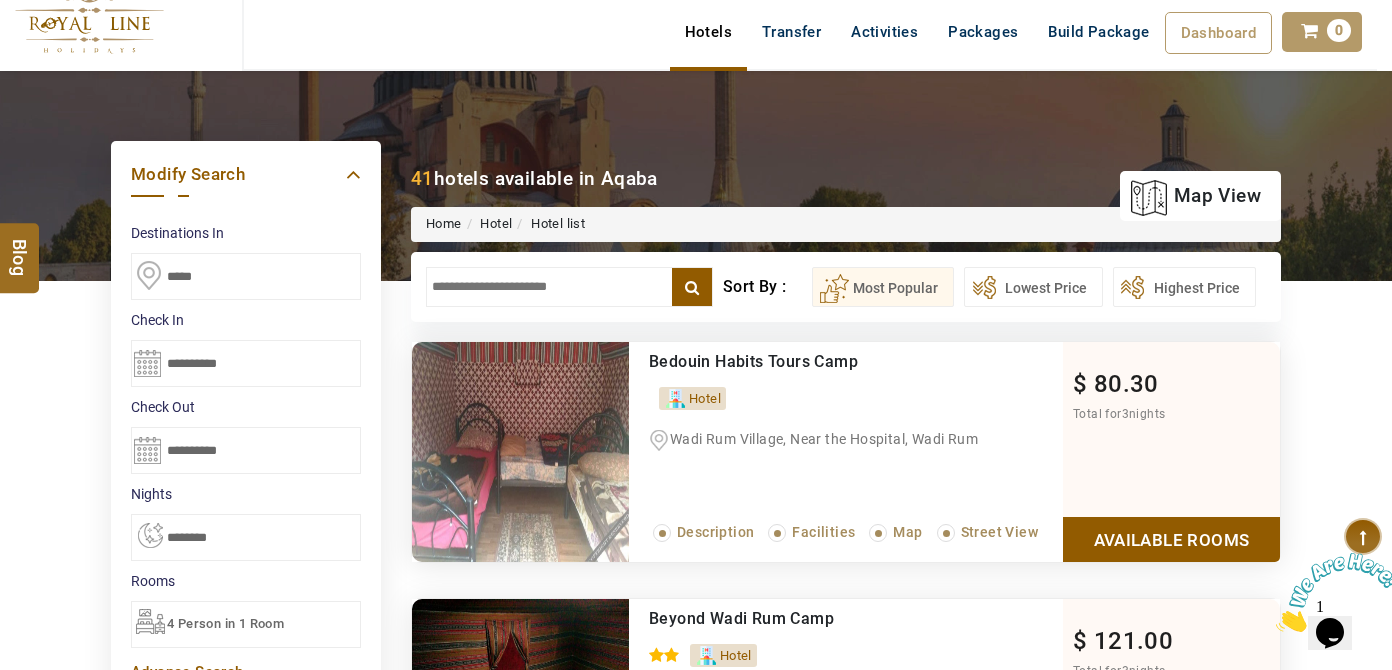 scroll, scrollTop: 0, scrollLeft: 0, axis: both 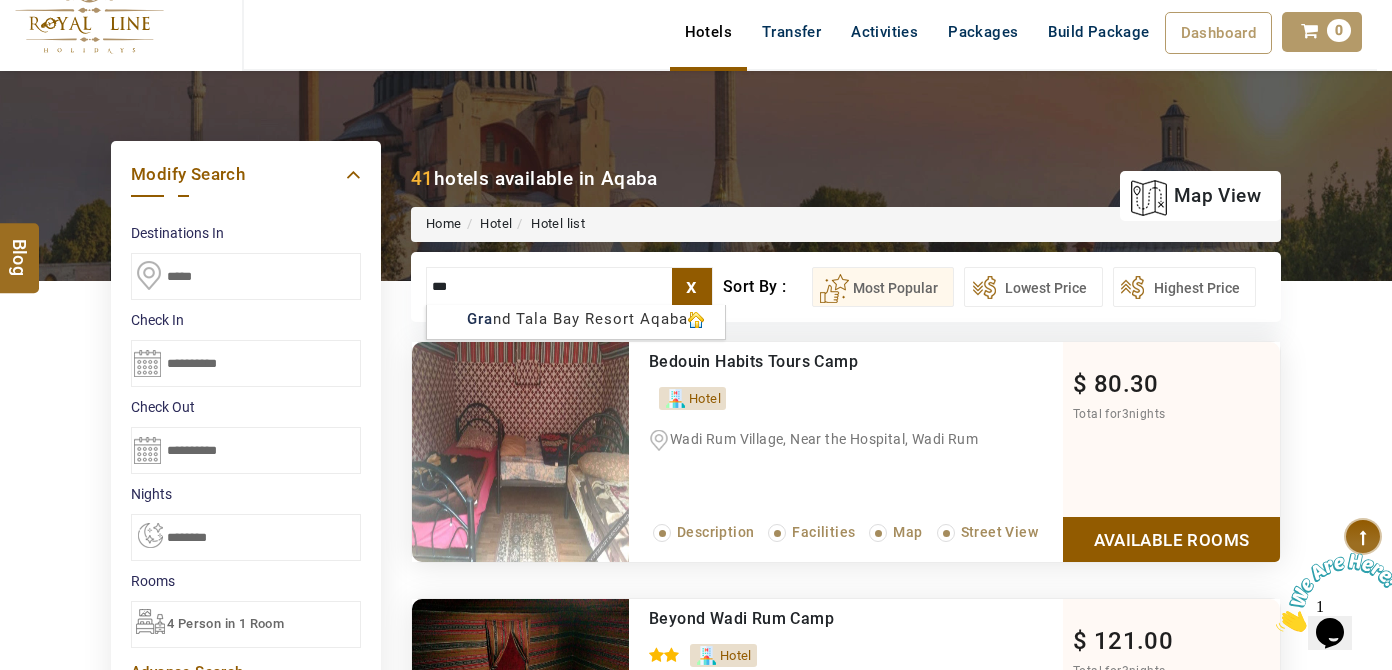 click on "LARISA HAWWARI USD AED  AED EUR  € USD  $ INR  ₹ THB  ฿ IDR  Rp BHD  BHD TRY  ₺ Credit Limit EN HE AR ES PT ZH Helpline
+971 [PHONE] Register Now +971 [PHONE] info@royallineholidays.com About Us What we Offer Blog Why Us Contact Hotels  Transfer Activities Packages Build Package Dashboard My Profile My Booking My Reports My Quotation Sign Out 0 Points Redeem Now To Redeem 9313  Points Future Points  3739   Points Credit Limit Credit Limit USD 25000.00 70% Complete Used USD 18689.34 Available USD 6310.66 Setting  Looks like you haven't added anything to your cart yet Countinue Shopping ****** ****** Please Wait.. Blog demo
Remember me Forgot
password? LOG IN Don't have an account?   Register Now My Booking View/ Print/Cancel Your Booking without Signing in Submit Applying Filters...... Hotels For You Will Be Loading Soon demo
In A Few Moment, You Will Be Celebrating Best Hotel options galore ! Check In   CheckOut Rooms Rooms Please Wait Please Wait ... X" at bounding box center (696, 1047) 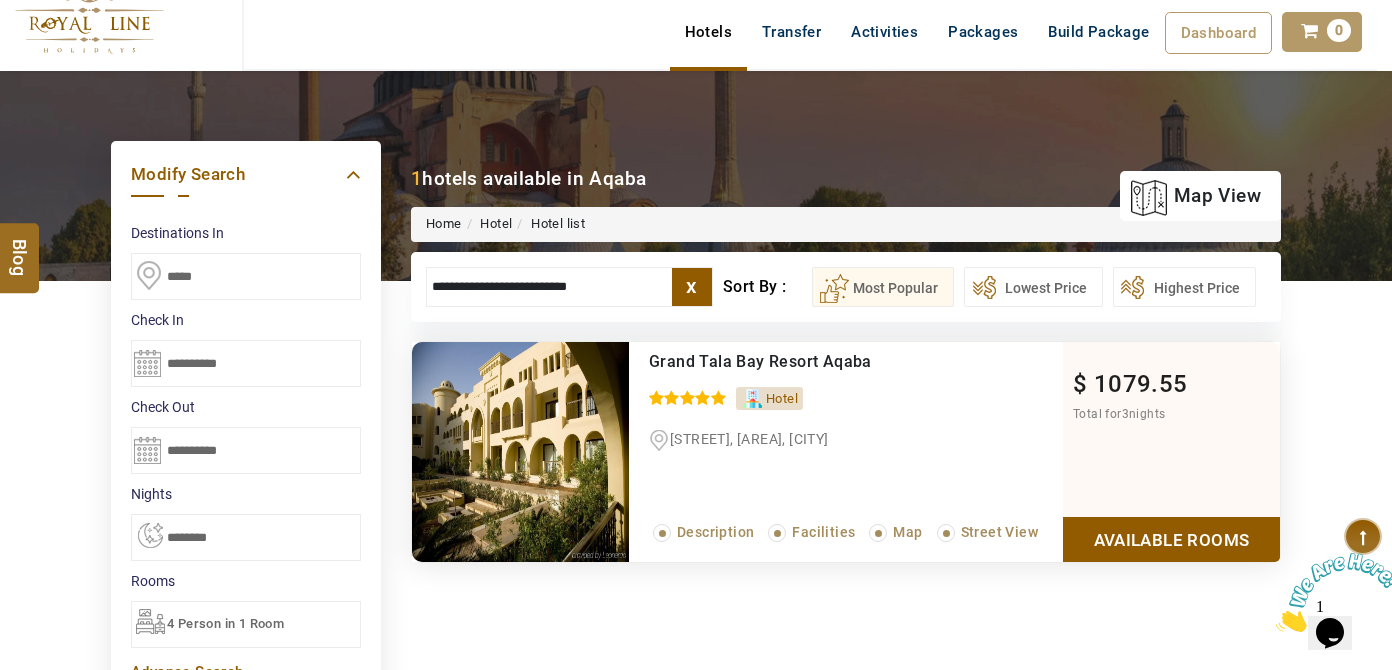 type on "**********" 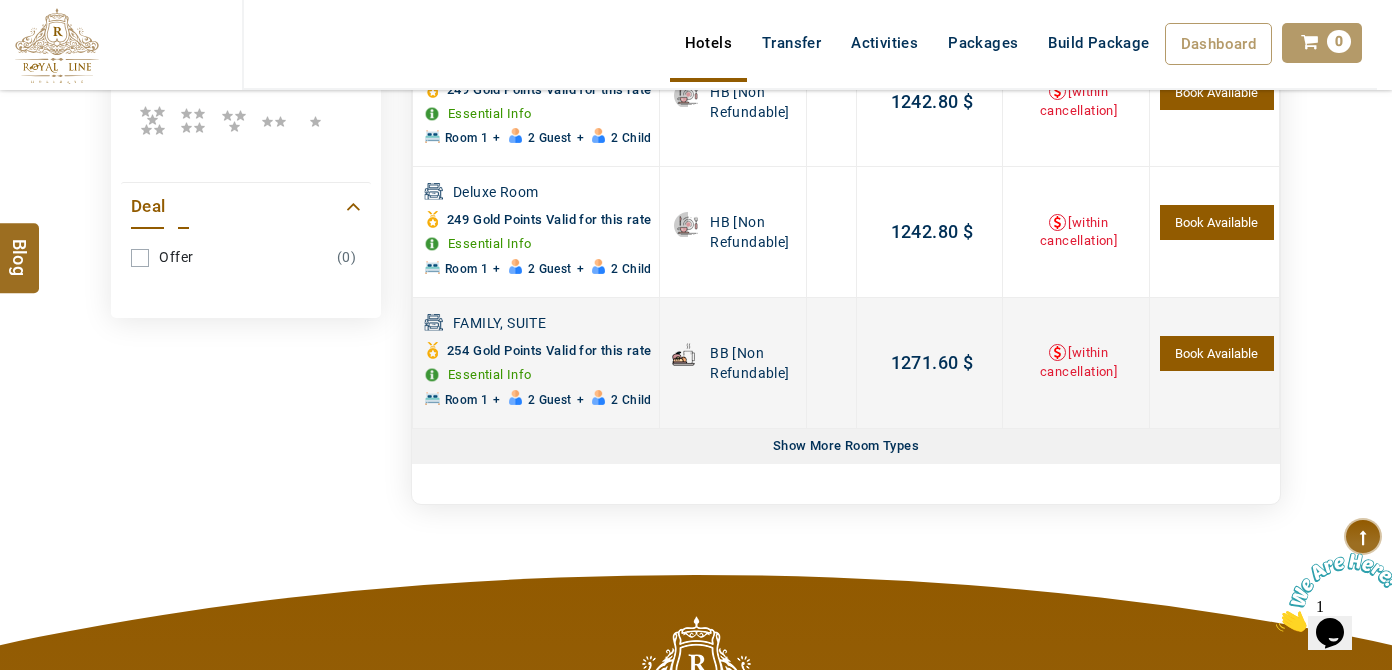 scroll, scrollTop: 1106, scrollLeft: 0, axis: vertical 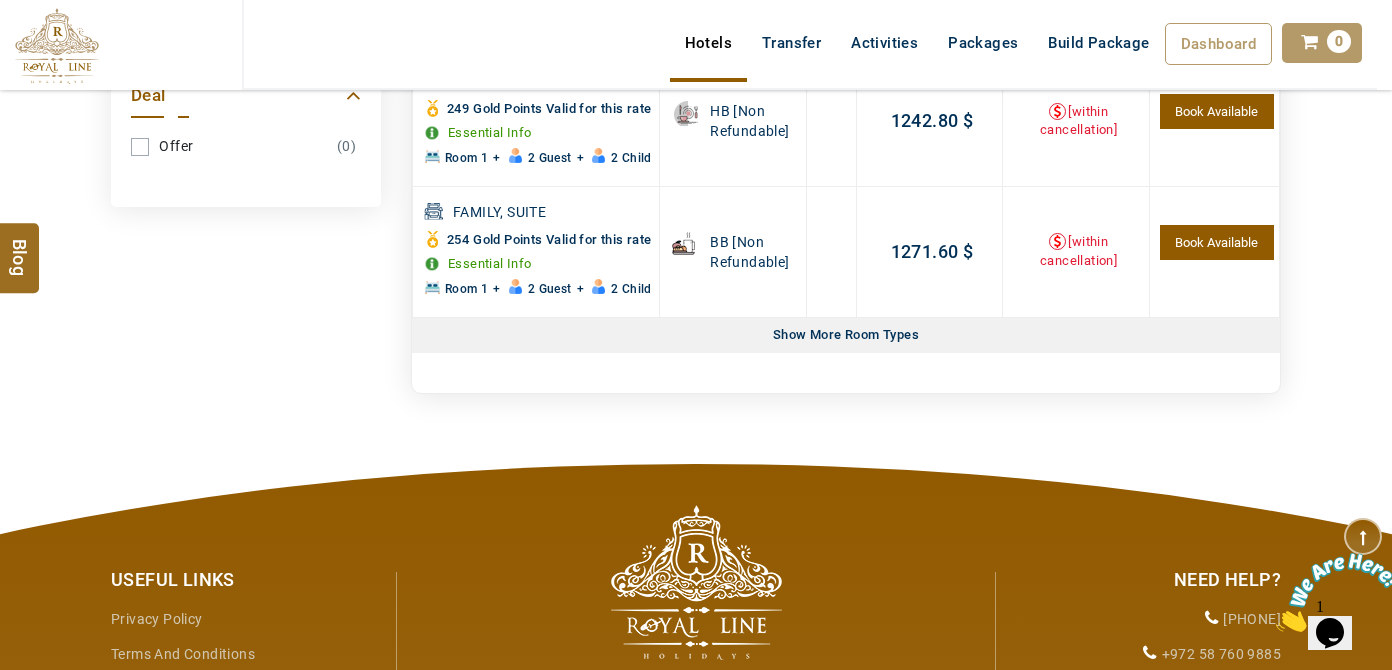 click on "Show More Room Types" at bounding box center [846, 335] 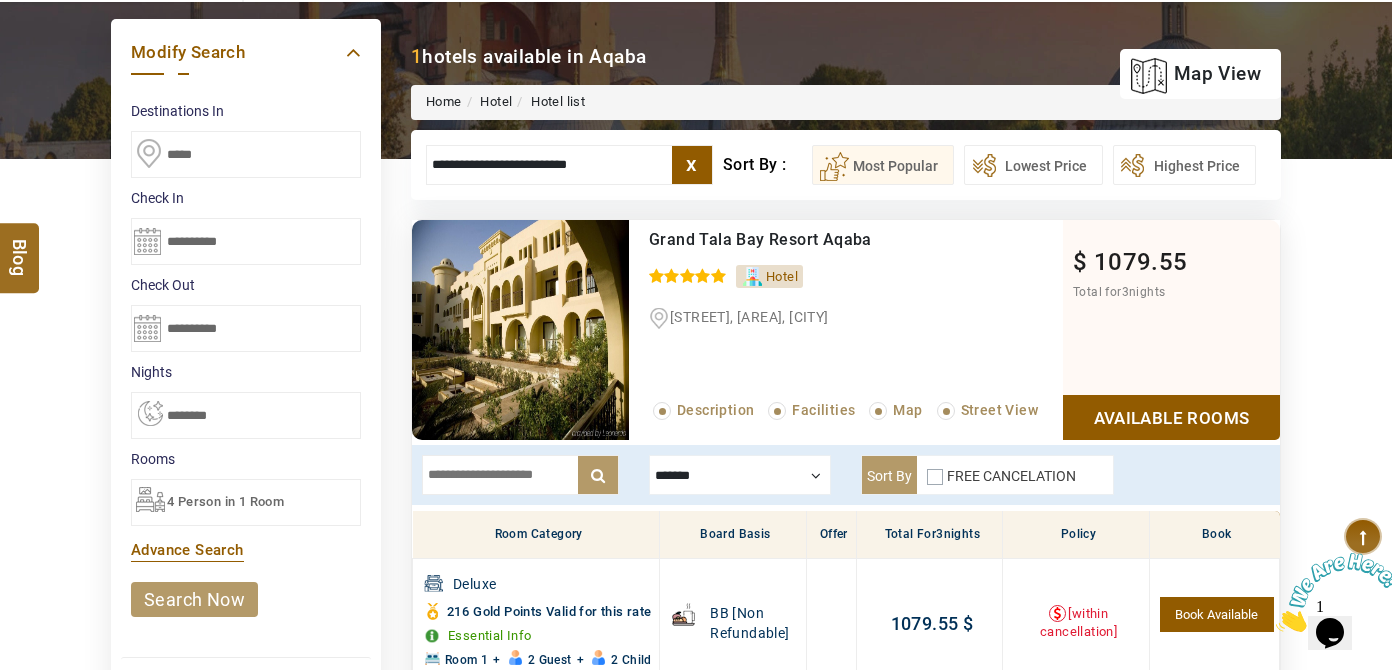 scroll, scrollTop: 273, scrollLeft: 0, axis: vertical 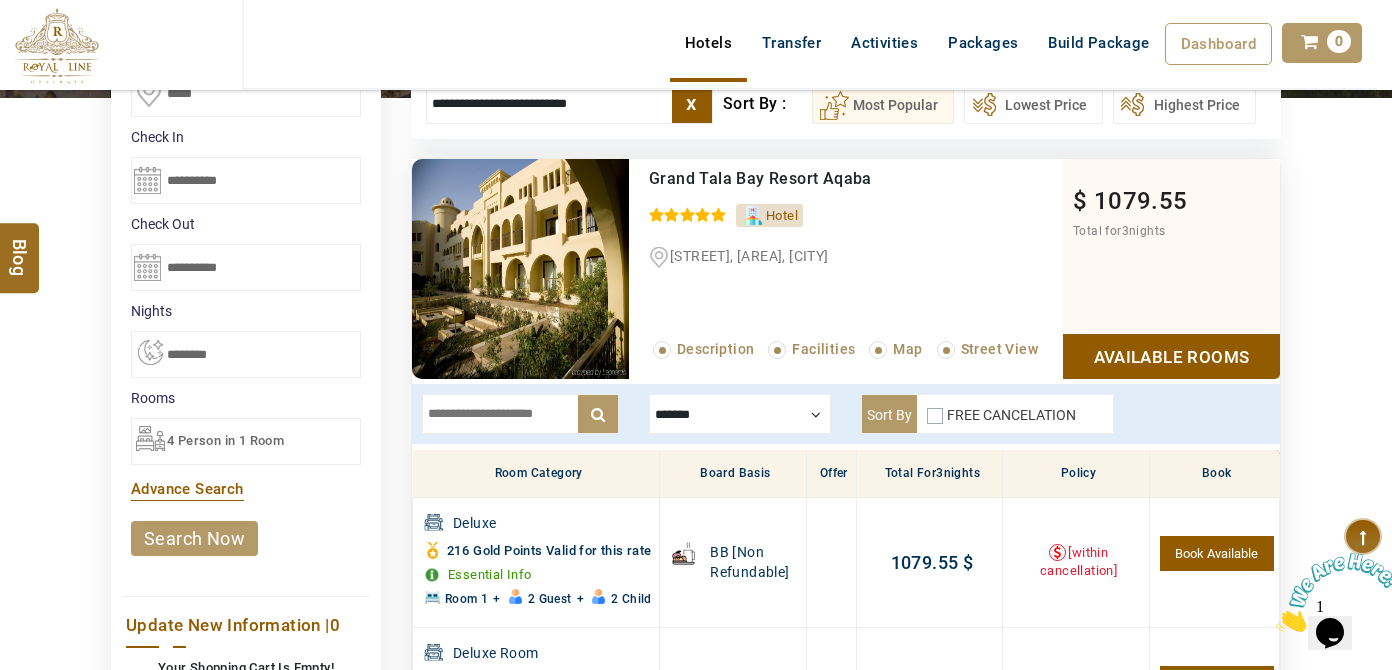 click on "LARISA HAWWARI USD AED  AED EUR  € USD  $ INR  ₹ THB  ฿ IDR  Rp BHD  BHD TRY  ₺ Credit Limit EN HE AR ES PT ZH Helpline
+971 [PHONE] Register Now +971 [PHONE] info@royallineholidays.com About Us What we Offer Blog Why Us Contact Hotels  Transfer Activities Packages Build Package Dashboard My Profile My Booking My Reports My Quotation Sign Out 0 Points Redeem Now To Redeem 9313  Points Future Points  3739   Points Credit Limit Credit Limit USD 25000.00 70% Complete Used USD 18689.34 Available USD 6310.66 Setting" at bounding box center (696, 70) 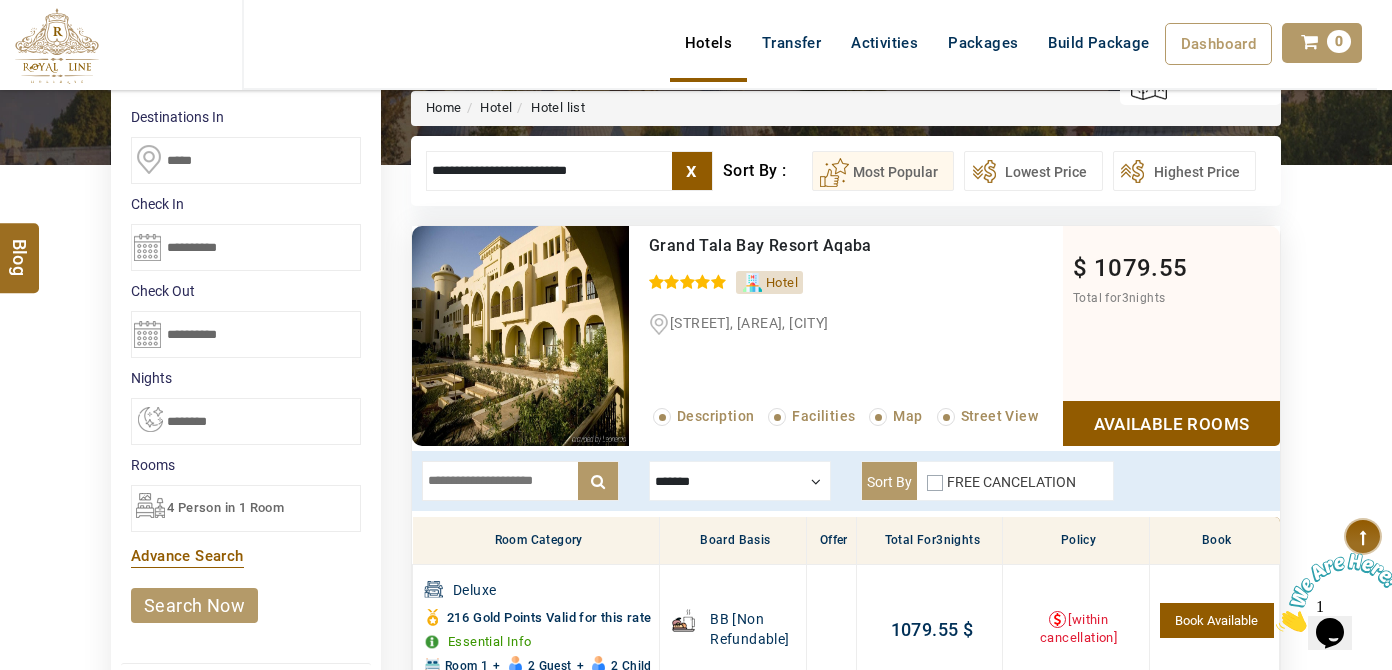 scroll, scrollTop: 182, scrollLeft: 0, axis: vertical 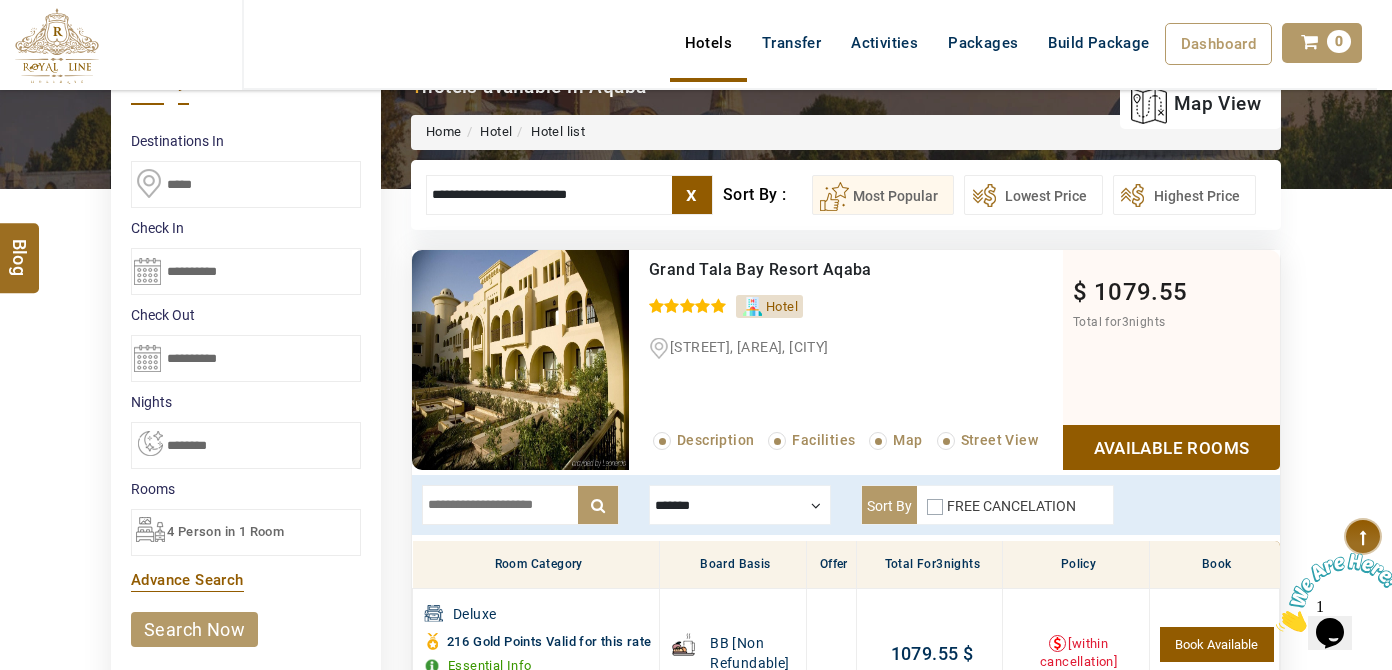 click on "x" at bounding box center [692, 195] 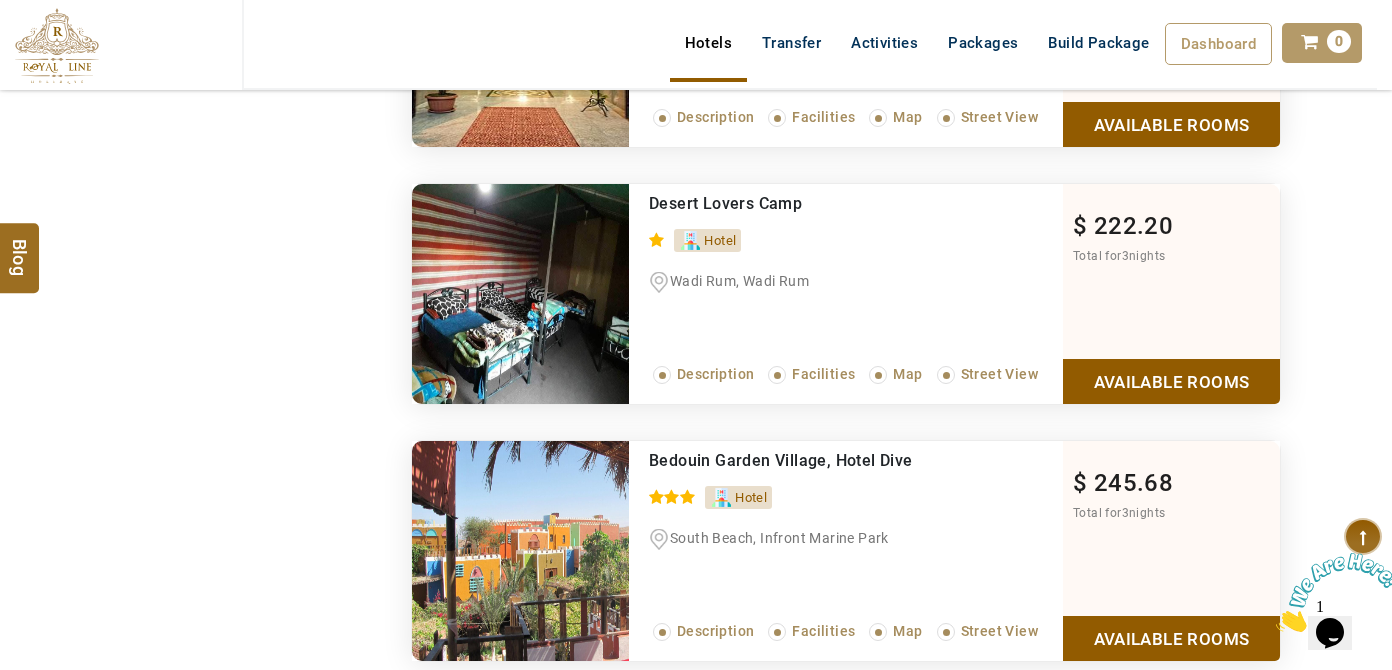 scroll, scrollTop: 2818, scrollLeft: 0, axis: vertical 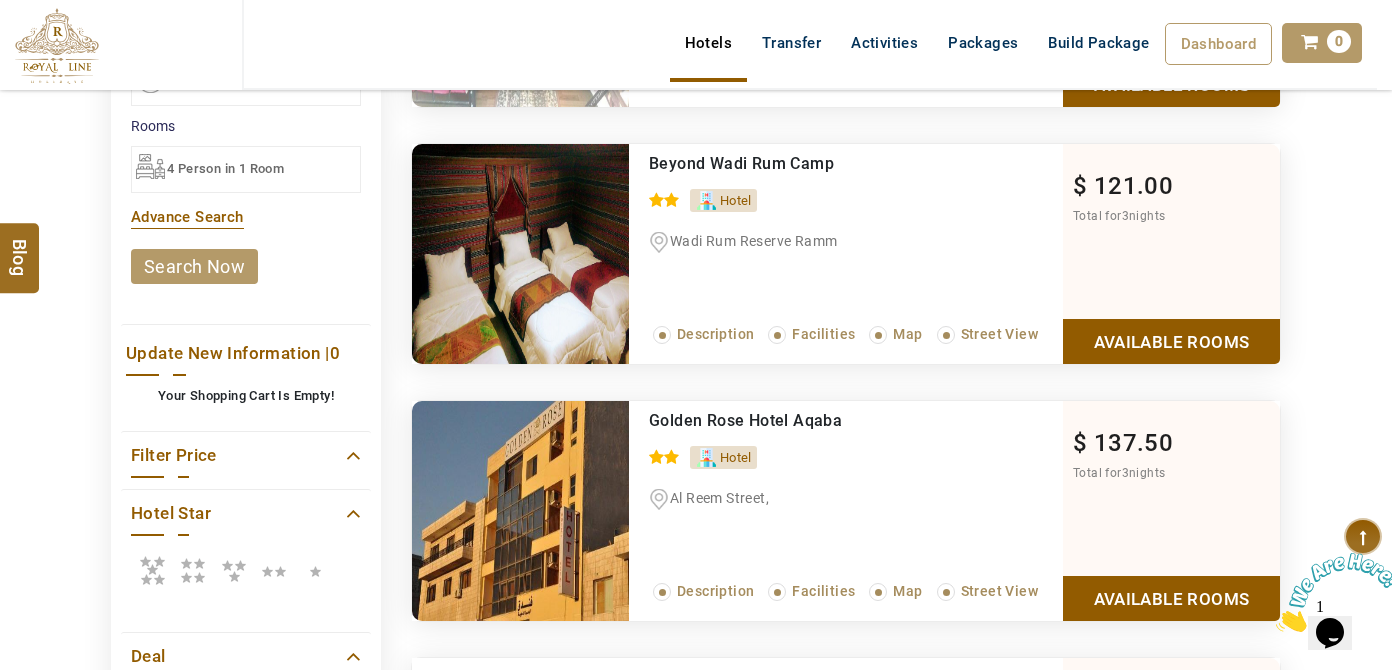 click at bounding box center [152, 570] 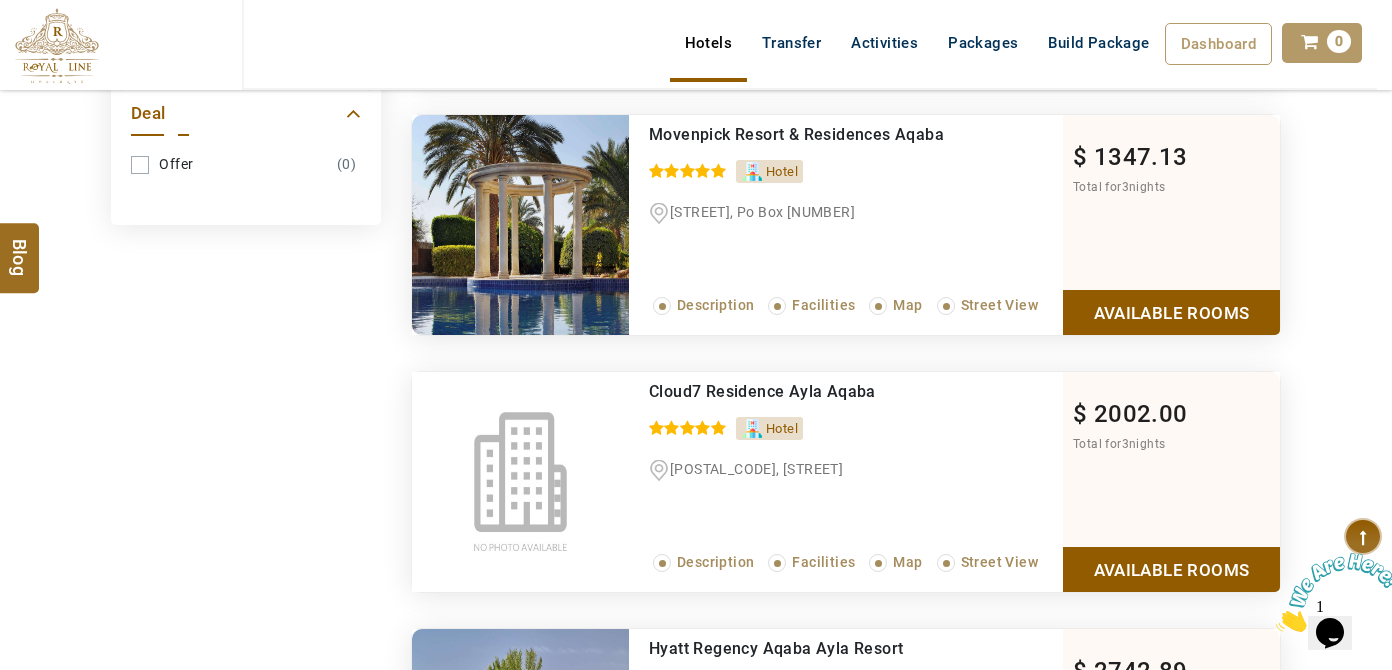 scroll, scrollTop: 1181, scrollLeft: 0, axis: vertical 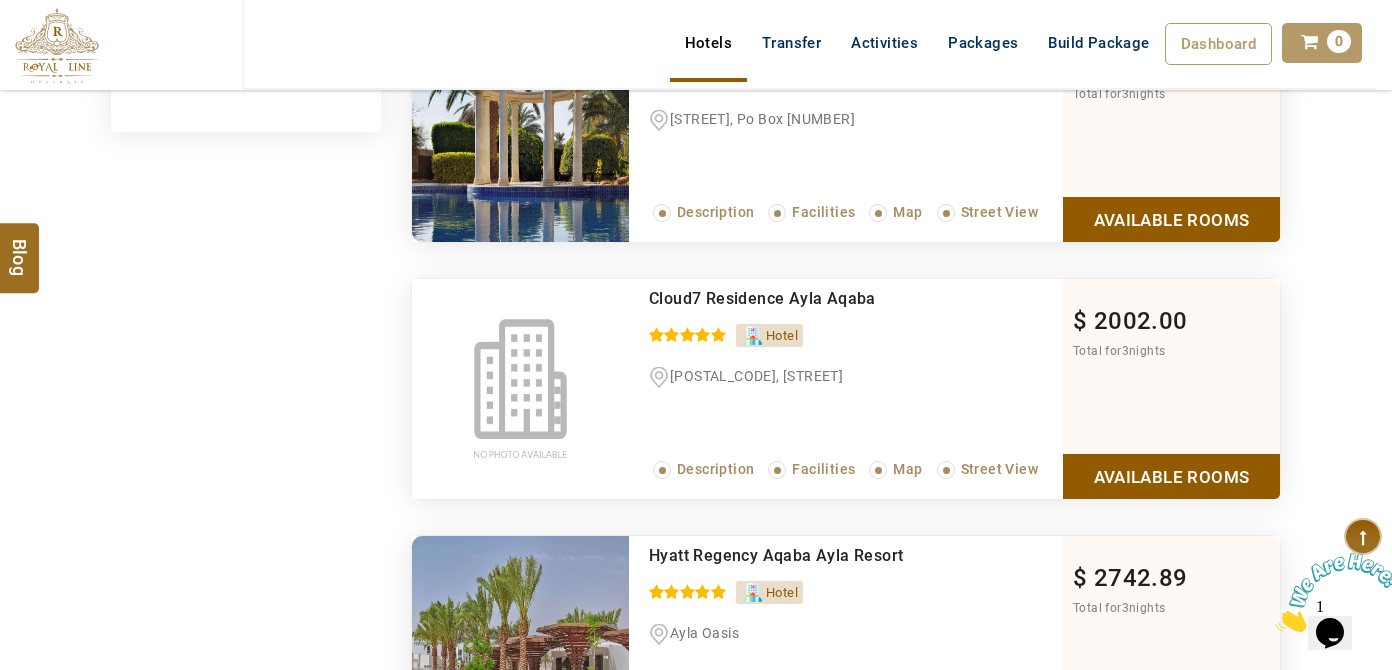 click on "Available Rooms" at bounding box center [1171, 219] 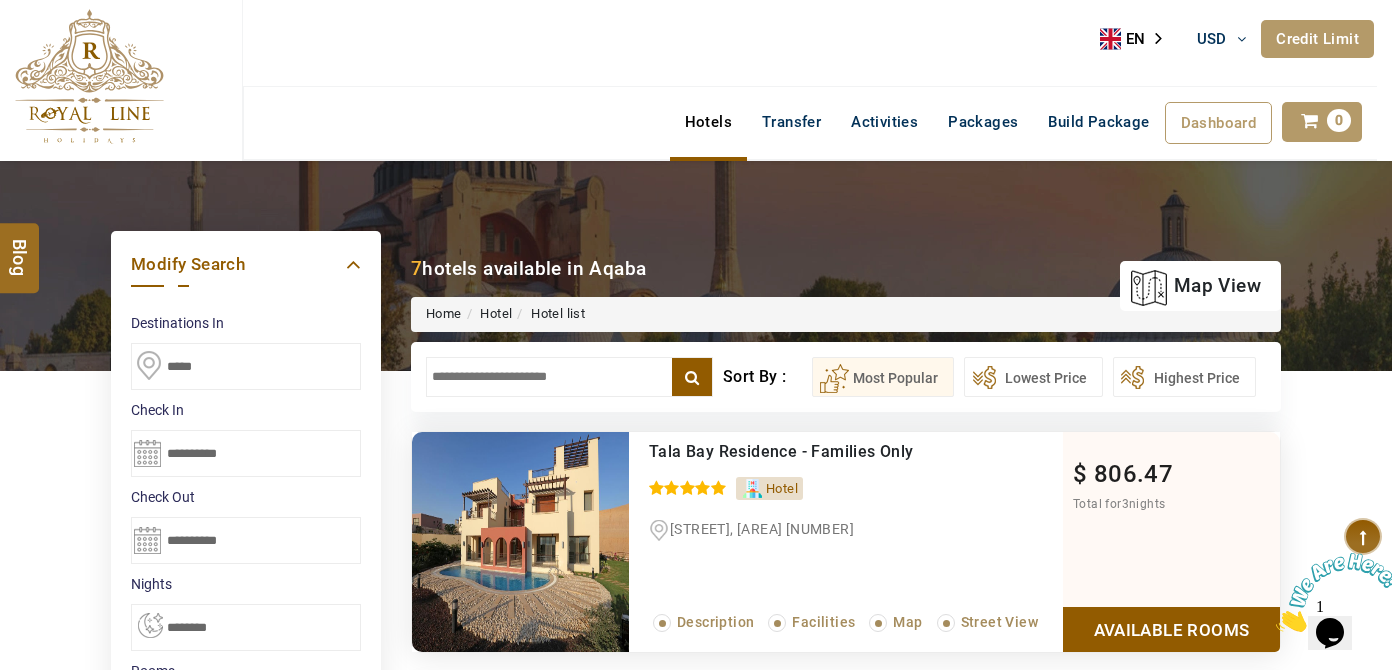 scroll, scrollTop: 454, scrollLeft: 0, axis: vertical 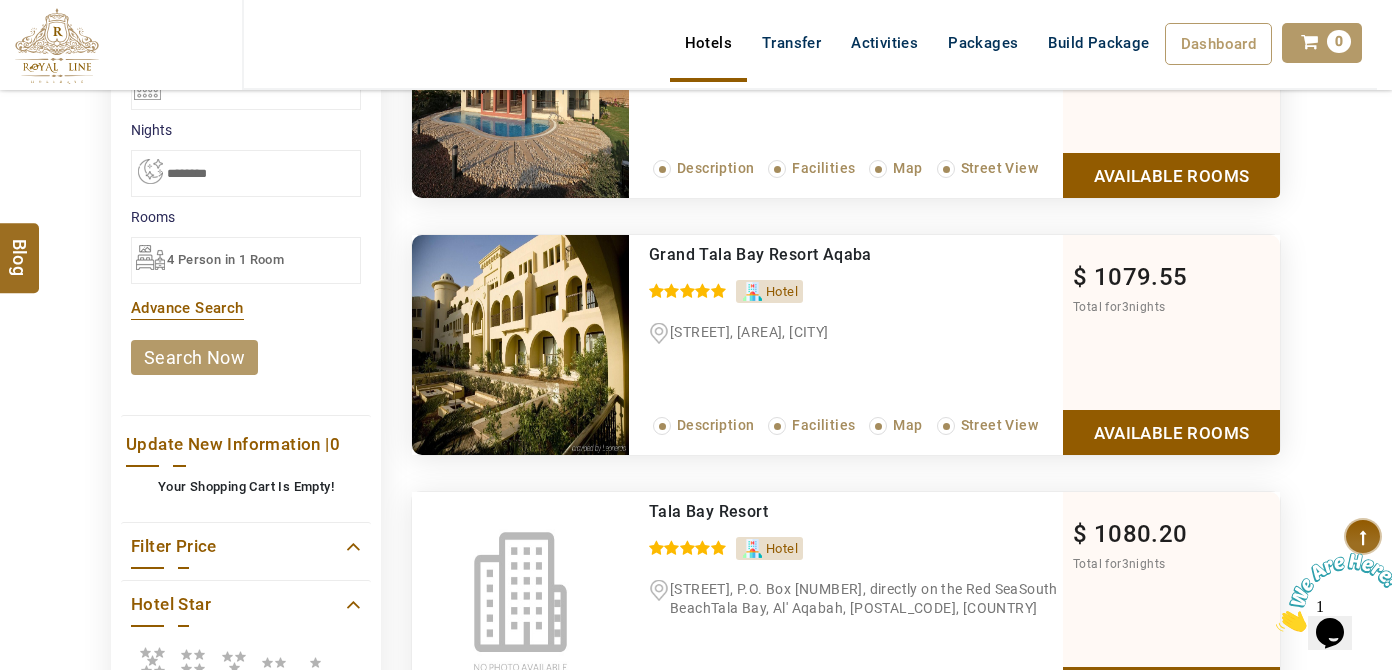 click on "Available Rooms" at bounding box center (1171, 432) 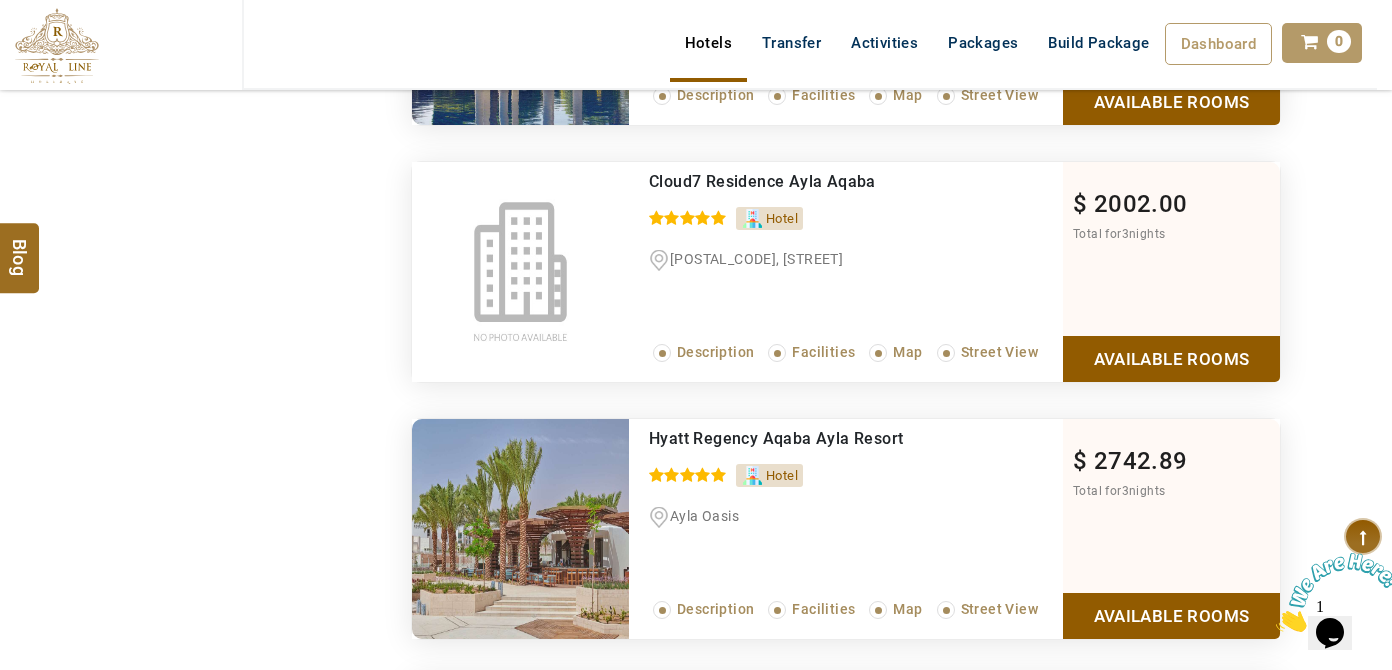scroll, scrollTop: 2363, scrollLeft: 0, axis: vertical 